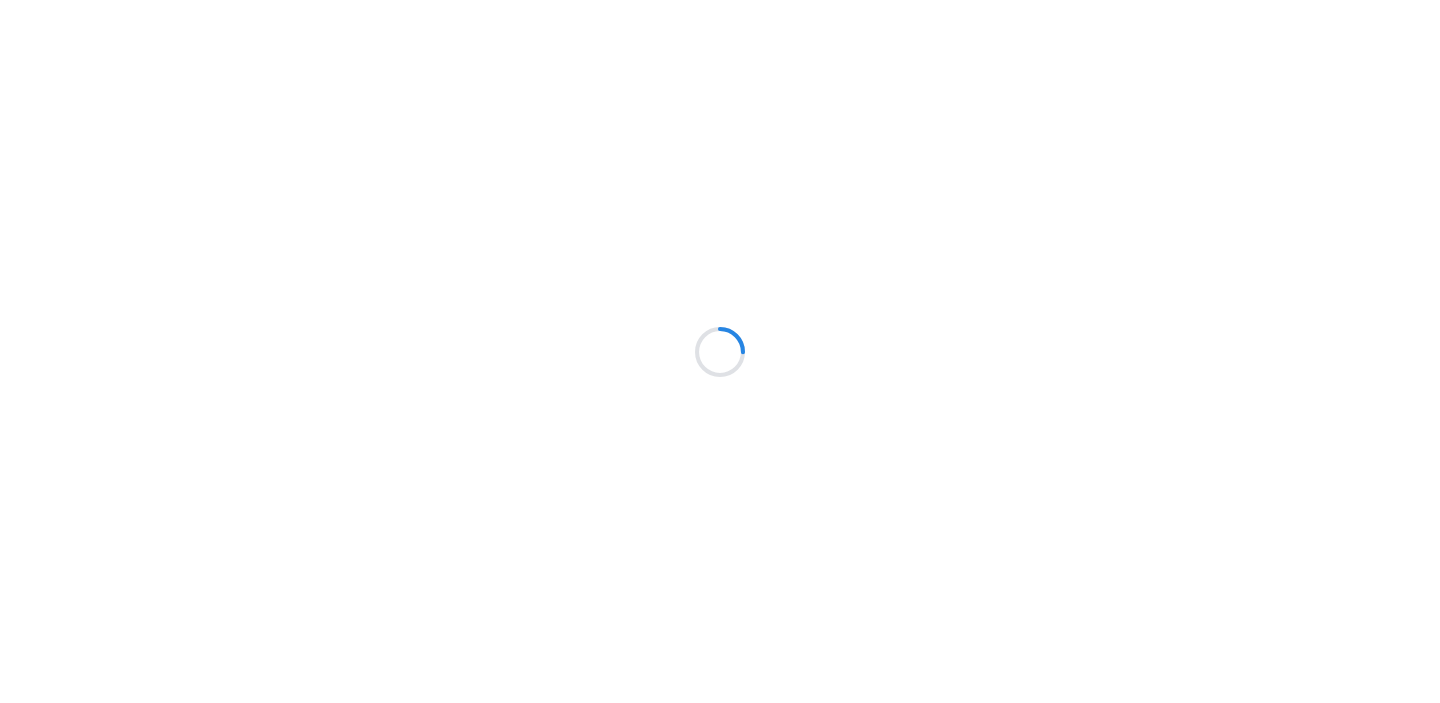 scroll, scrollTop: 0, scrollLeft: 0, axis: both 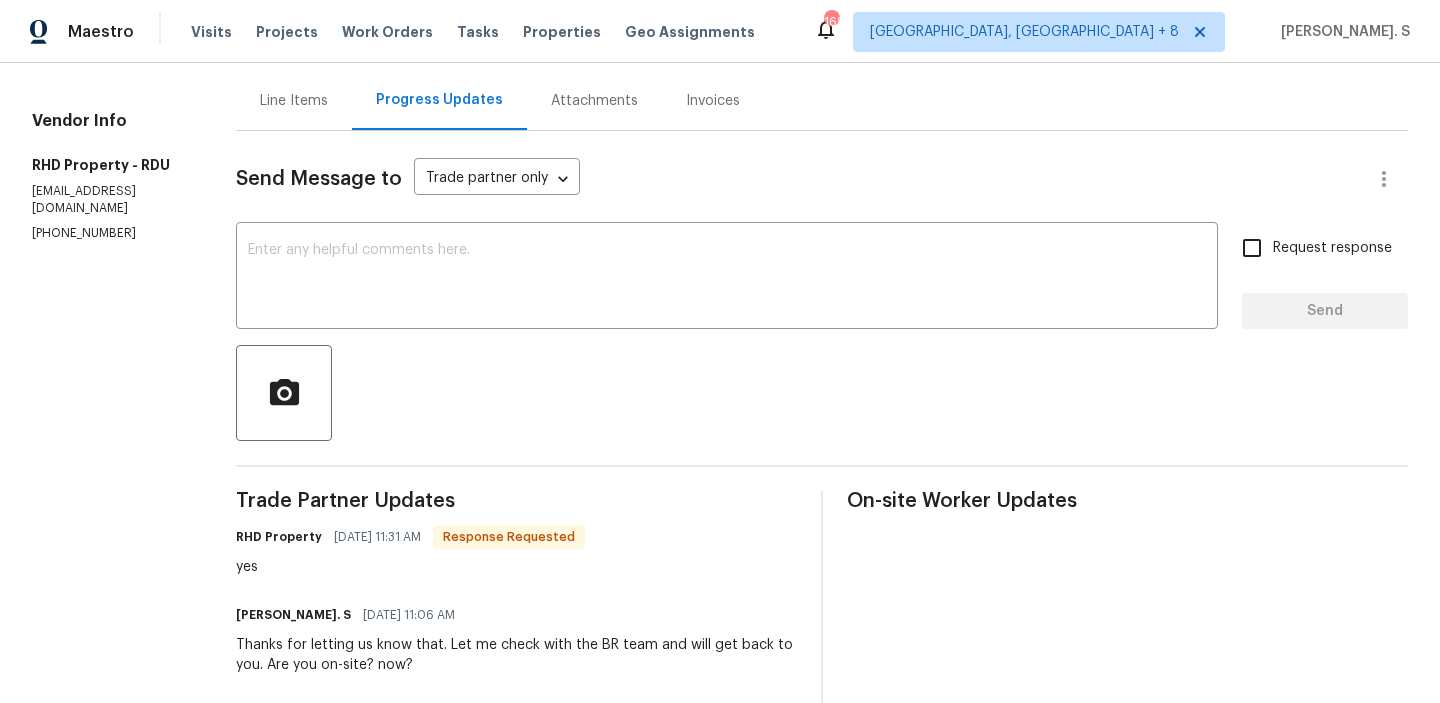 click on "Line Items" at bounding box center [294, 101] 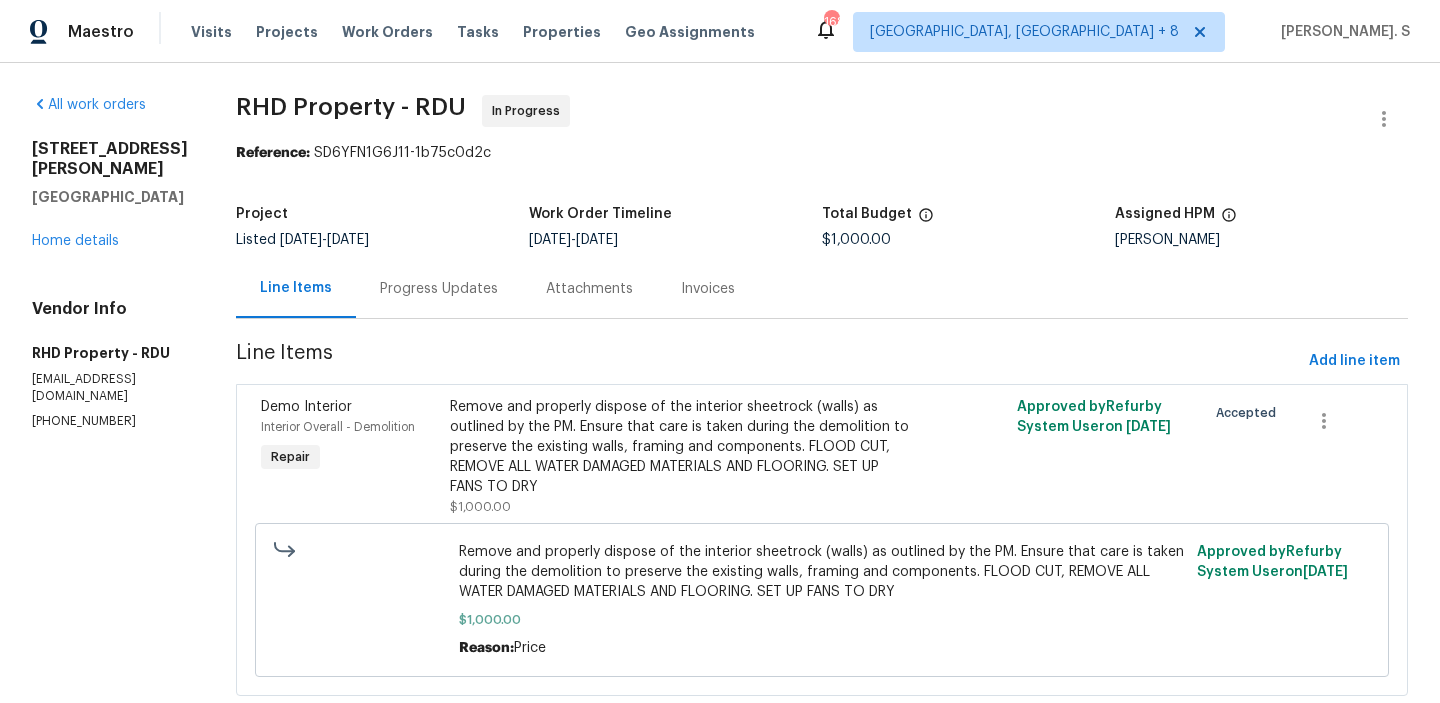 click on "Progress Updates" at bounding box center [439, 289] 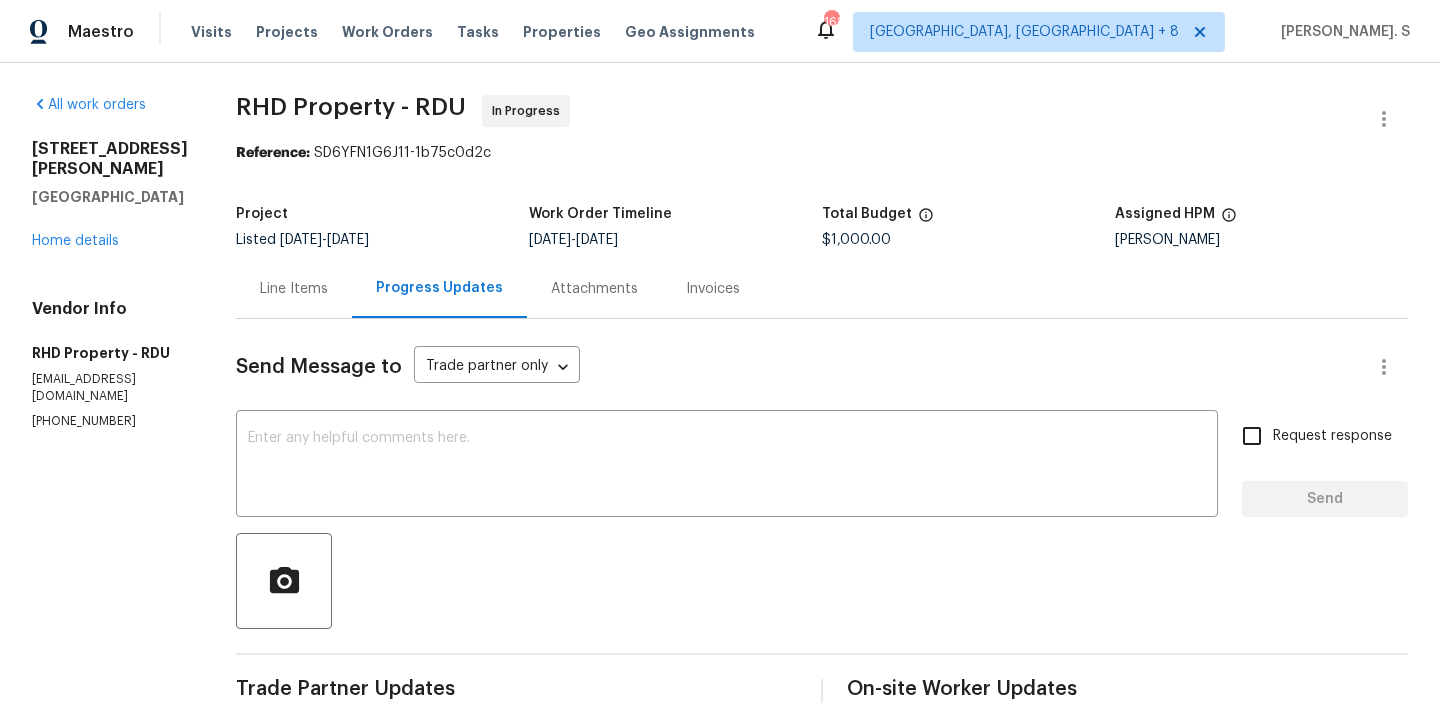 click on "Line Items" at bounding box center (294, 289) 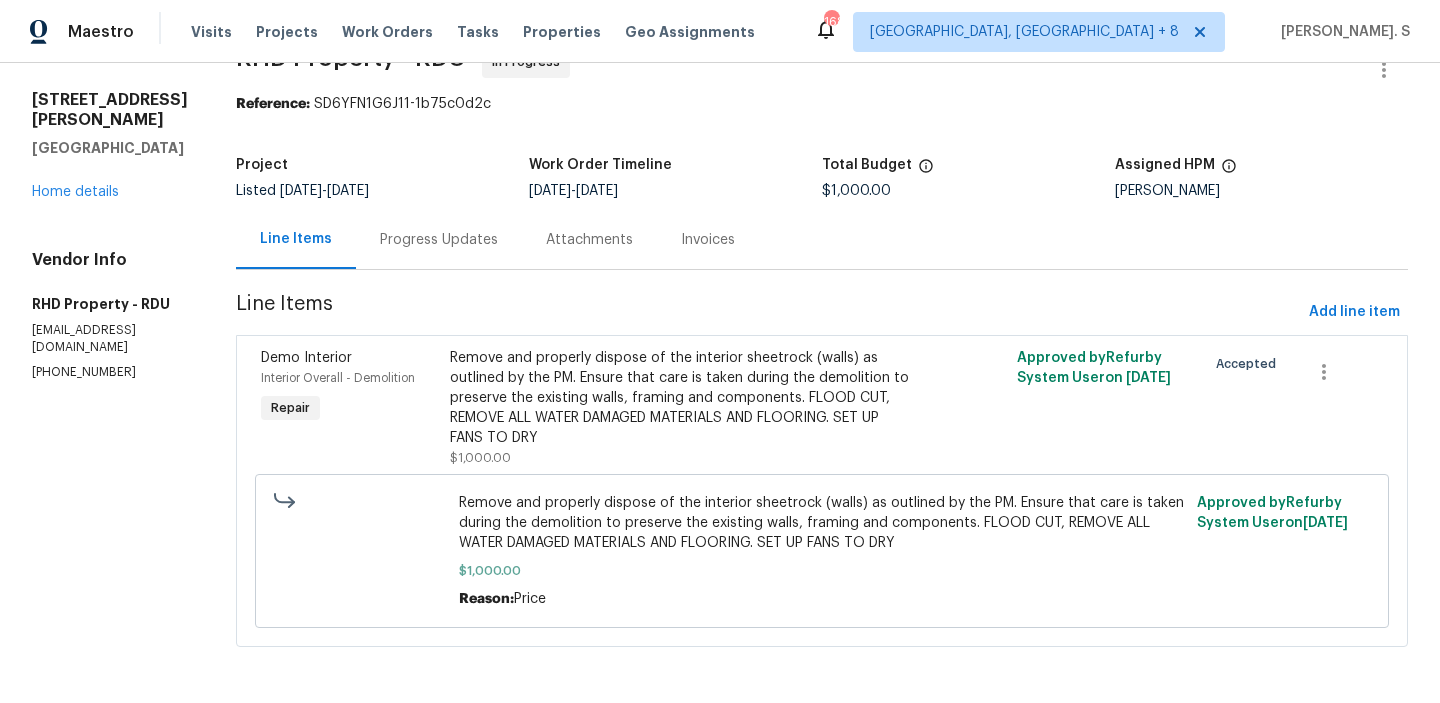 click on "Progress Updates" at bounding box center (439, 239) 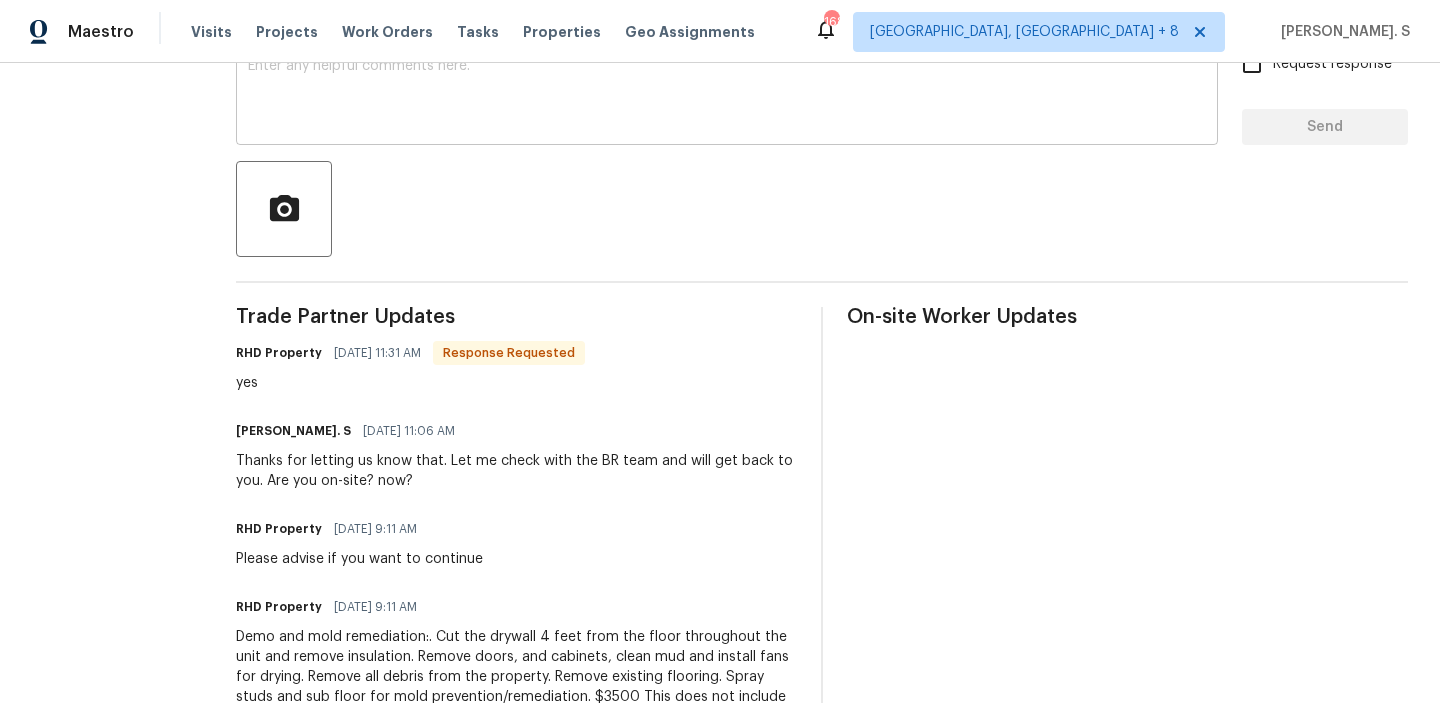 scroll, scrollTop: 423, scrollLeft: 0, axis: vertical 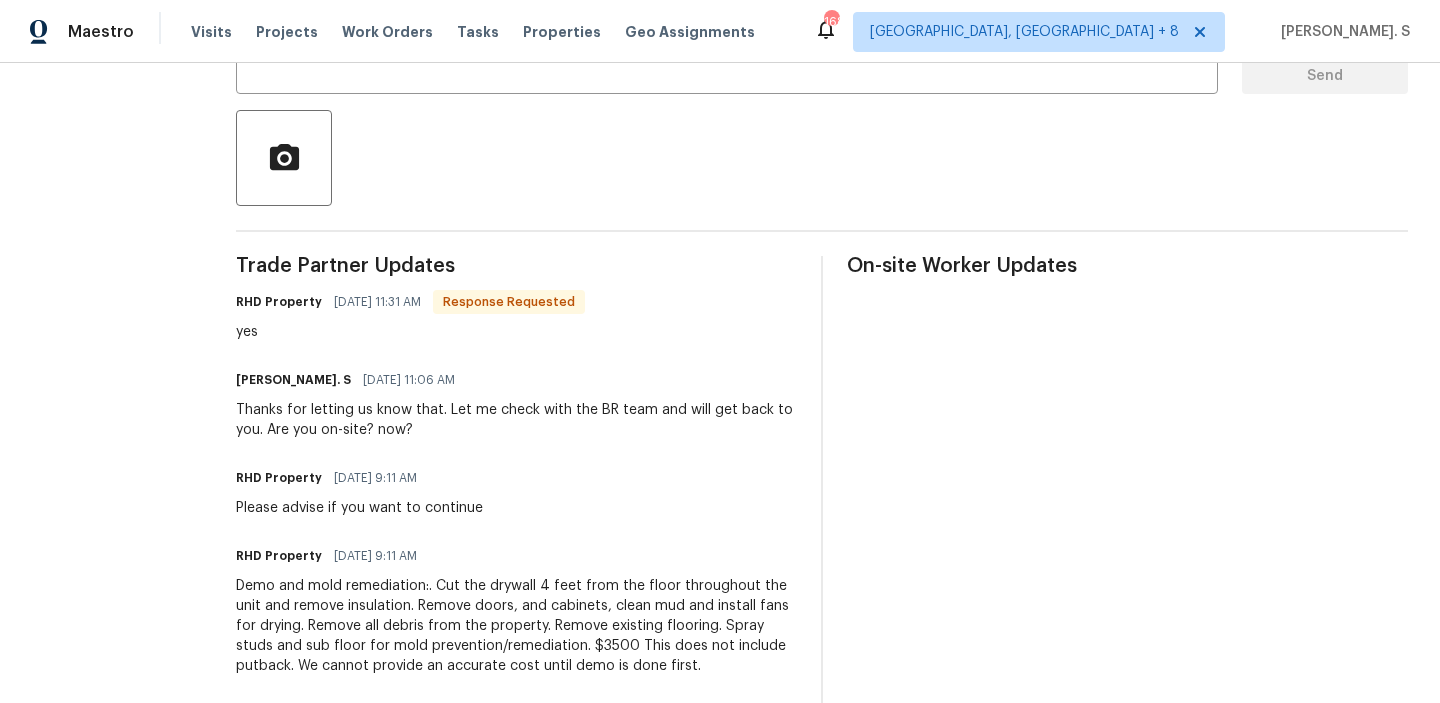click on "Trade Partner Updates RHD Property [DATE] 11:31 AM Response Requested yes Glory [PERSON_NAME]. S [DATE] 11:06 AM Thanks for letting us know that. Let me check with the BR team and will get back to you. Are you on-site? now? RHD Property [DATE] 9:11 AM Please advise if you want to continue RHD Property [DATE] 9:11 AM Demo and mold remediation:. Cut the drywall 4 feet from the floor throughout the unit and remove insulation. Remove doors, and cabinets, clean mud and install fans for drying. Remove all debris from the property. Remove existing flooring. Spray studs and sub floor for mold prevention/remediation.  $3500
This does not include putback. We cannot provide an accurate cost until demo is done first. [PERSON_NAME]. S [DATE] 8:18 AM Thanks for accepting the work order and for scheduling it. Kindly keep us posted with the updates on the estimate [DATE]. RHD Property [DATE] 7:03 AM Received. We are sending someone over [DATE]. Thank you. we will reach out with an estimate later [DATE]" at bounding box center [516, 694] 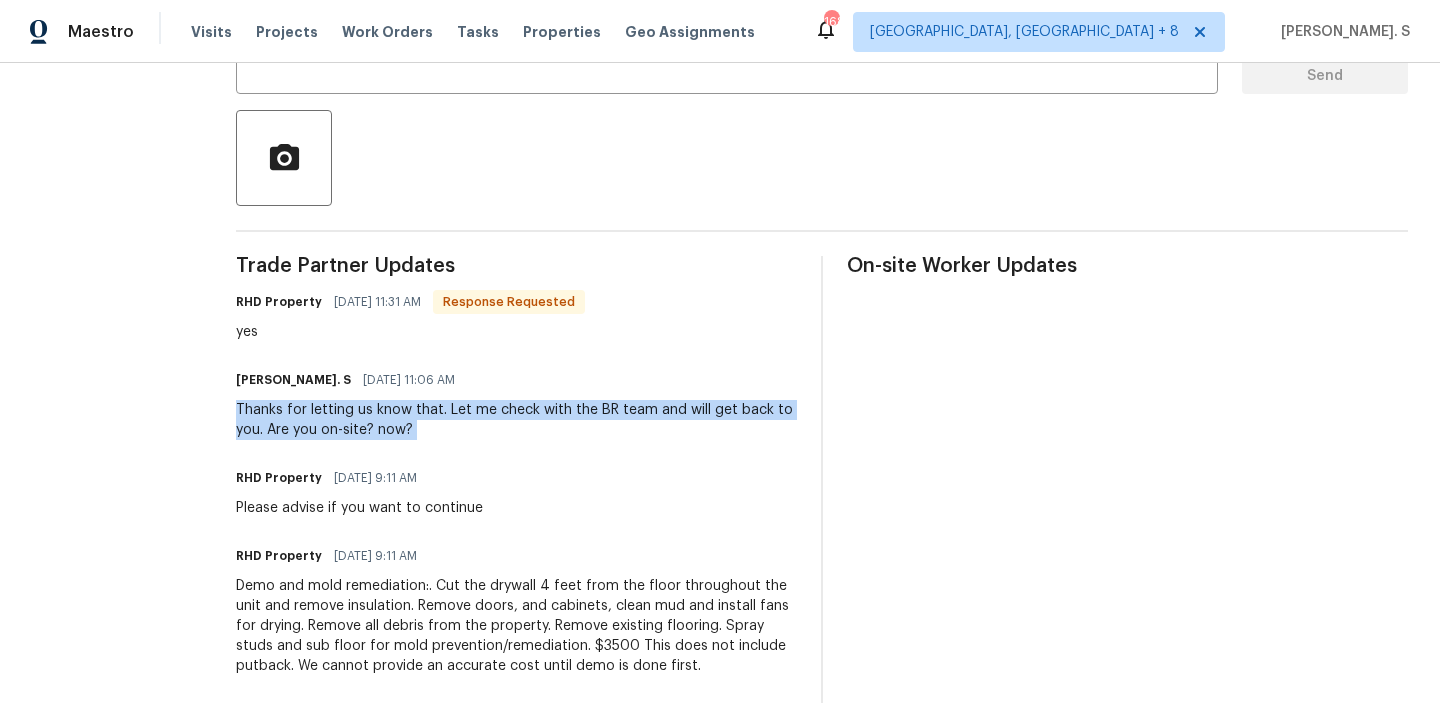 click on "Trade Partner Updates RHD Property [DATE] 11:31 AM Response Requested yes Glory [PERSON_NAME]. S [DATE] 11:06 AM Thanks for letting us know that. Let me check with the BR team and will get back to you. Are you on-site? now? RHD Property [DATE] 9:11 AM Please advise if you want to continue RHD Property [DATE] 9:11 AM Demo and mold remediation:. Cut the drywall 4 feet from the floor throughout the unit and remove insulation. Remove doors, and cabinets, clean mud and install fans for drying. Remove all debris from the property. Remove existing flooring. Spray studs and sub floor for mold prevention/remediation.  $3500
This does not include putback. We cannot provide an accurate cost until demo is done first. [PERSON_NAME]. S [DATE] 8:18 AM Thanks for accepting the work order and for scheduling it. Kindly keep us posted with the updates on the estimate [DATE]. RHD Property [DATE] 7:03 AM Received. We are sending someone over [DATE]. Thank you. we will reach out with an estimate later [DATE]" at bounding box center [516, 694] 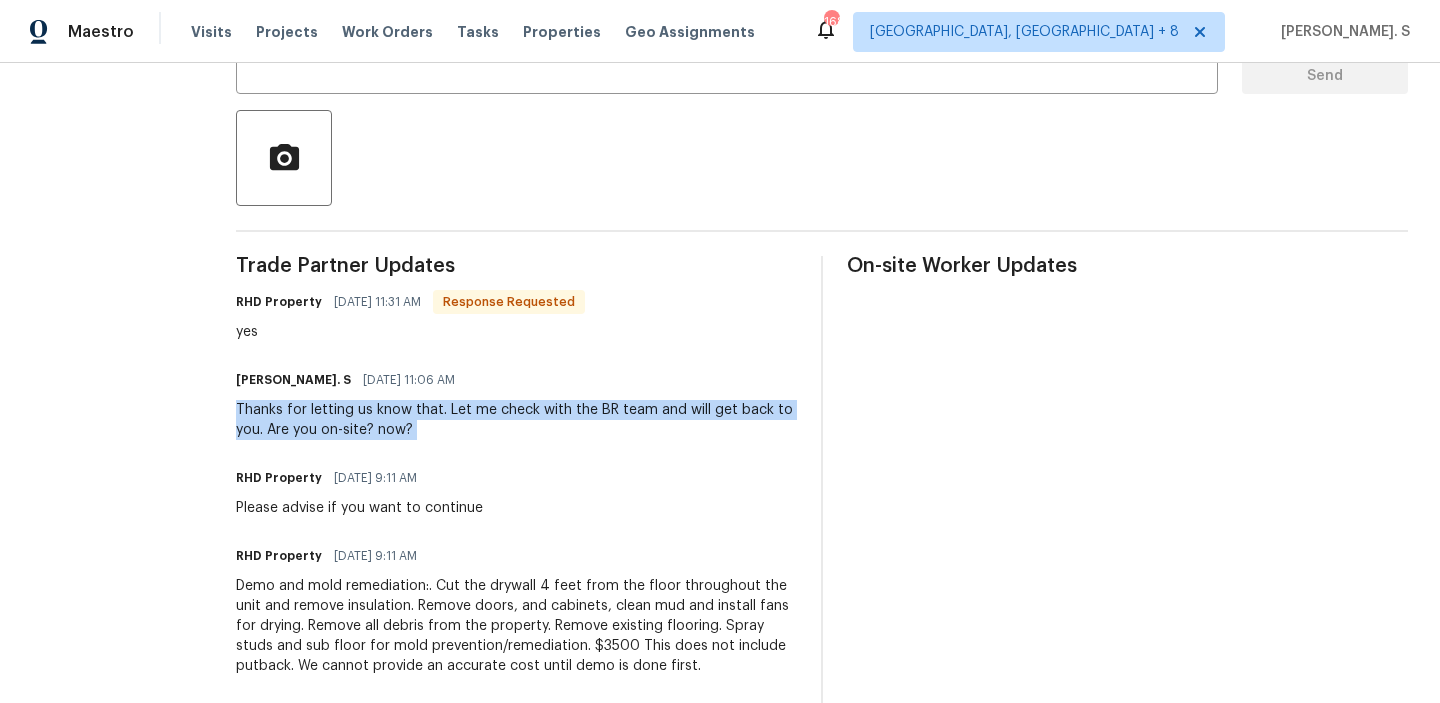 click on "Demo and mold remediation:. Cut the drywall 4 feet from the floor throughout the unit and remove insulation. Remove doors, and cabinets, clean mud and install fans for drying. Remove all debris from the property. Remove existing flooring. Spray studs and sub floor for mold prevention/remediation.  $3500
This does not include putback. We cannot provide an accurate cost until demo is done first." at bounding box center [516, 626] 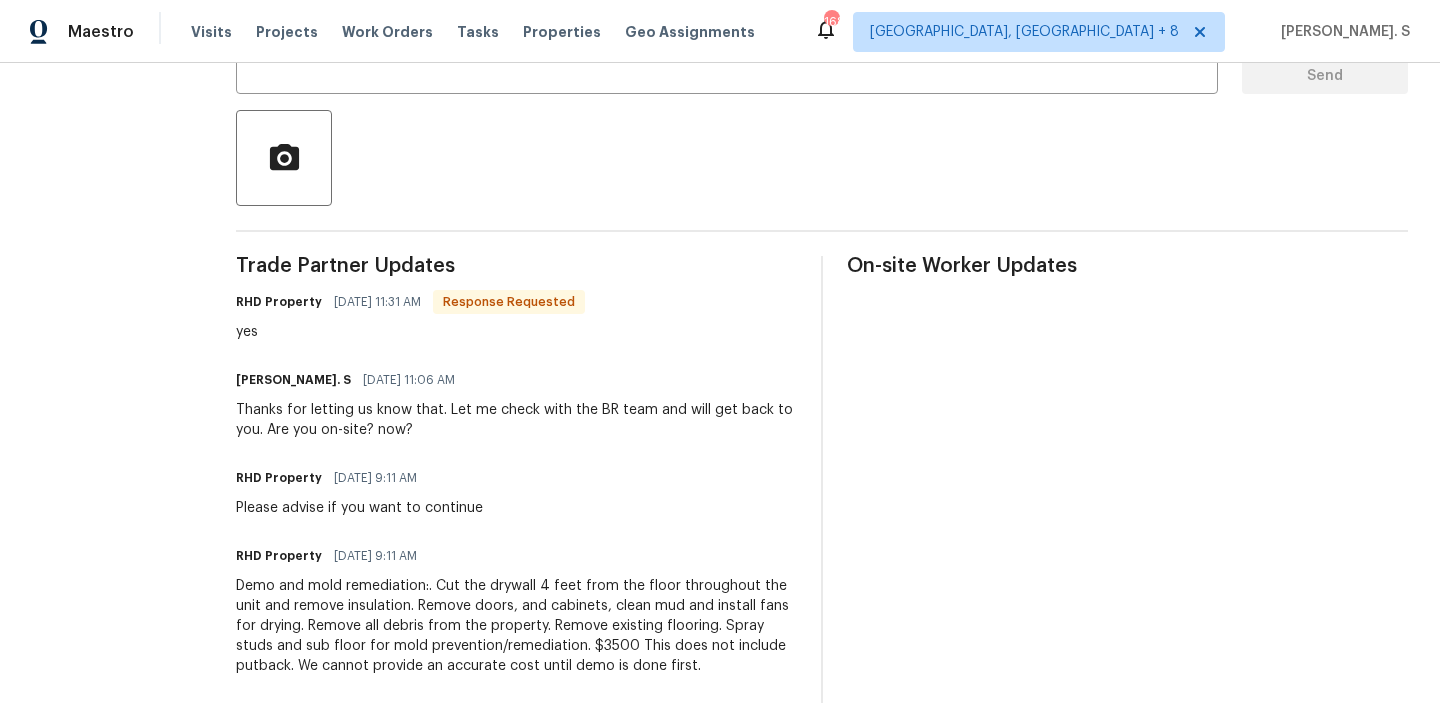 click on "Demo and mold remediation:. Cut the drywall 4 feet from the floor throughout the unit and remove insulation. Remove doors, and cabinets, clean mud and install fans for drying. Remove all debris from the property. Remove existing flooring. Spray studs and sub floor for mold prevention/remediation.  $3500
This does not include putback. We cannot provide an accurate cost until demo is done first." at bounding box center [516, 626] 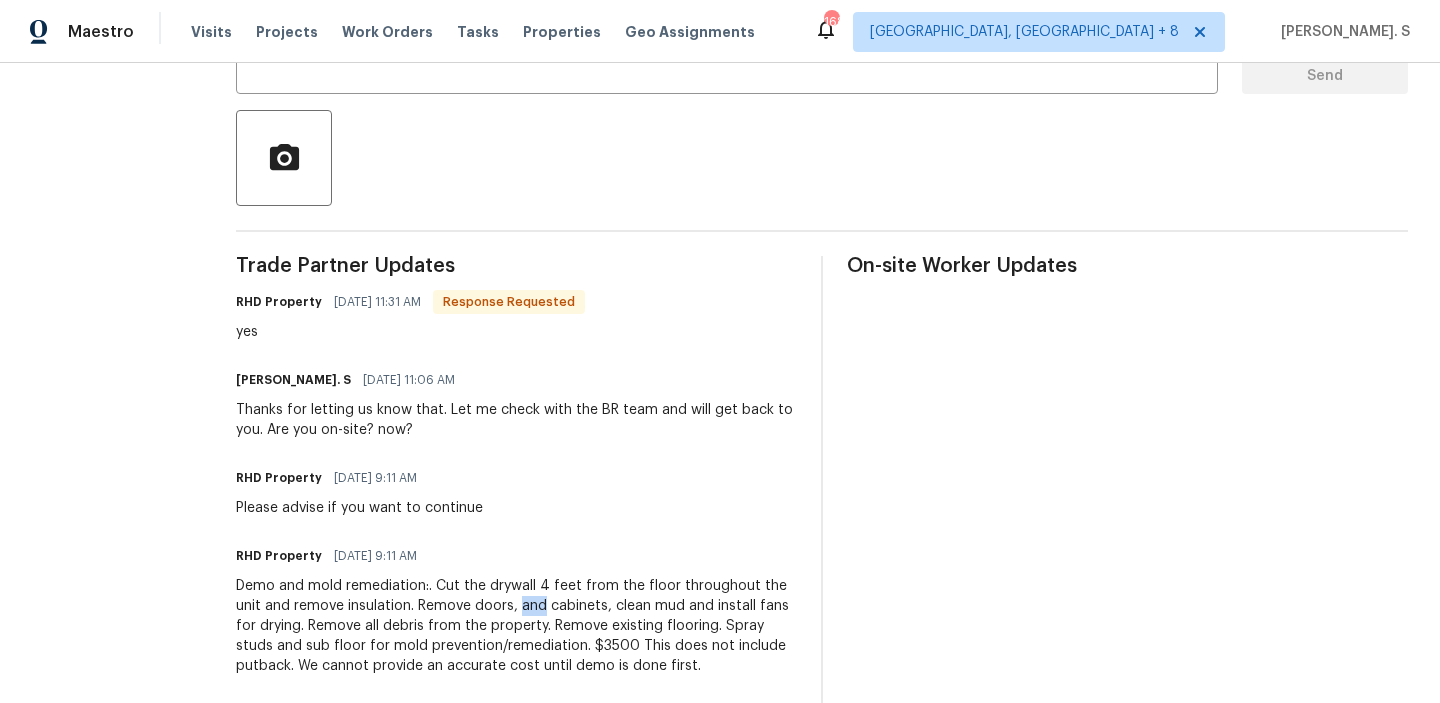 click on "Demo and mold remediation:. Cut the drywall 4 feet from the floor throughout the unit and remove insulation. Remove doors, and cabinets, clean mud and install fans for drying. Remove all debris from the property. Remove existing flooring. Spray studs and sub floor for mold prevention/remediation.  $3500
This does not include putback. We cannot provide an accurate cost until demo is done first." at bounding box center [516, 626] 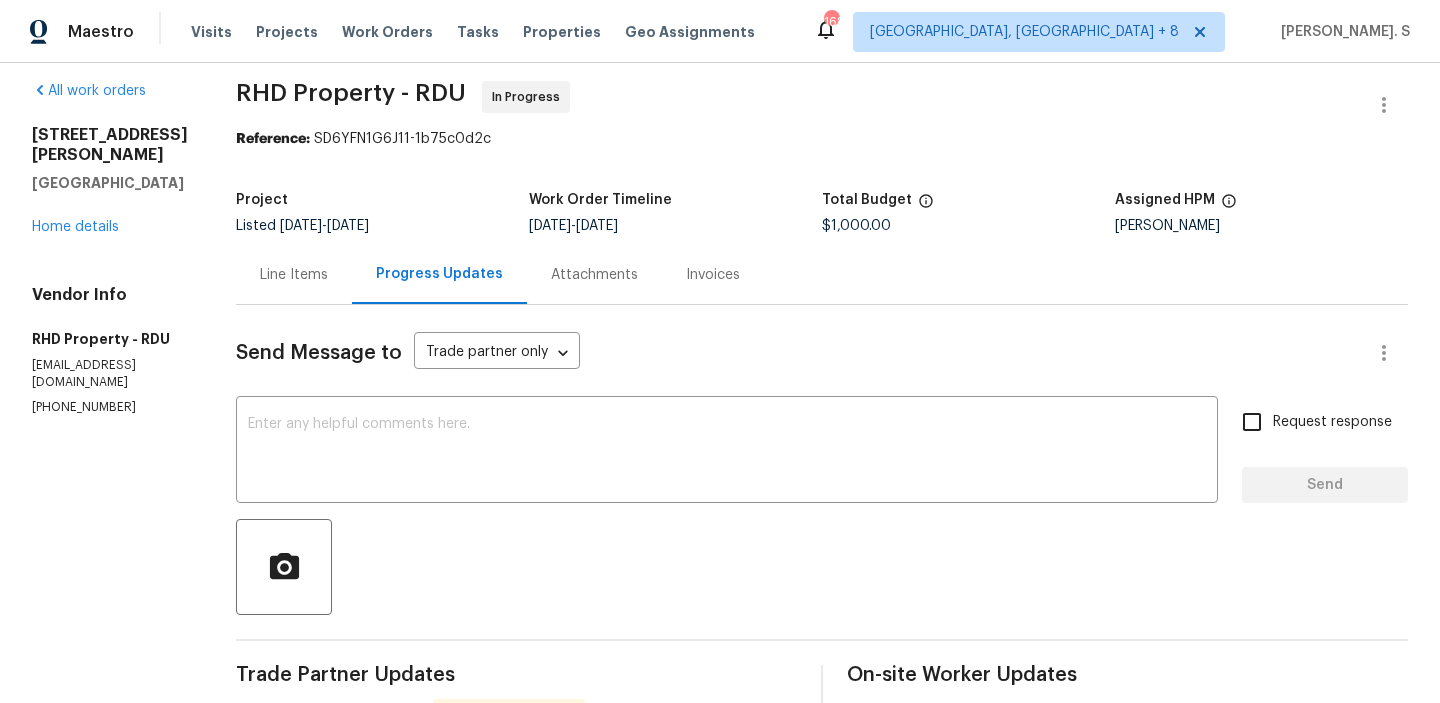 scroll, scrollTop: 0, scrollLeft: 0, axis: both 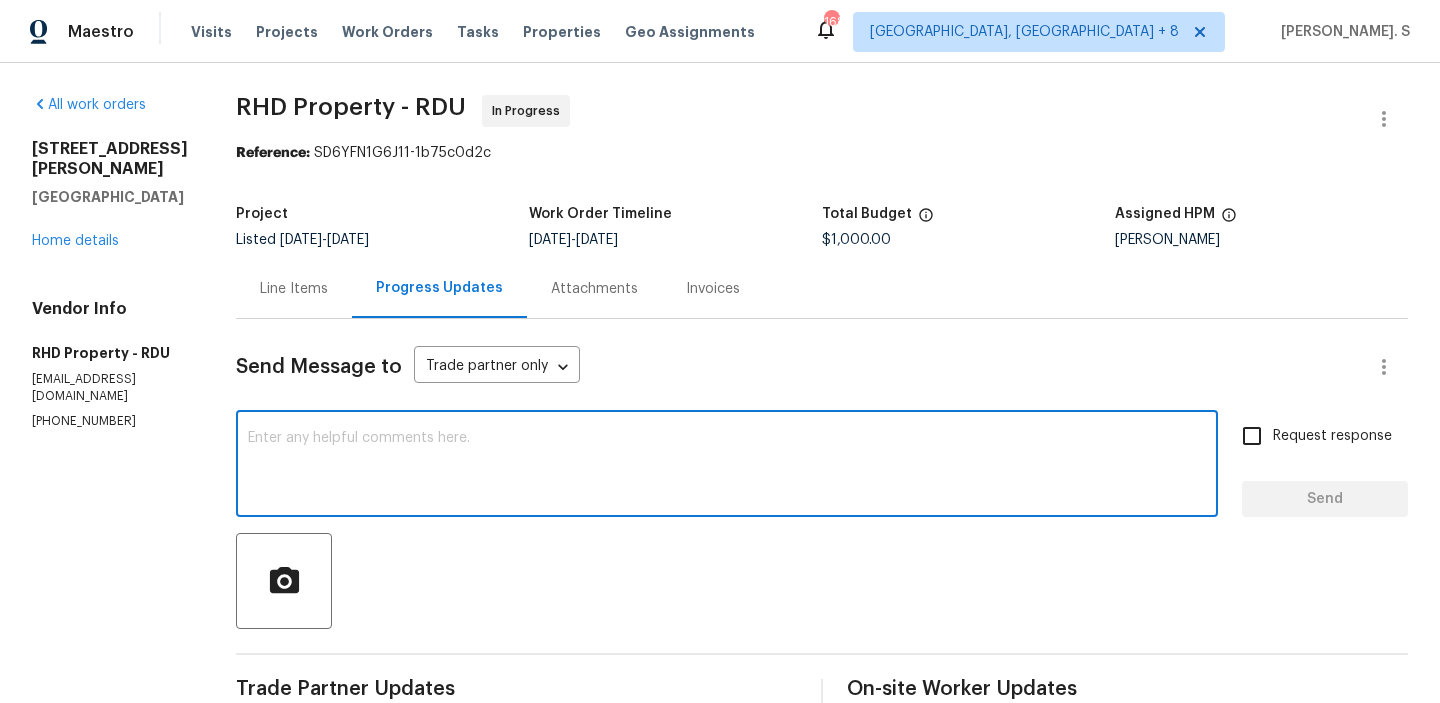 click at bounding box center (727, 466) 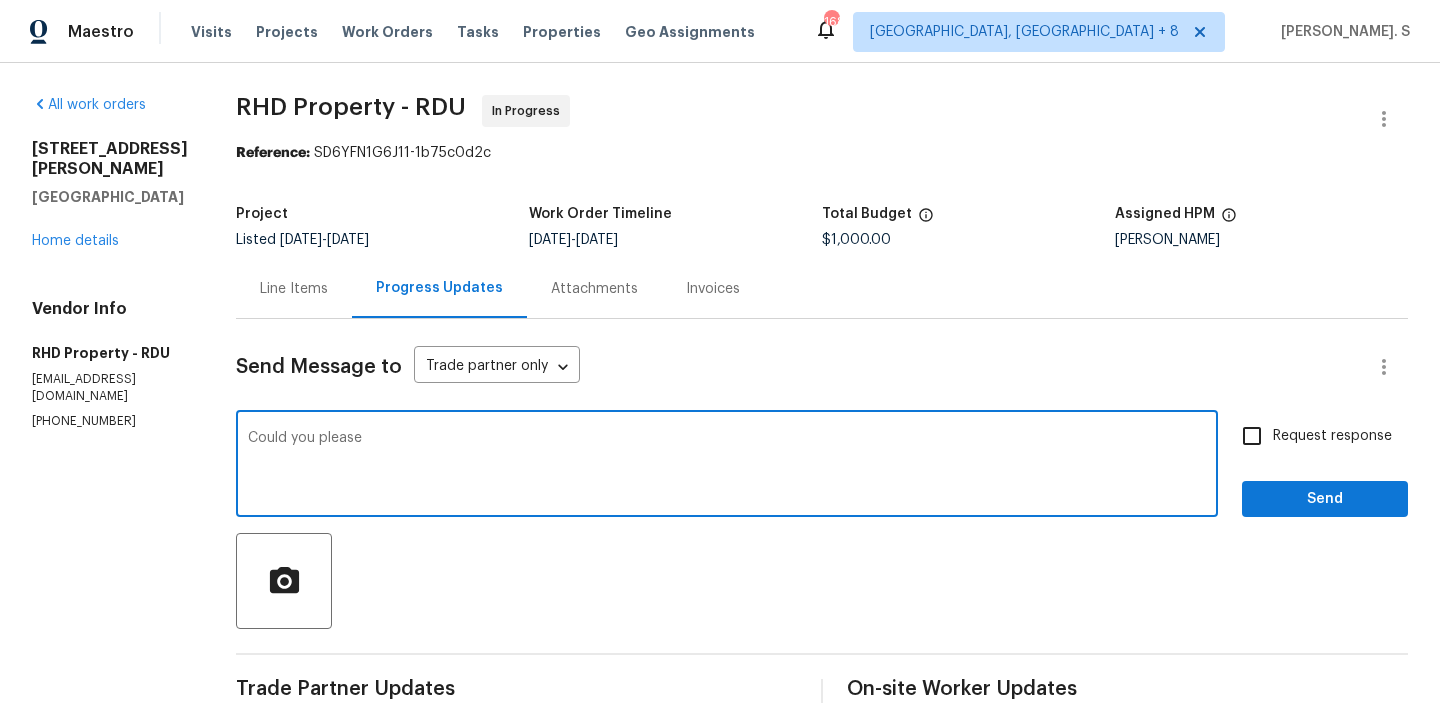 paste on "Please upload pictures we wont to see all damage areas" 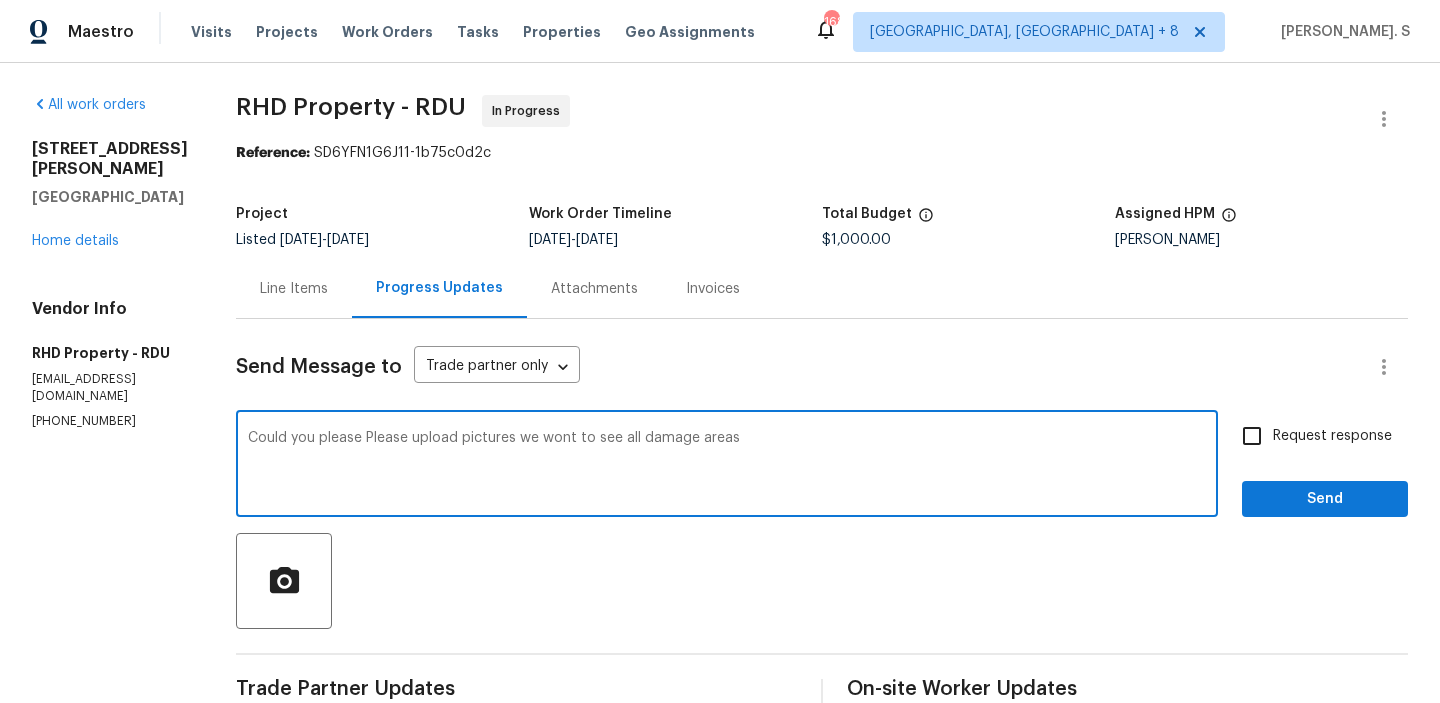 click on "Could you please Please upload pictures we wont to see all damage areas" at bounding box center [727, 466] 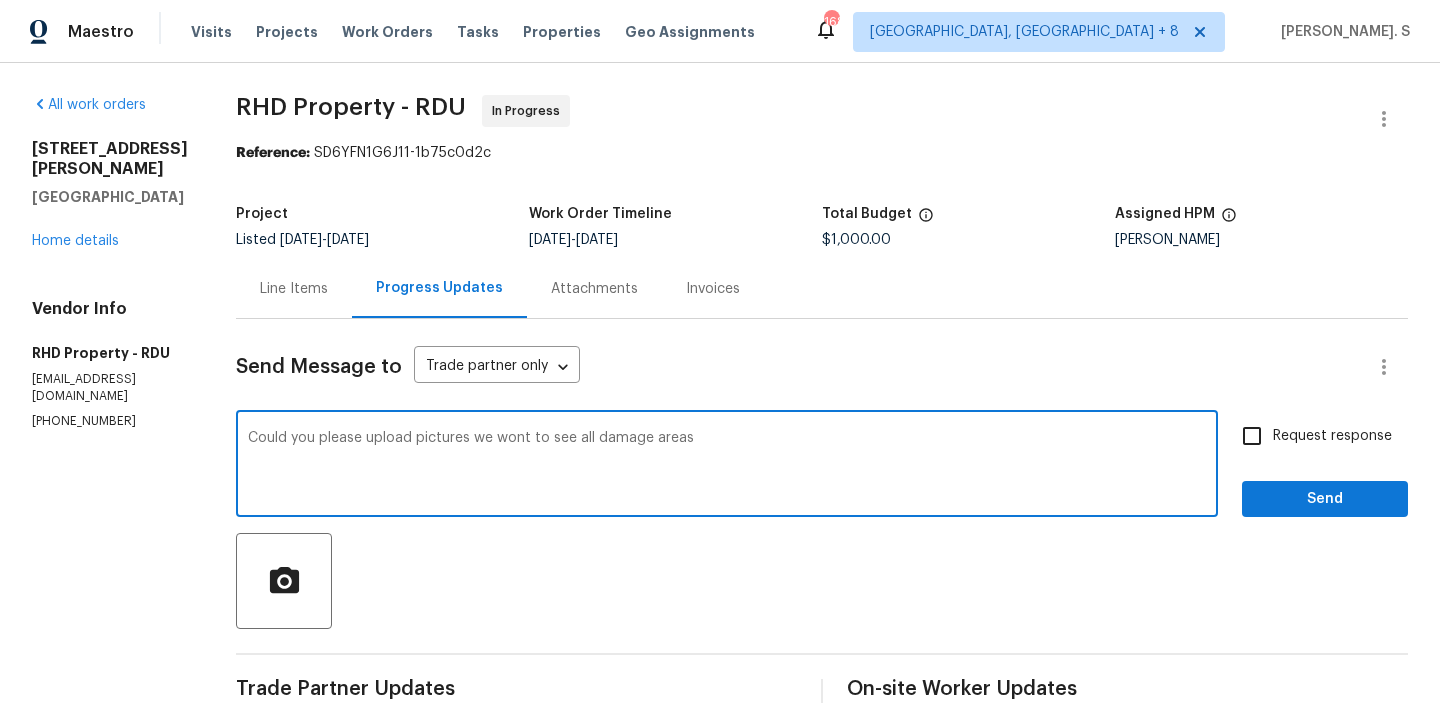 click on "Could you please upload pictures we wont to see all damage areas
x ​" at bounding box center (727, 466) 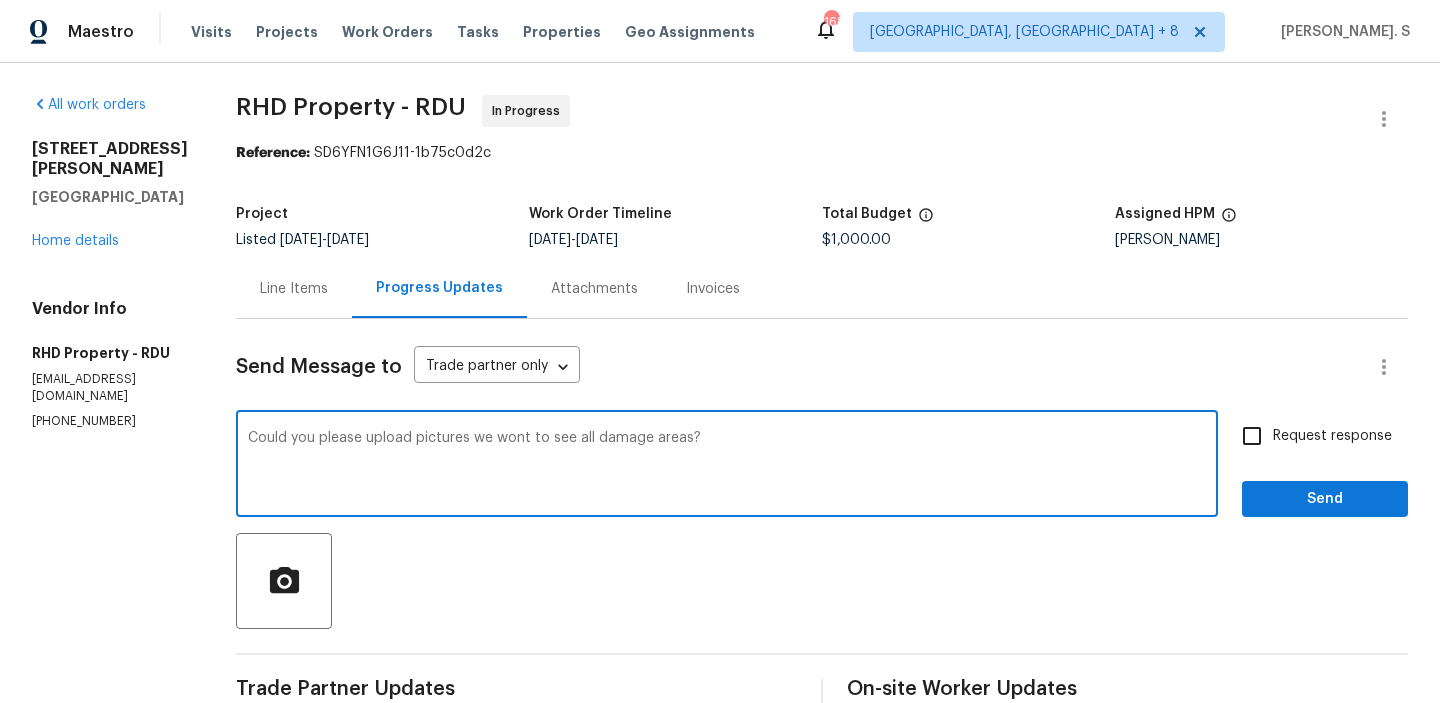click on "Could you please upload pictures we wont to see all damage areas?" at bounding box center (727, 466) 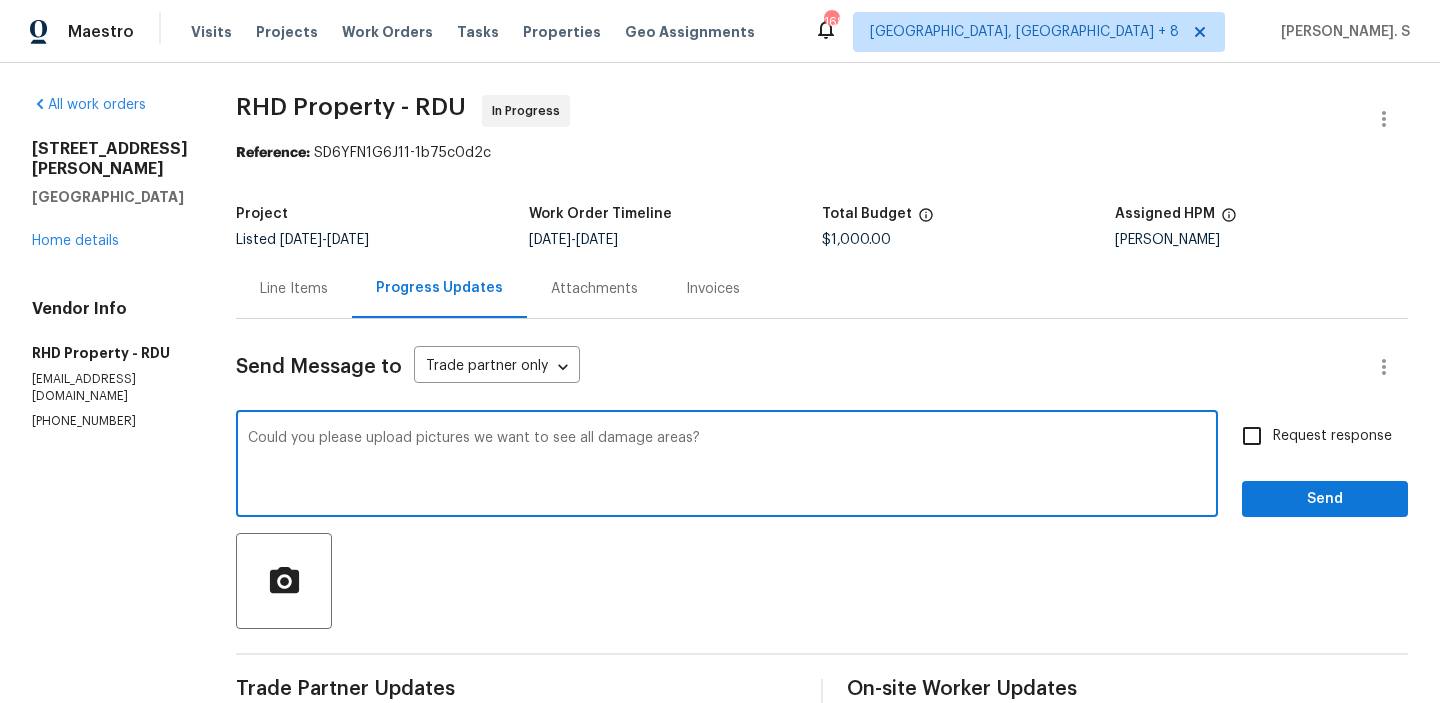 click on "Add a word the  damage" at bounding box center [0, 0] 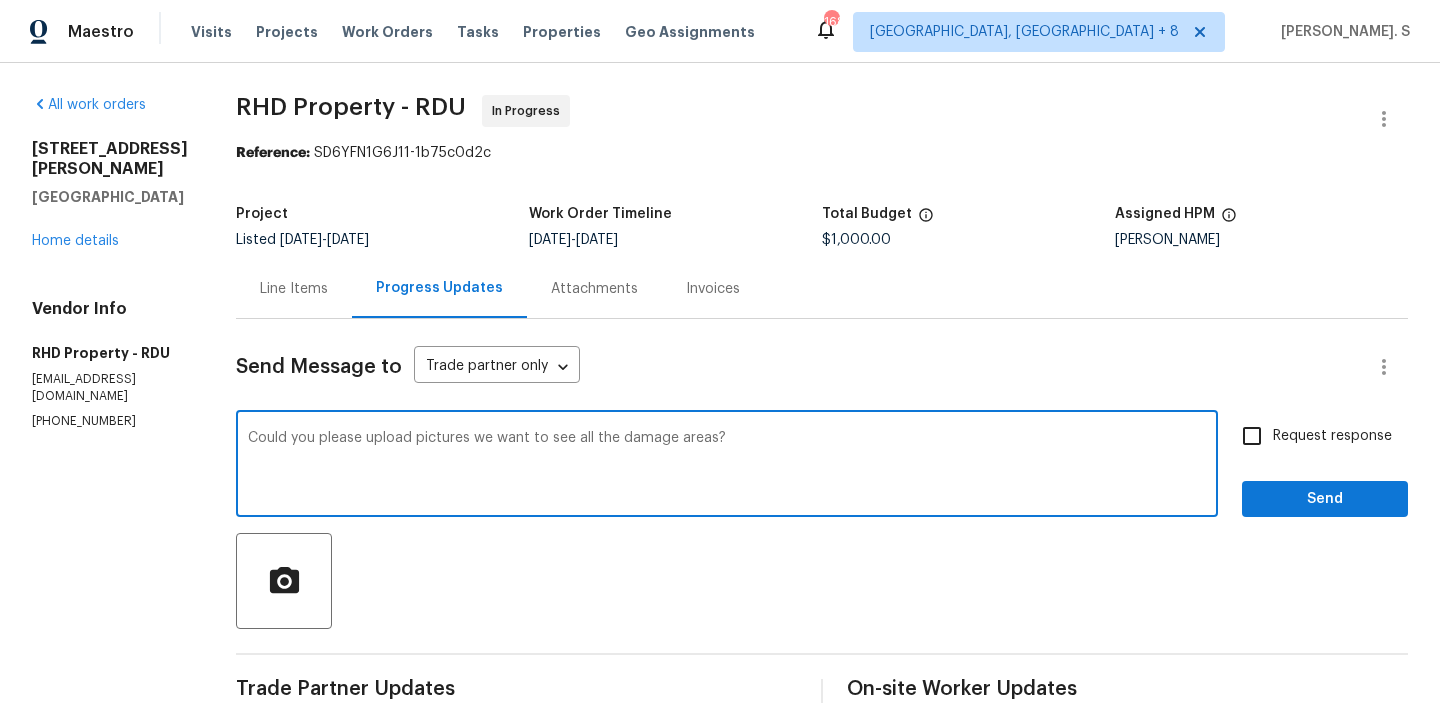 type on "Could you please upload pictures we want to see all the damage areas?" 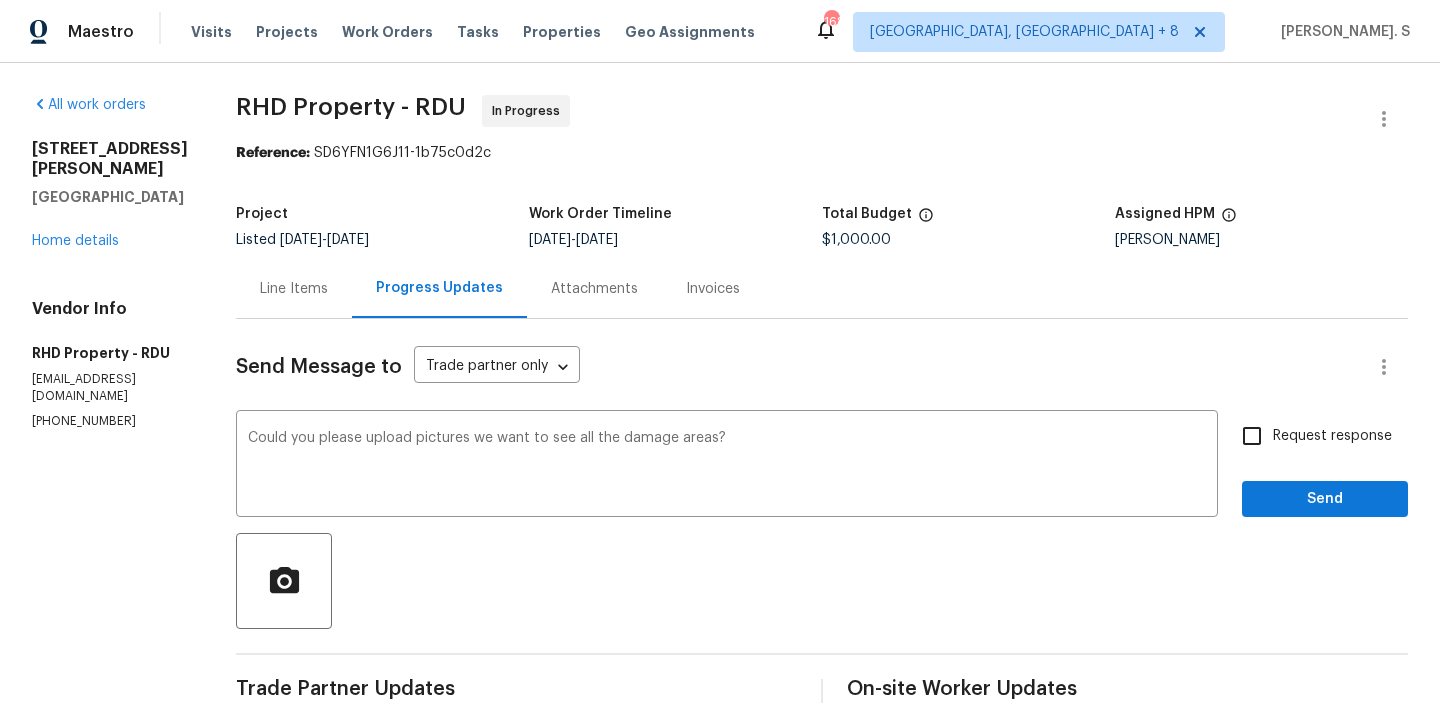 click on "Request response" at bounding box center [1332, 436] 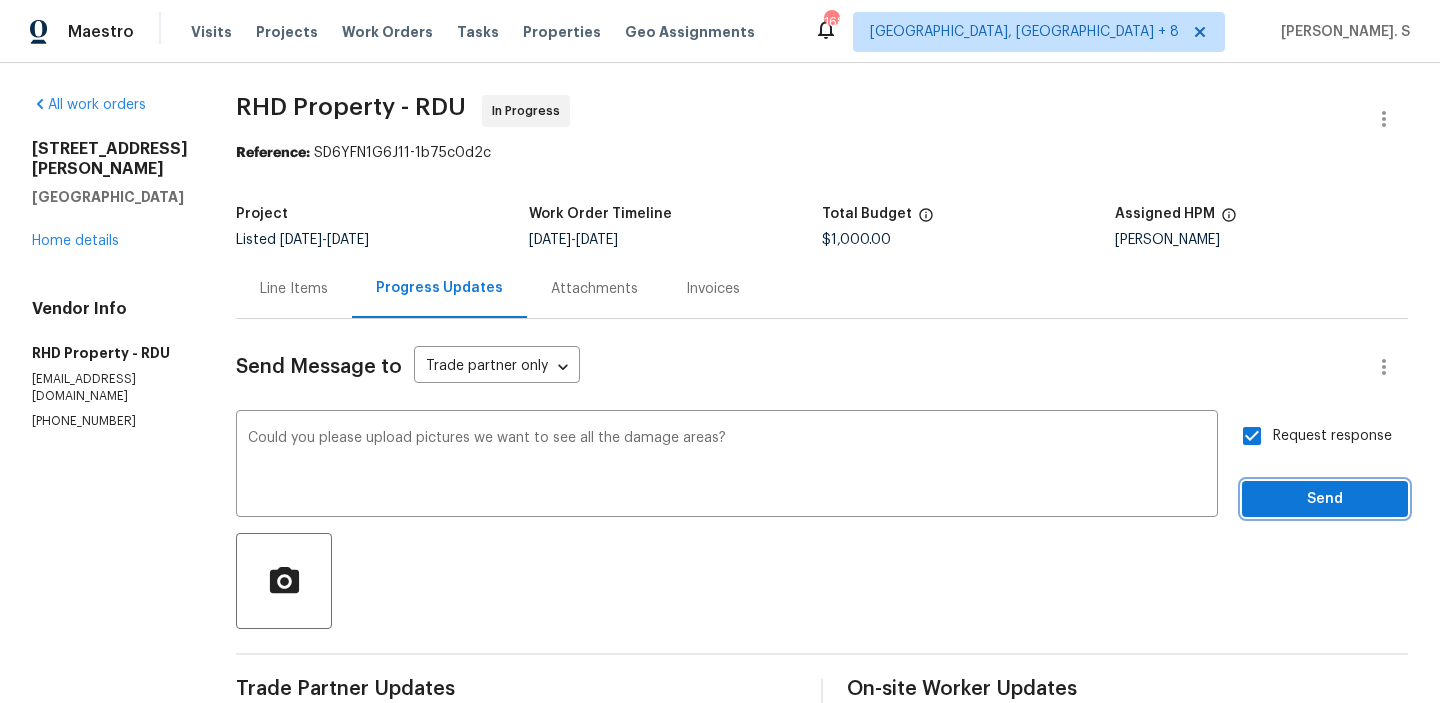 click on "Send" at bounding box center [1325, 499] 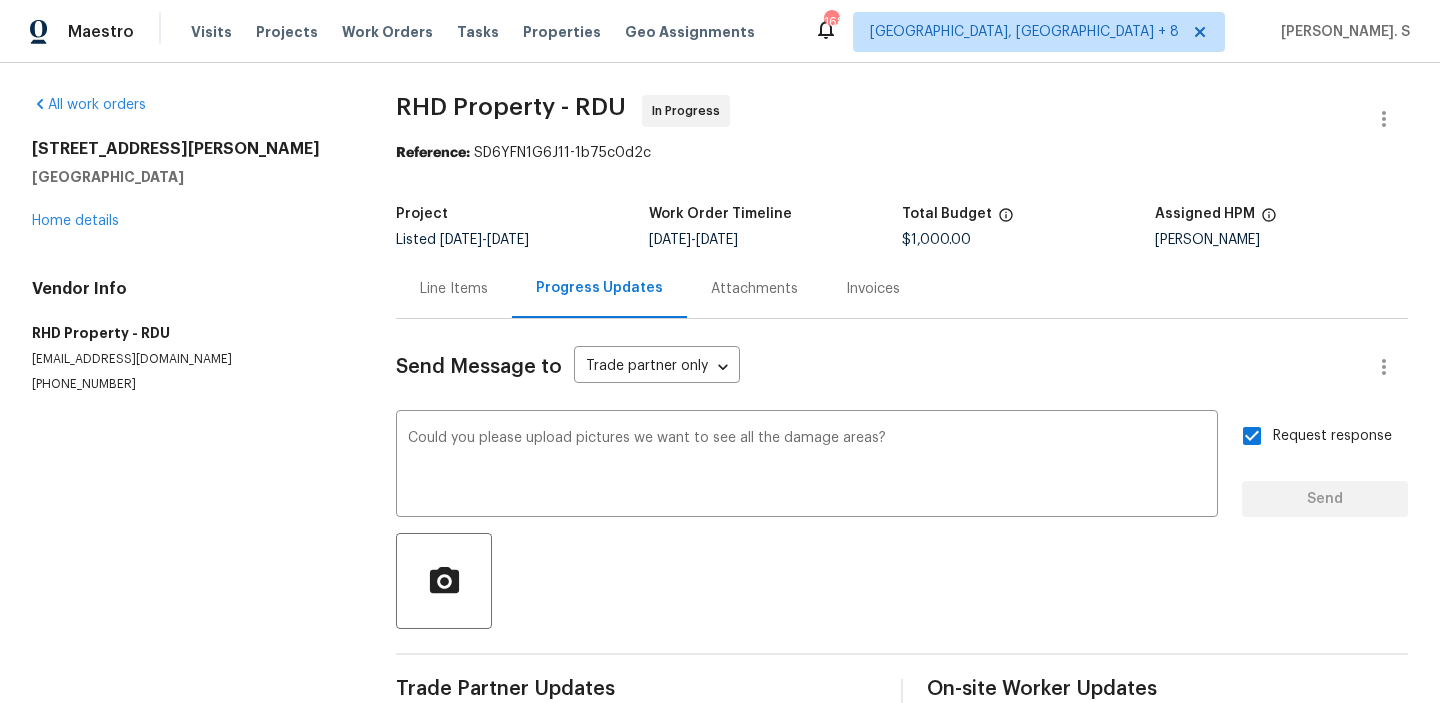 type 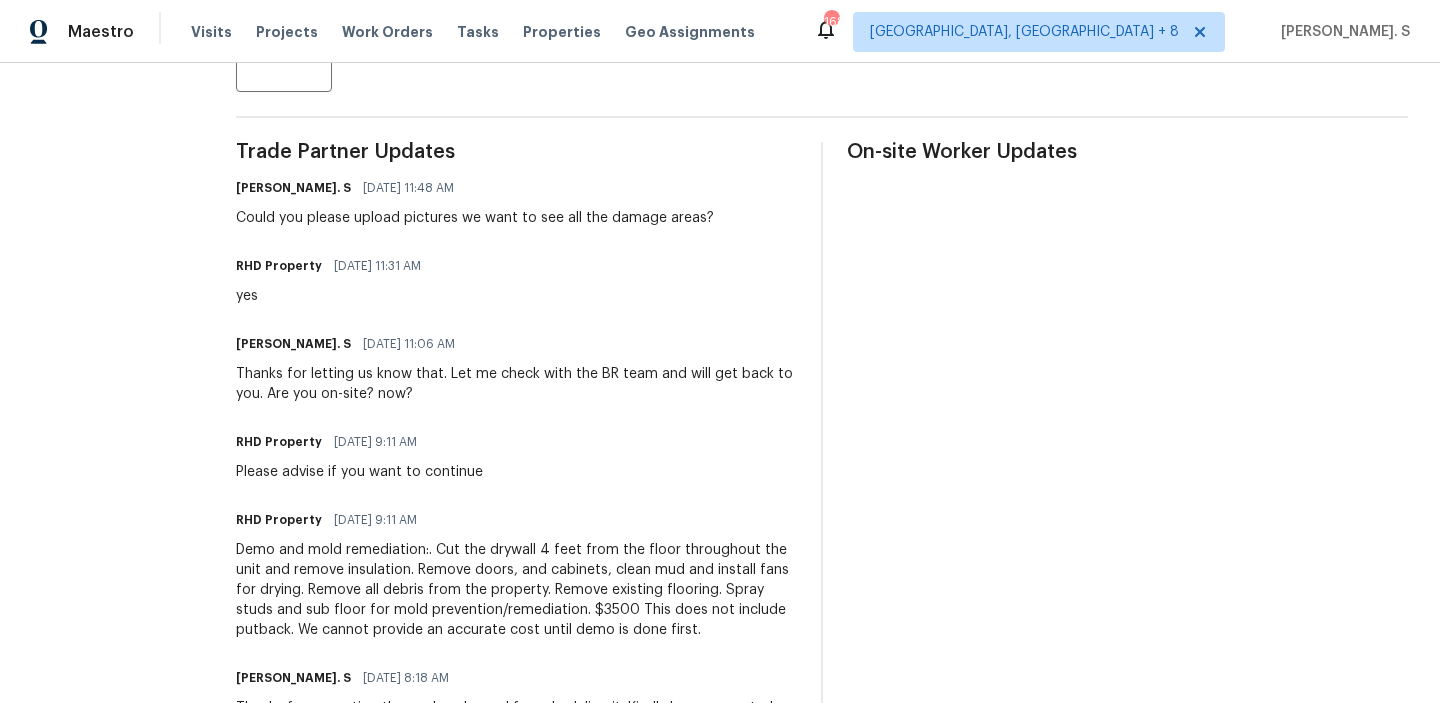 scroll, scrollTop: 316, scrollLeft: 0, axis: vertical 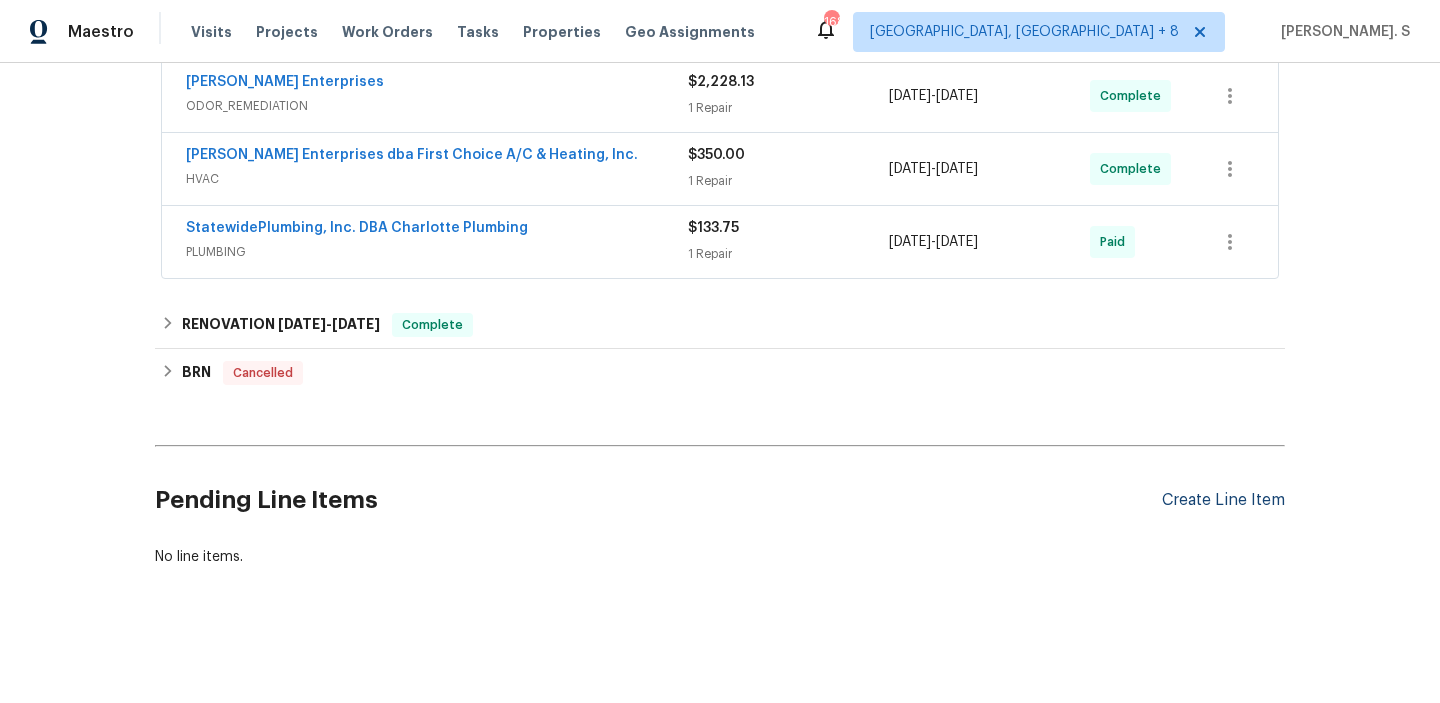 click on "Create Line Item" at bounding box center (1223, 500) 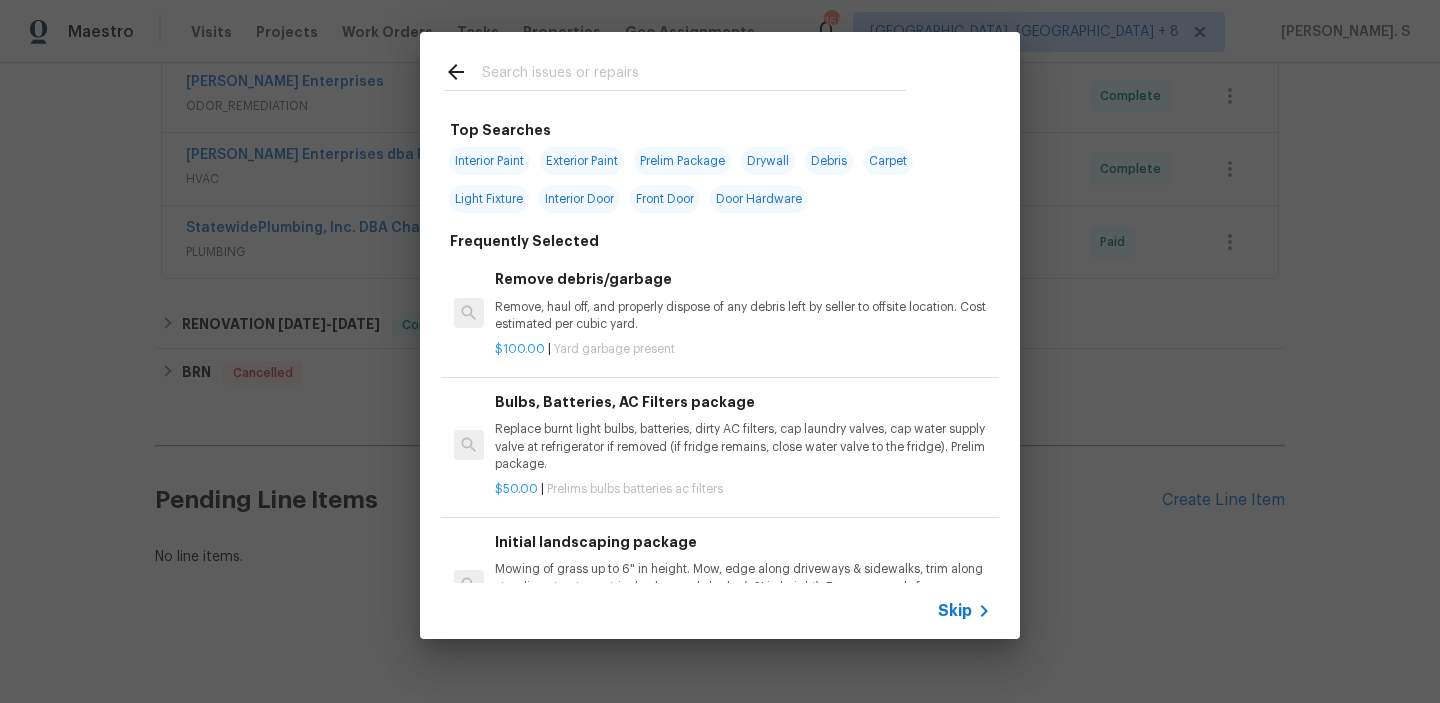 click on "Remove, haul off, and properly dispose of any debris left by seller to offsite location. Cost estimated per cubic yard." at bounding box center (743, 316) 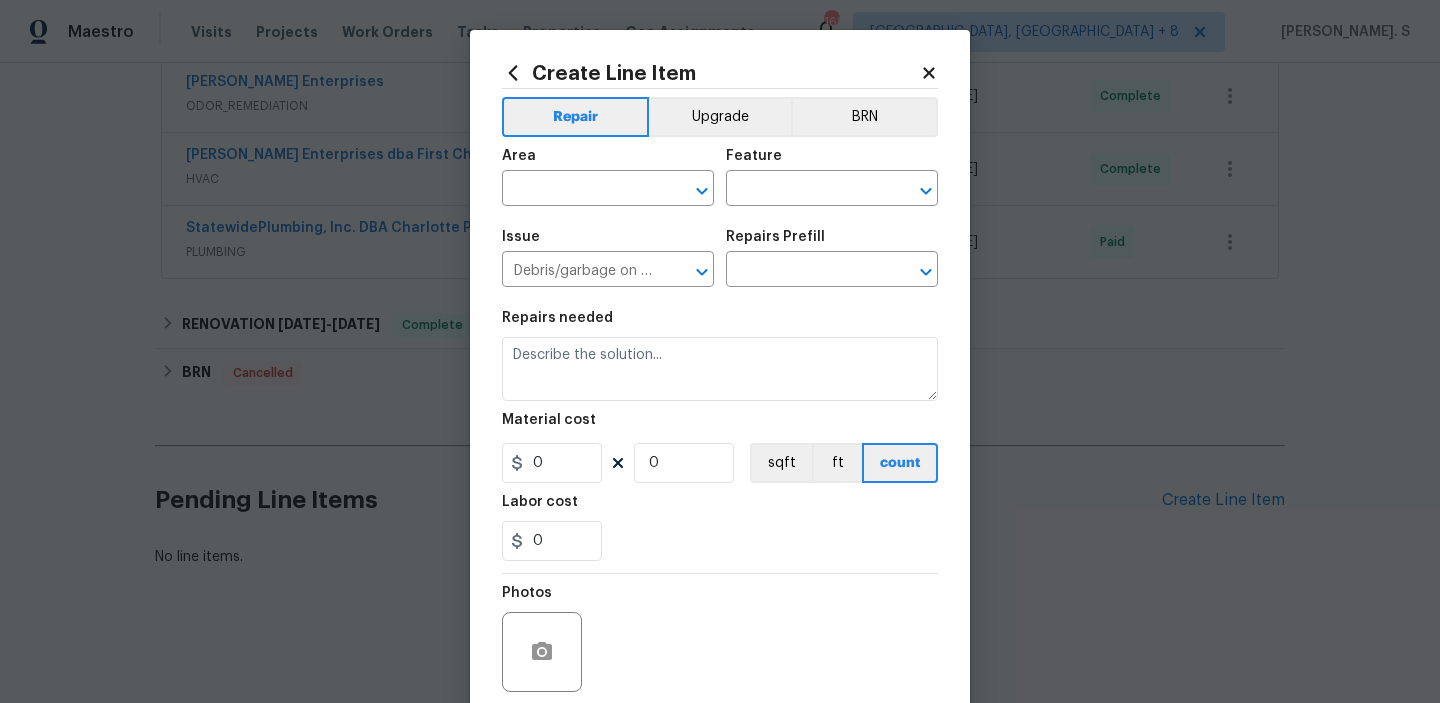 type on "Remove, haul off, and properly dispose of any debris left by seller to offsite location. Cost estimated per cubic yard." 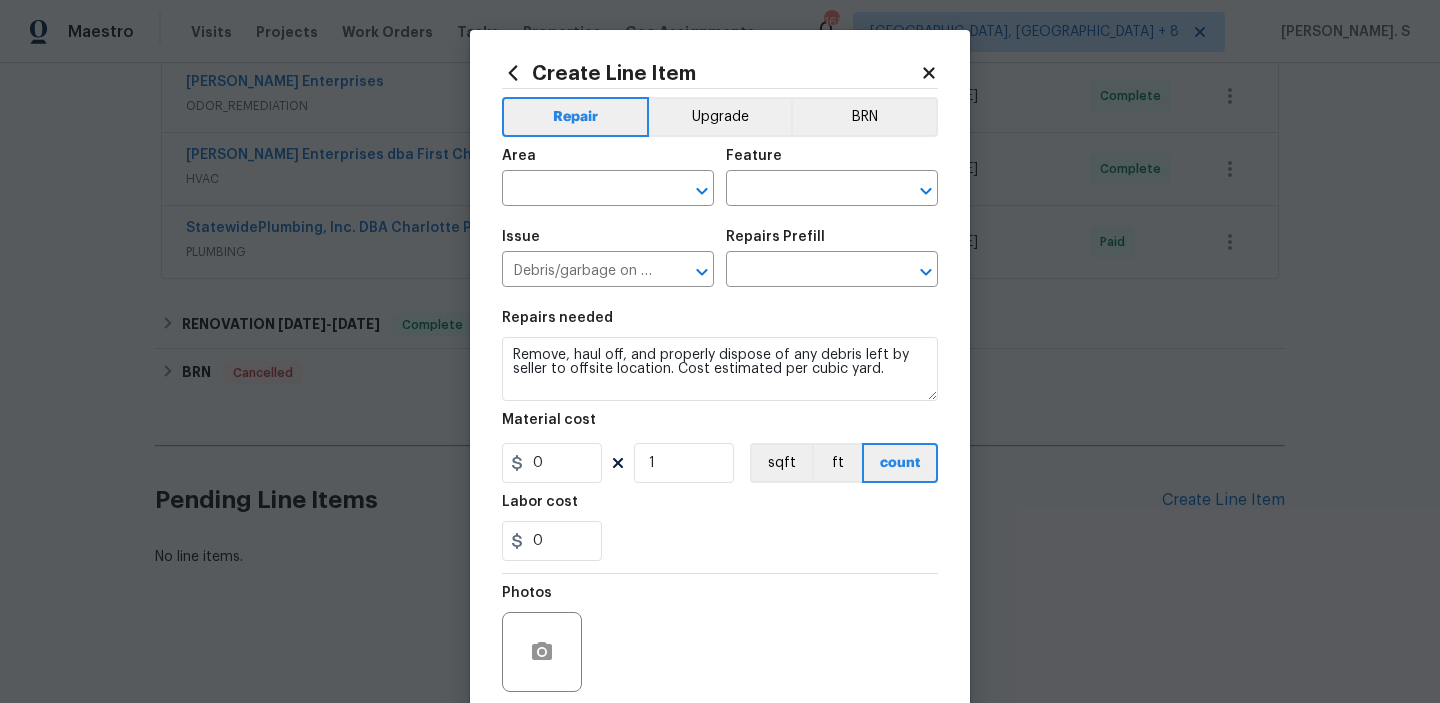 type on "Remove debris/garbage $100.00" 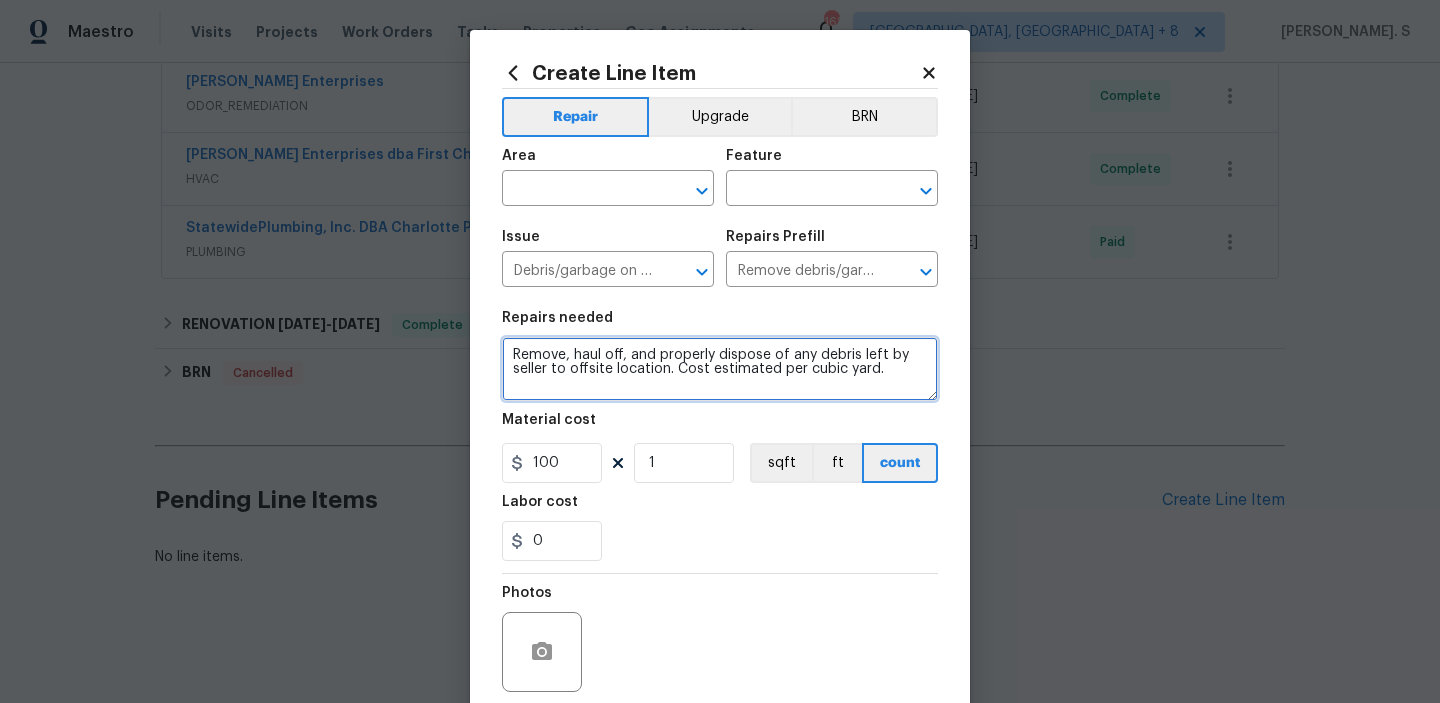 click on "Remove, haul off, and properly dispose of any debris left by seller to offsite location. Cost estimated per cubic yard." at bounding box center [720, 369] 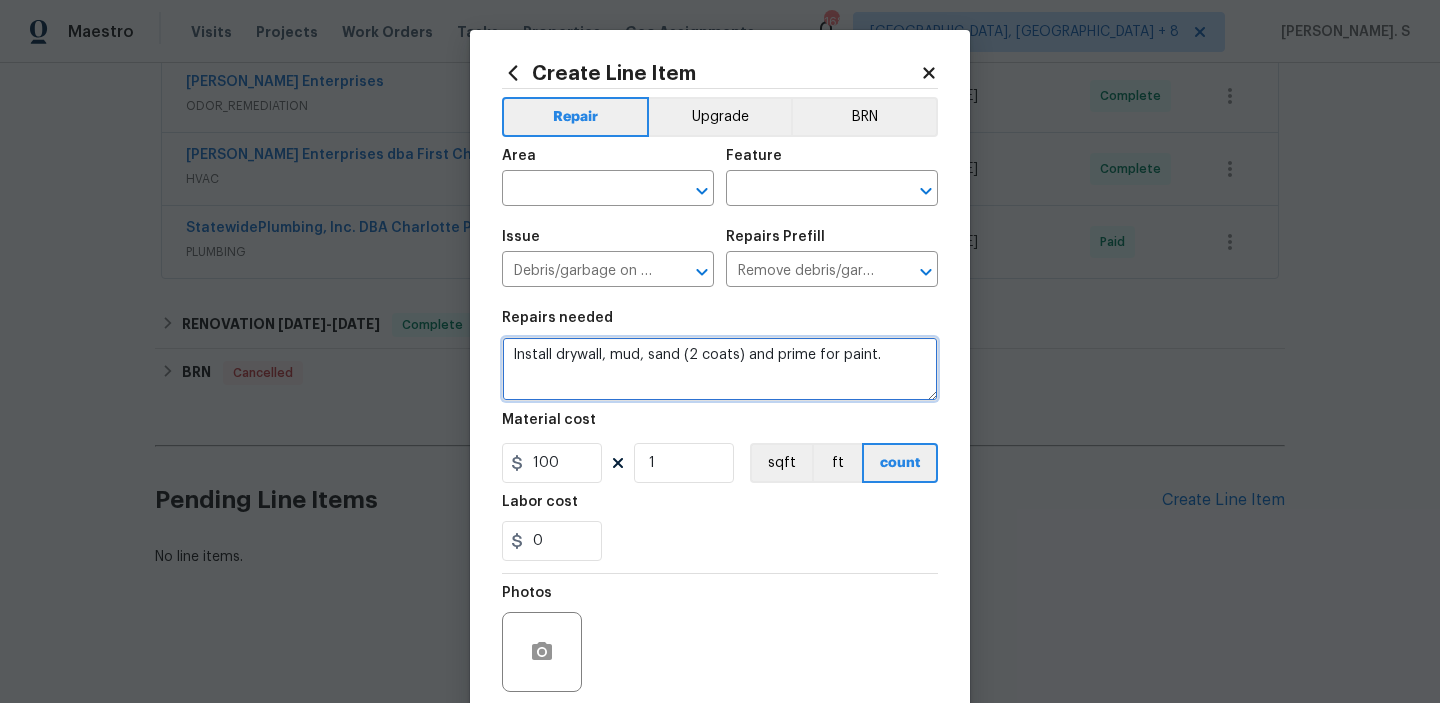 type on "Install drywall, mud, sand (2 coats) and prime for paint." 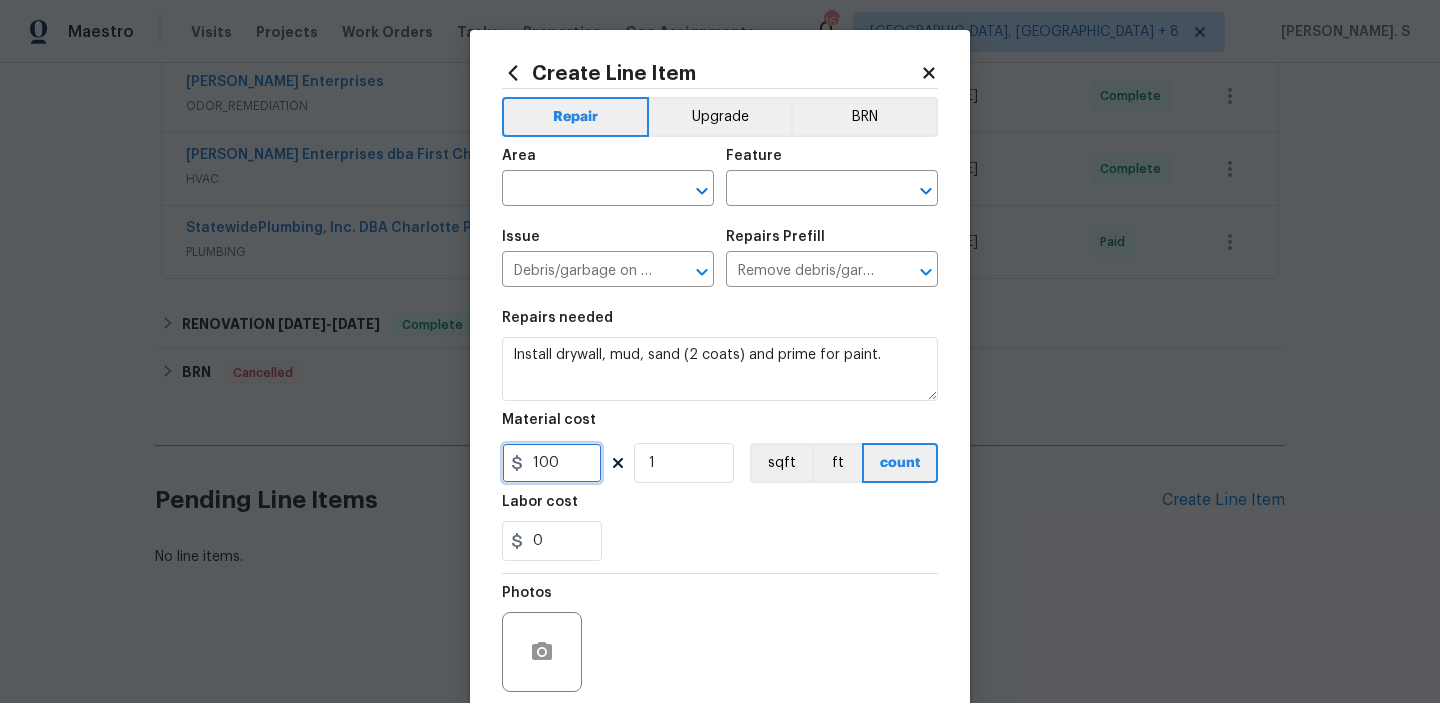click on "100" at bounding box center [552, 463] 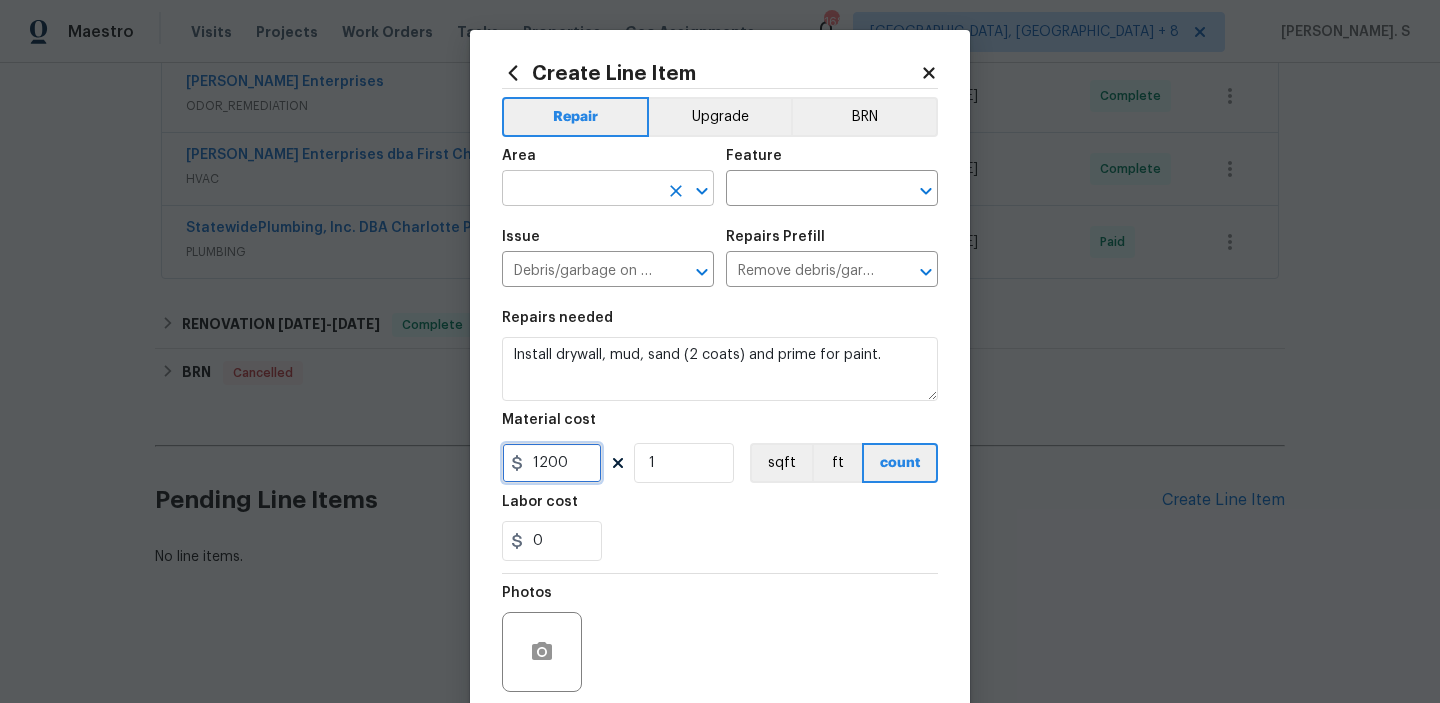 click at bounding box center [702, 191] 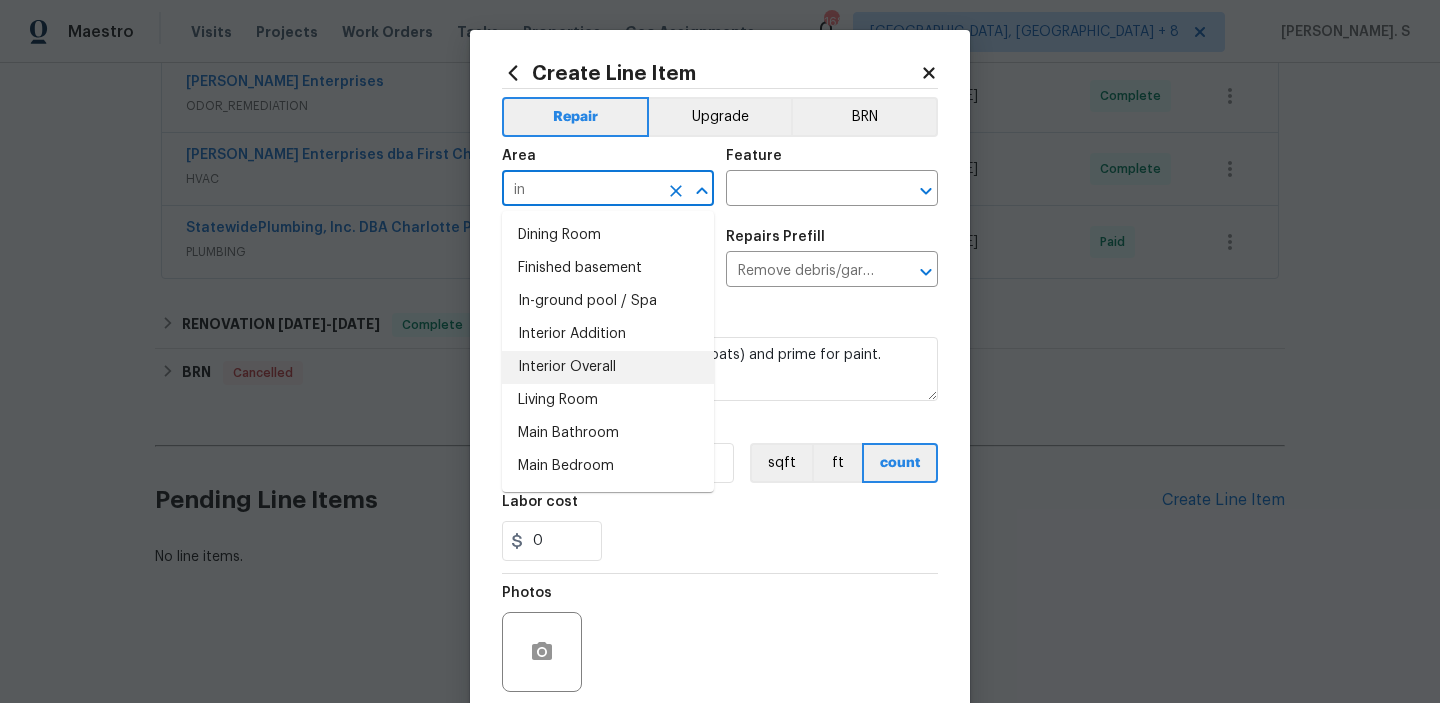 click on "Interior Overall" at bounding box center (608, 367) 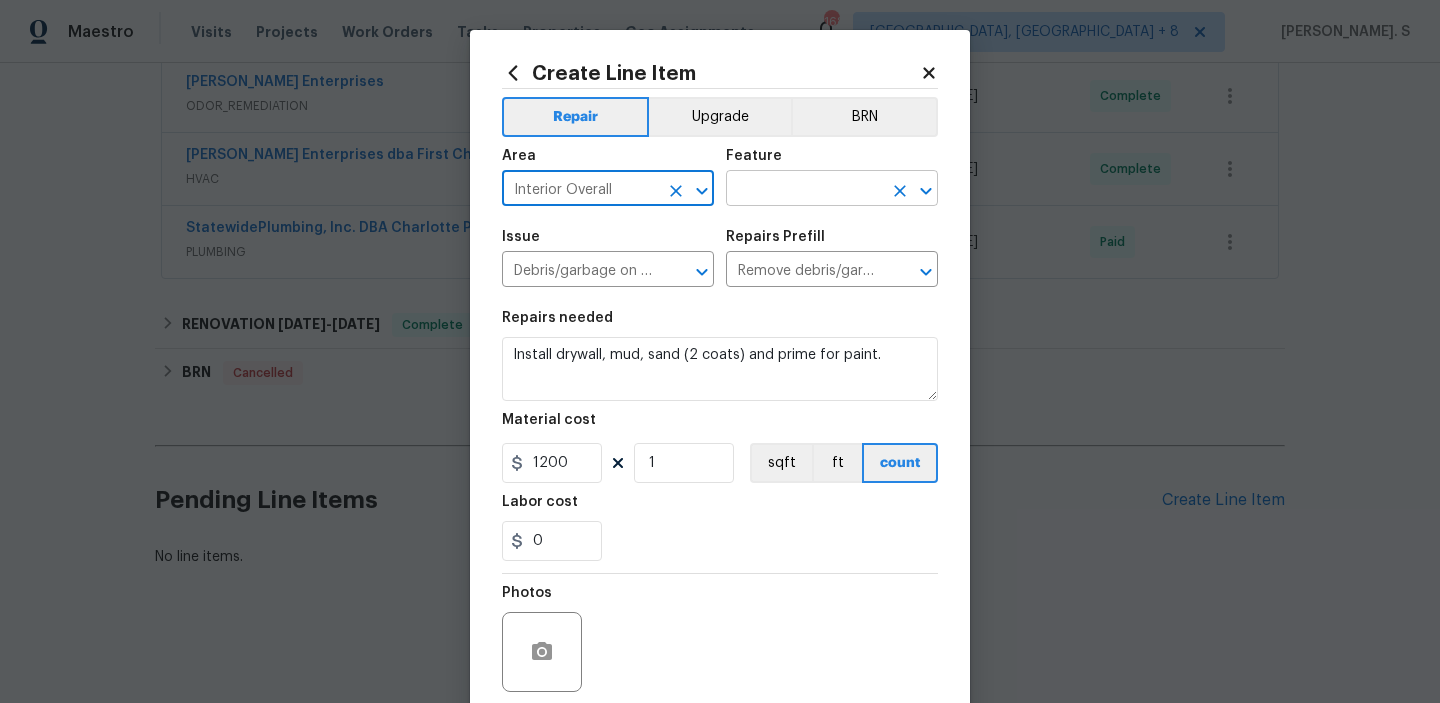 click 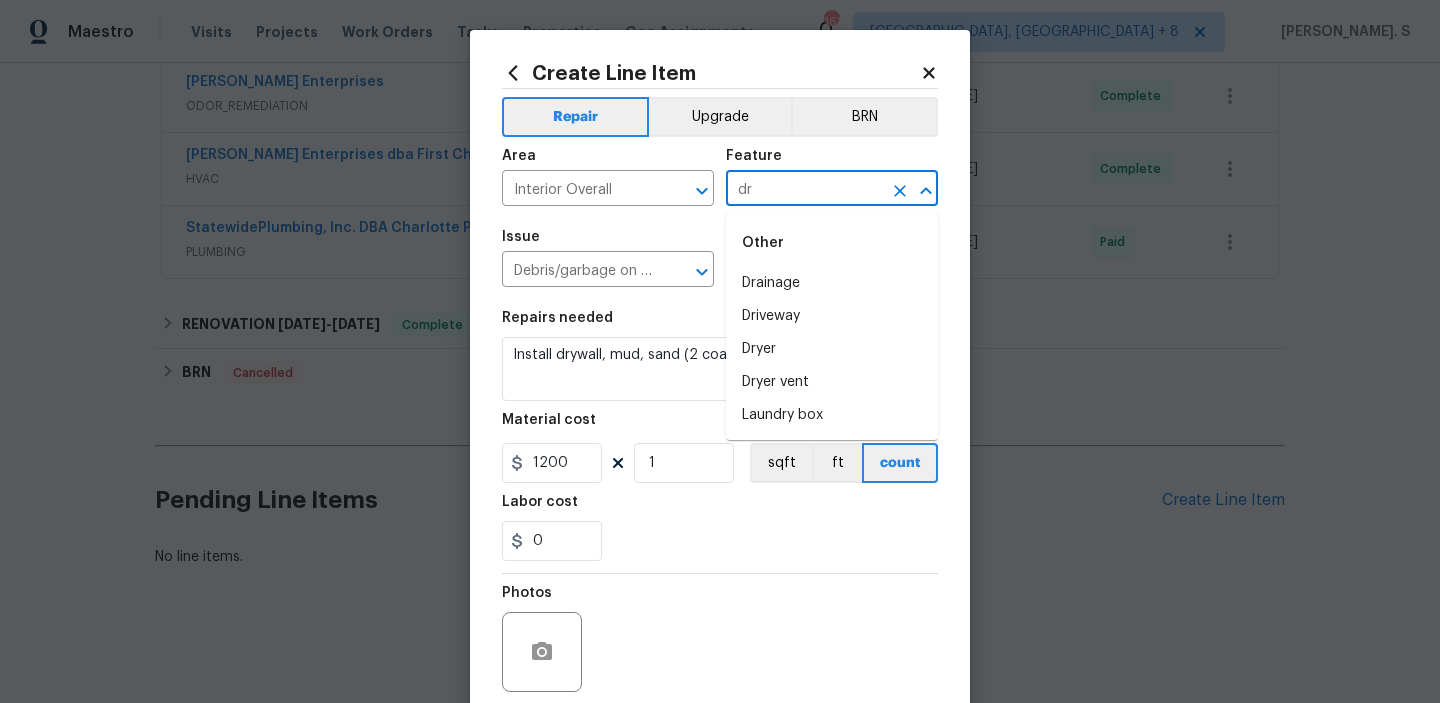 type on "d" 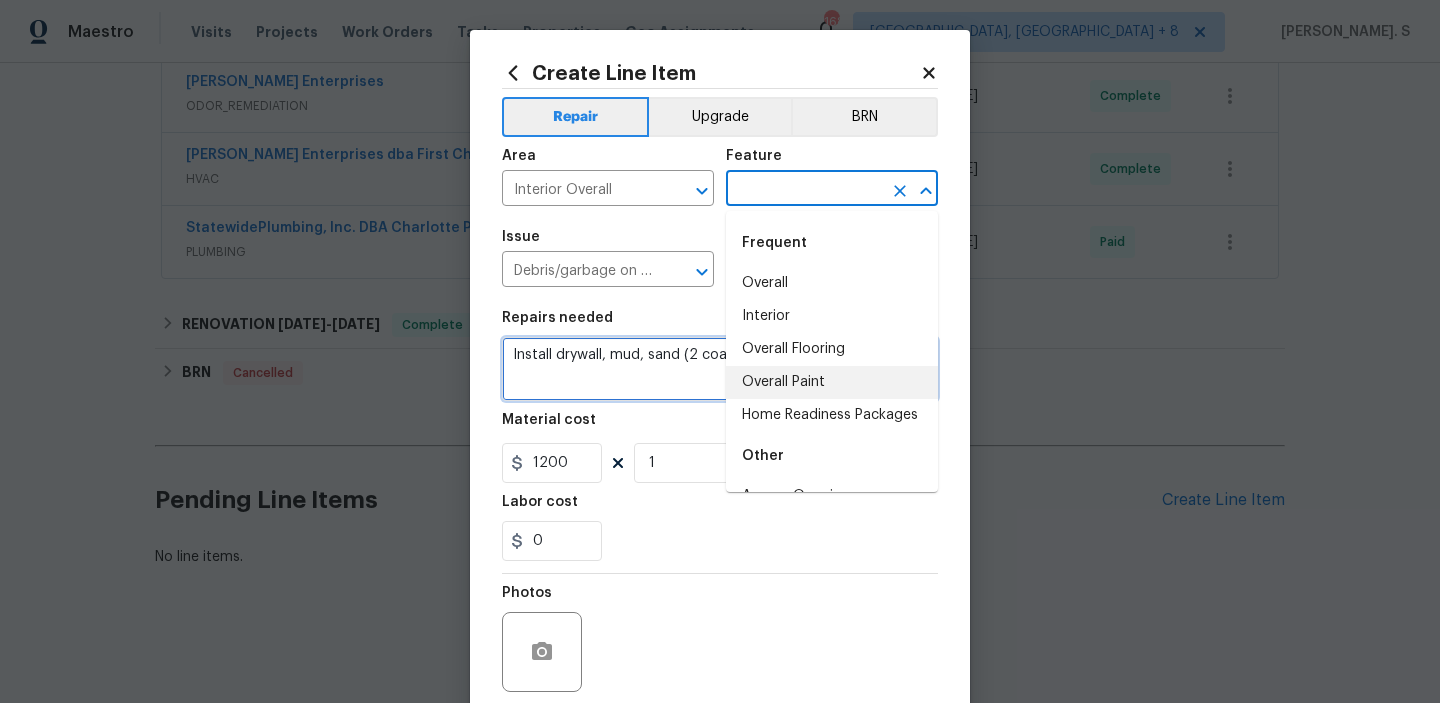 click on "Install drywall, mud, sand (2 coats) and prime for paint." at bounding box center (720, 369) 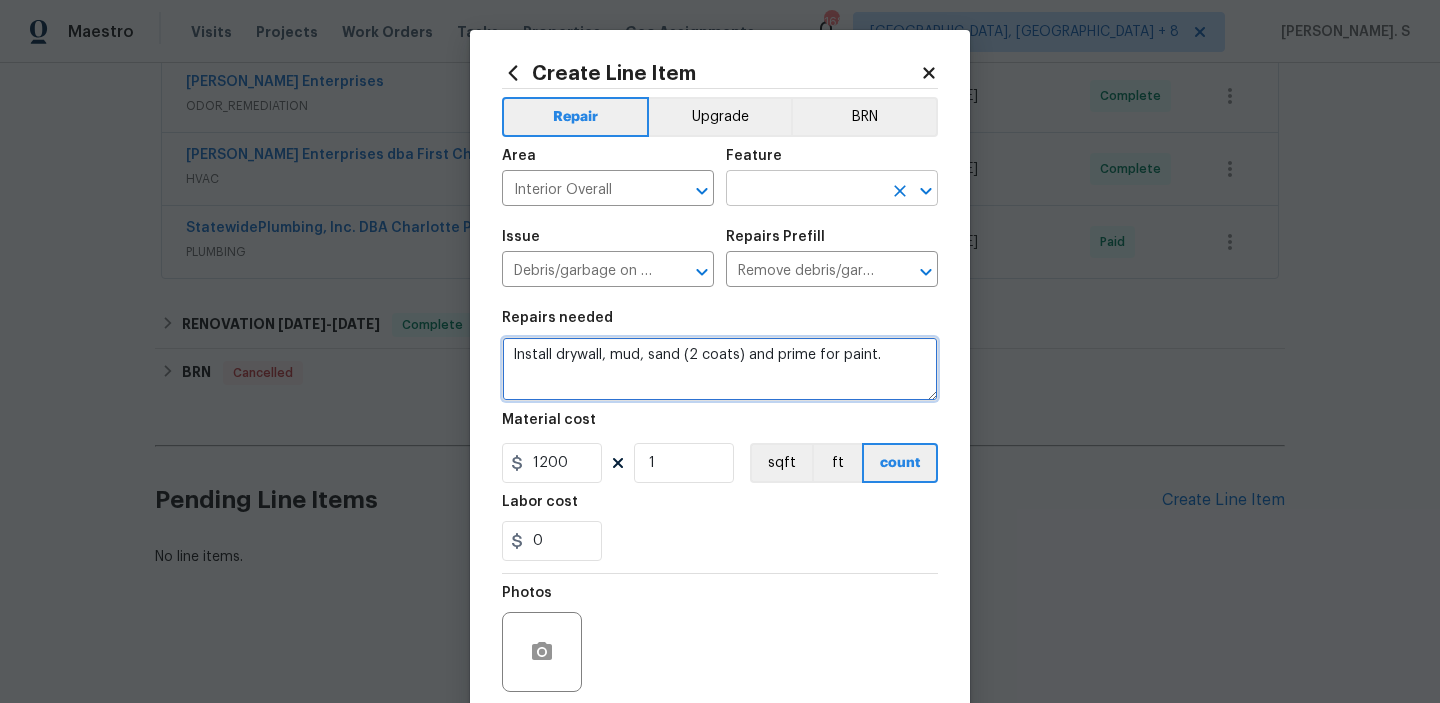 click 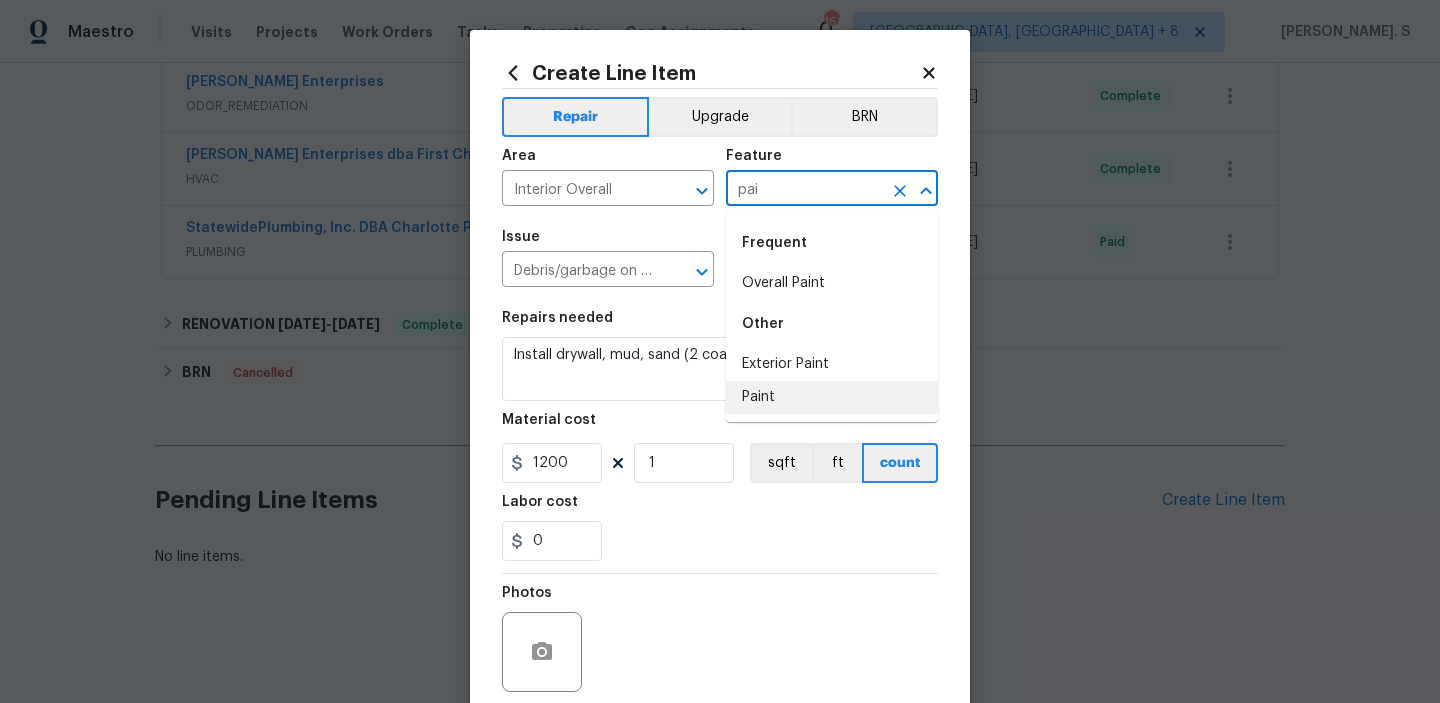 click on "Paint" at bounding box center [832, 397] 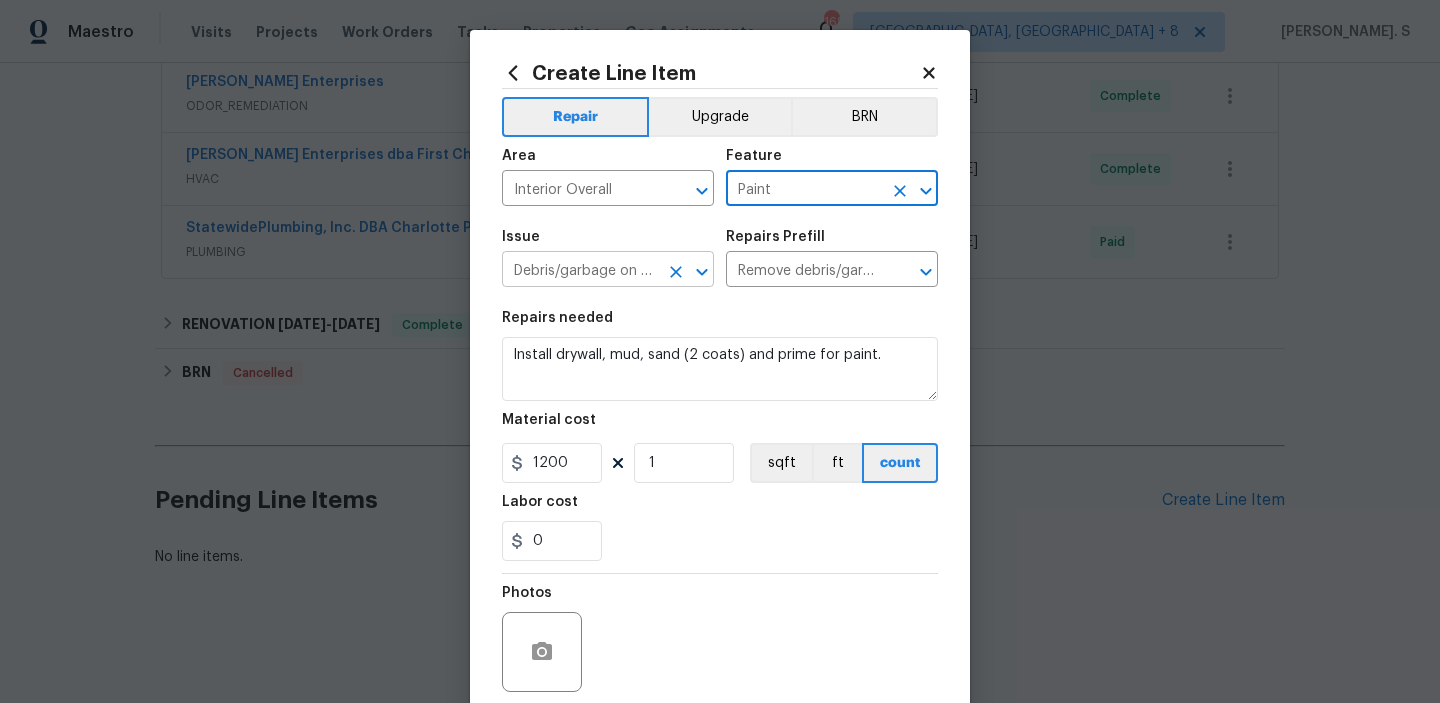 click 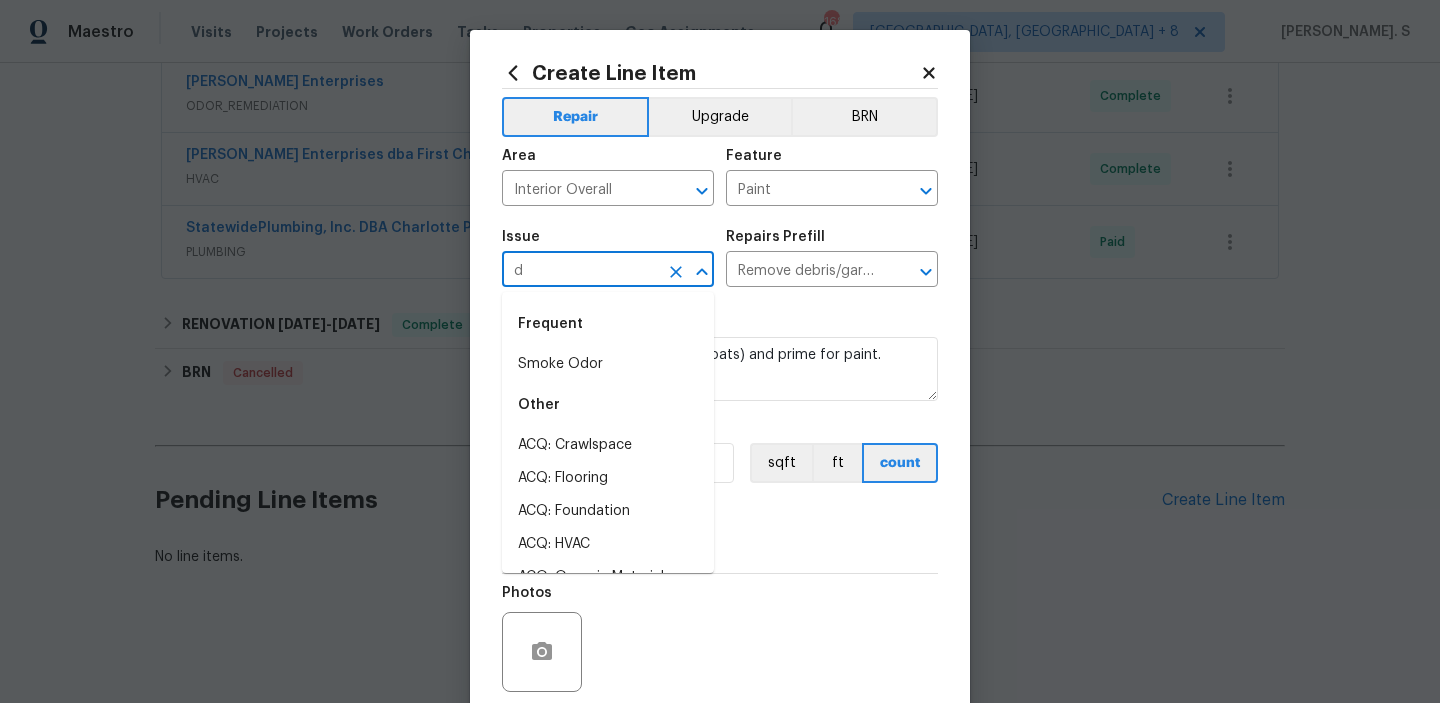 scroll, scrollTop: 0, scrollLeft: 0, axis: both 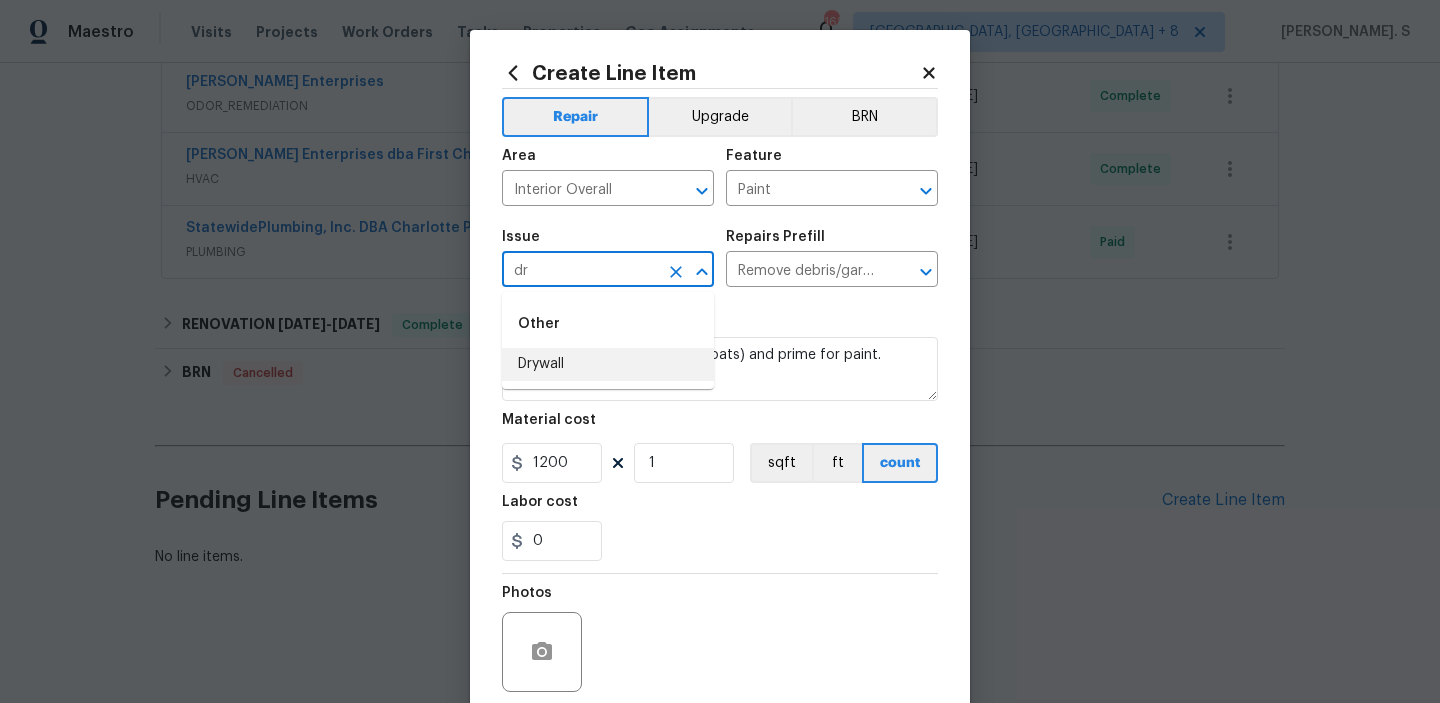 click on "Drywall" at bounding box center (608, 364) 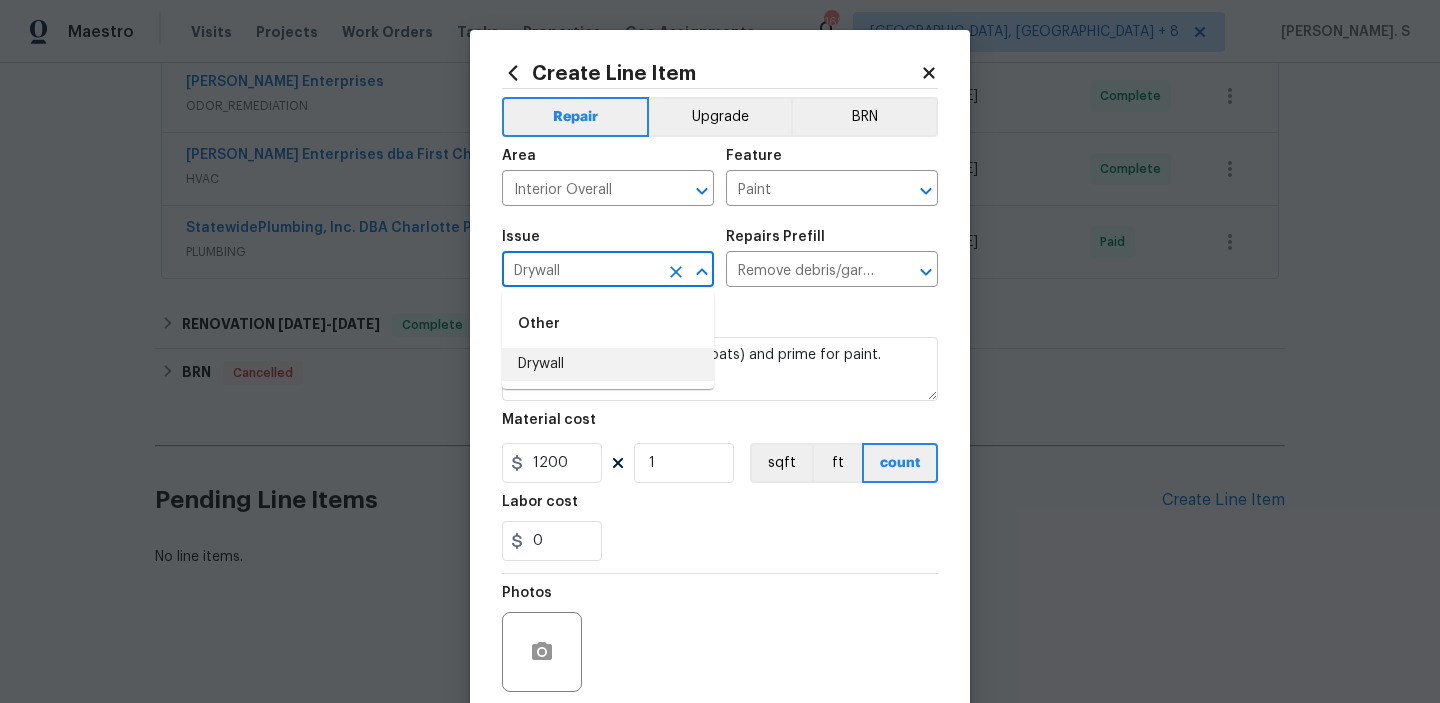 type 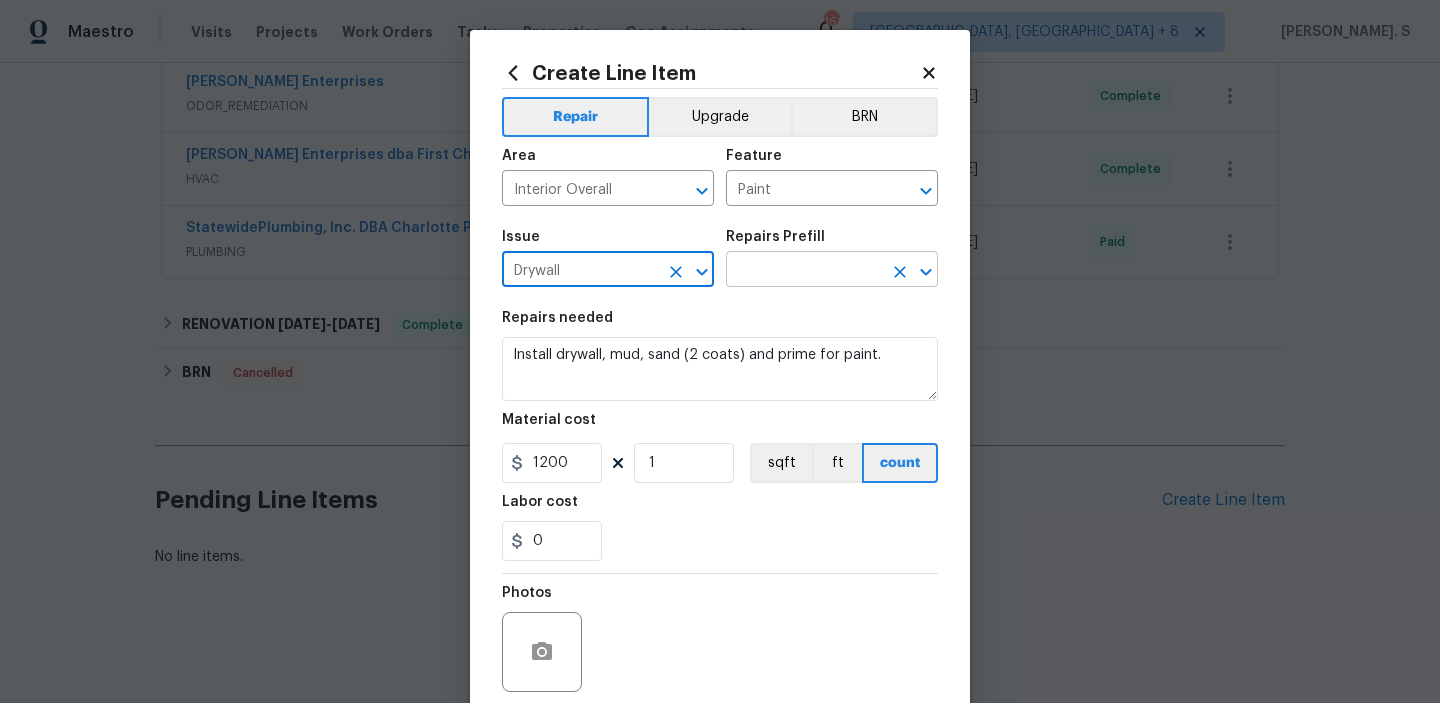 click 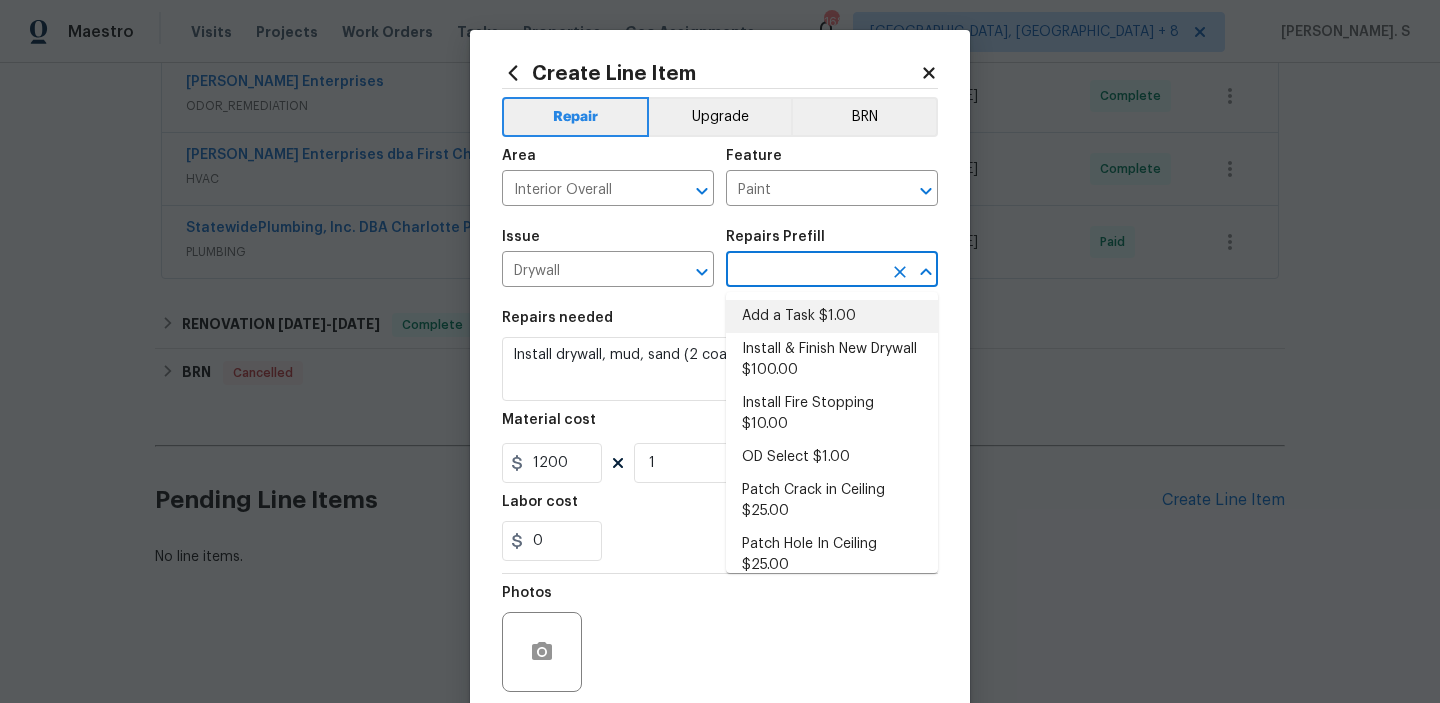 click on "Add a Task $1.00" at bounding box center [832, 316] 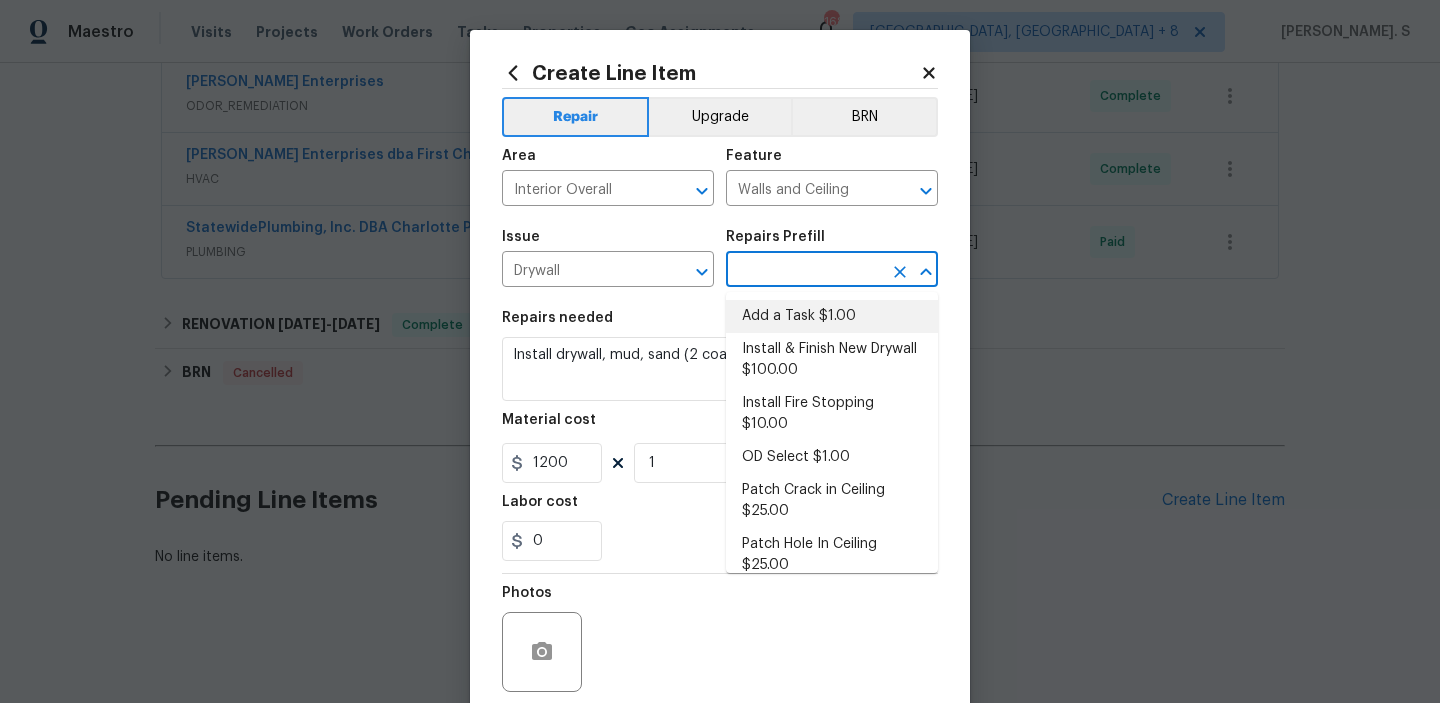 type on "Add a Task $1.00" 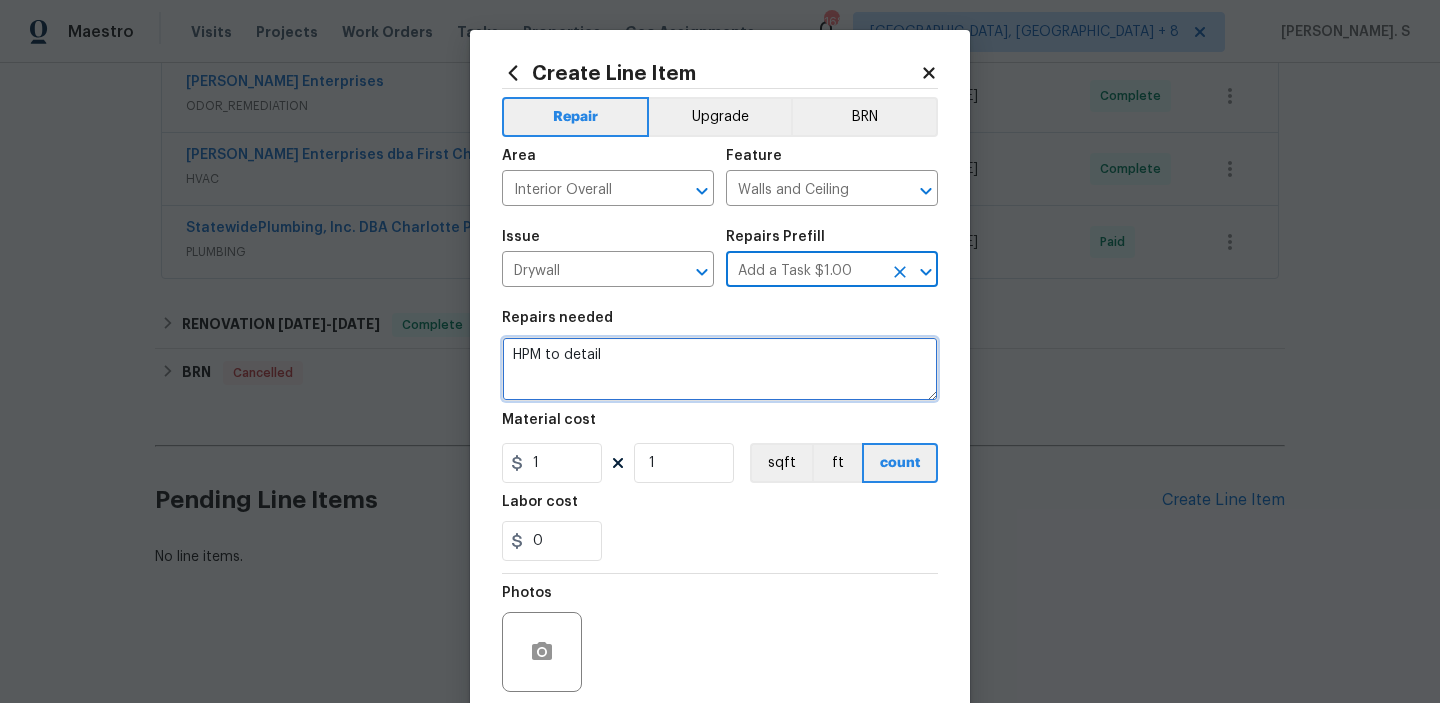 click on "HPM to detail" at bounding box center [720, 369] 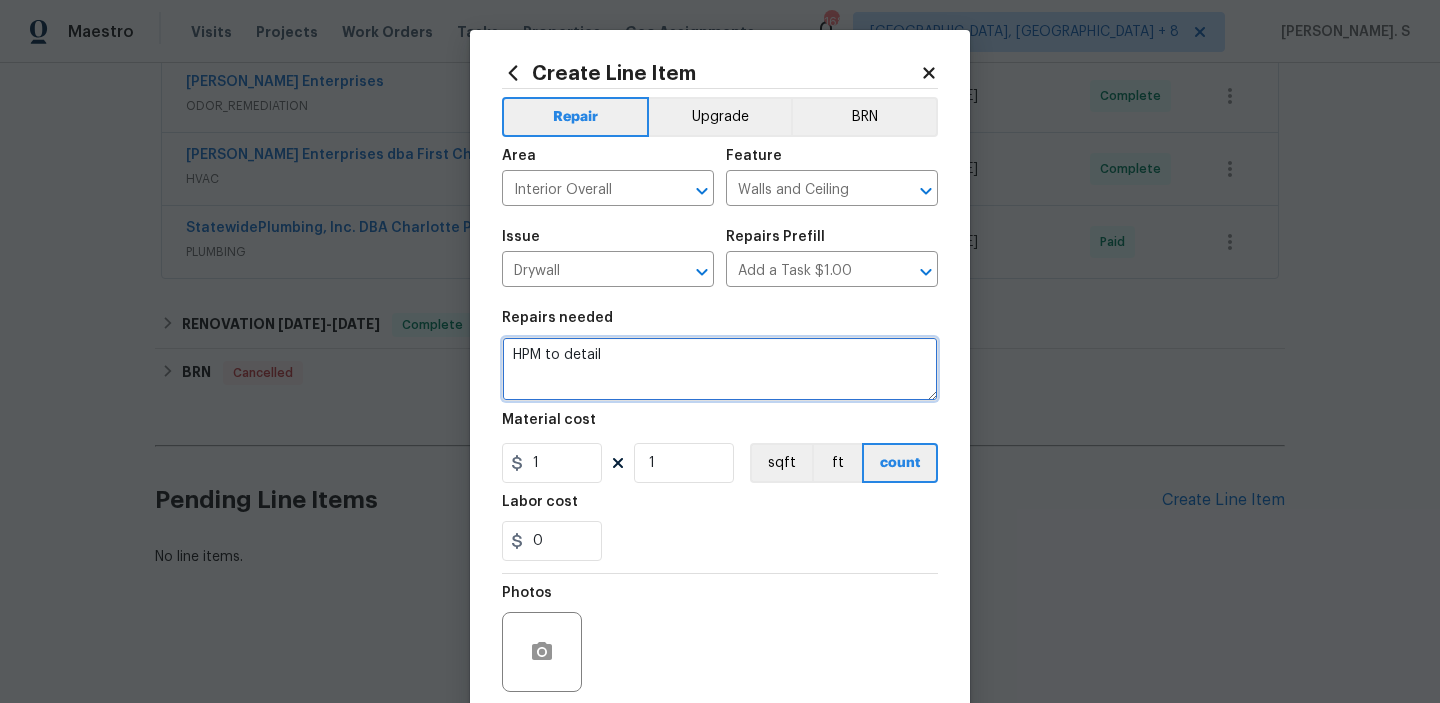 click on "HPM to detail" at bounding box center [720, 369] 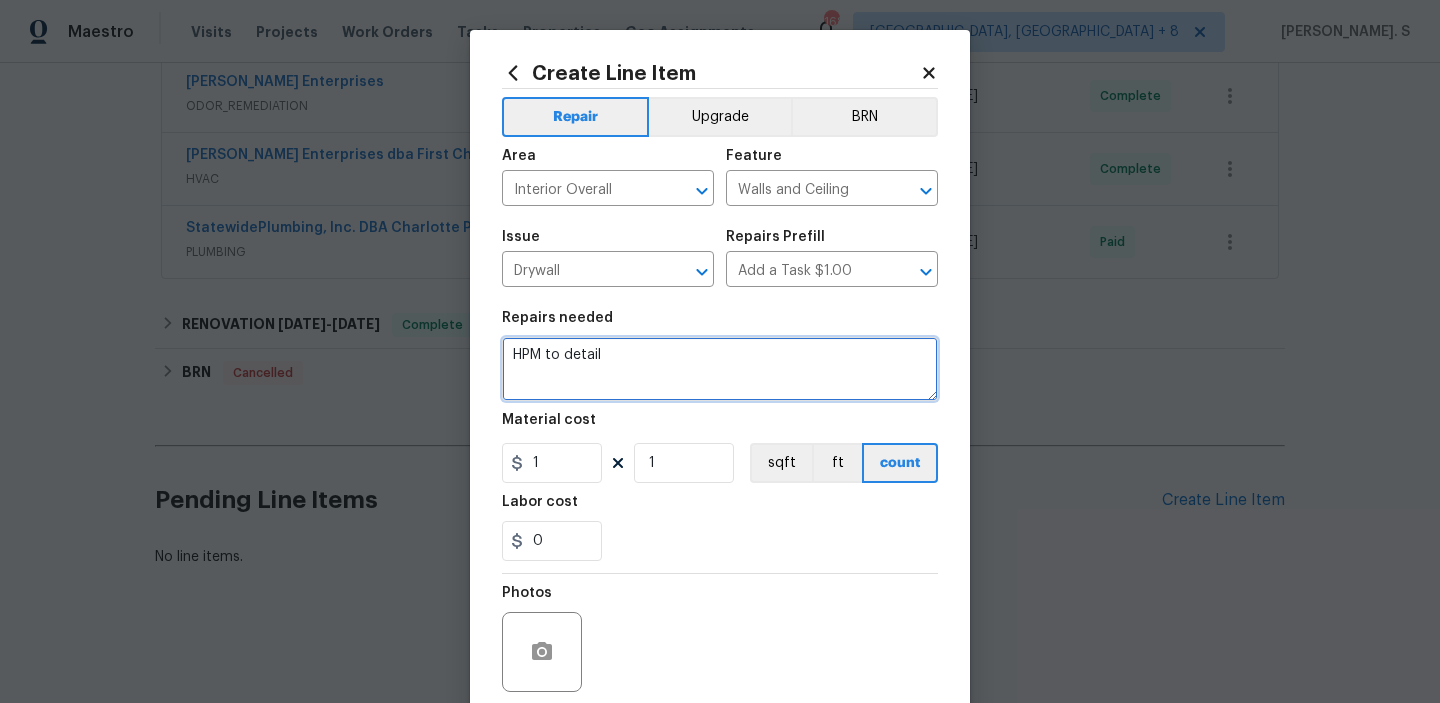 click on "HPM to detail" at bounding box center [720, 369] 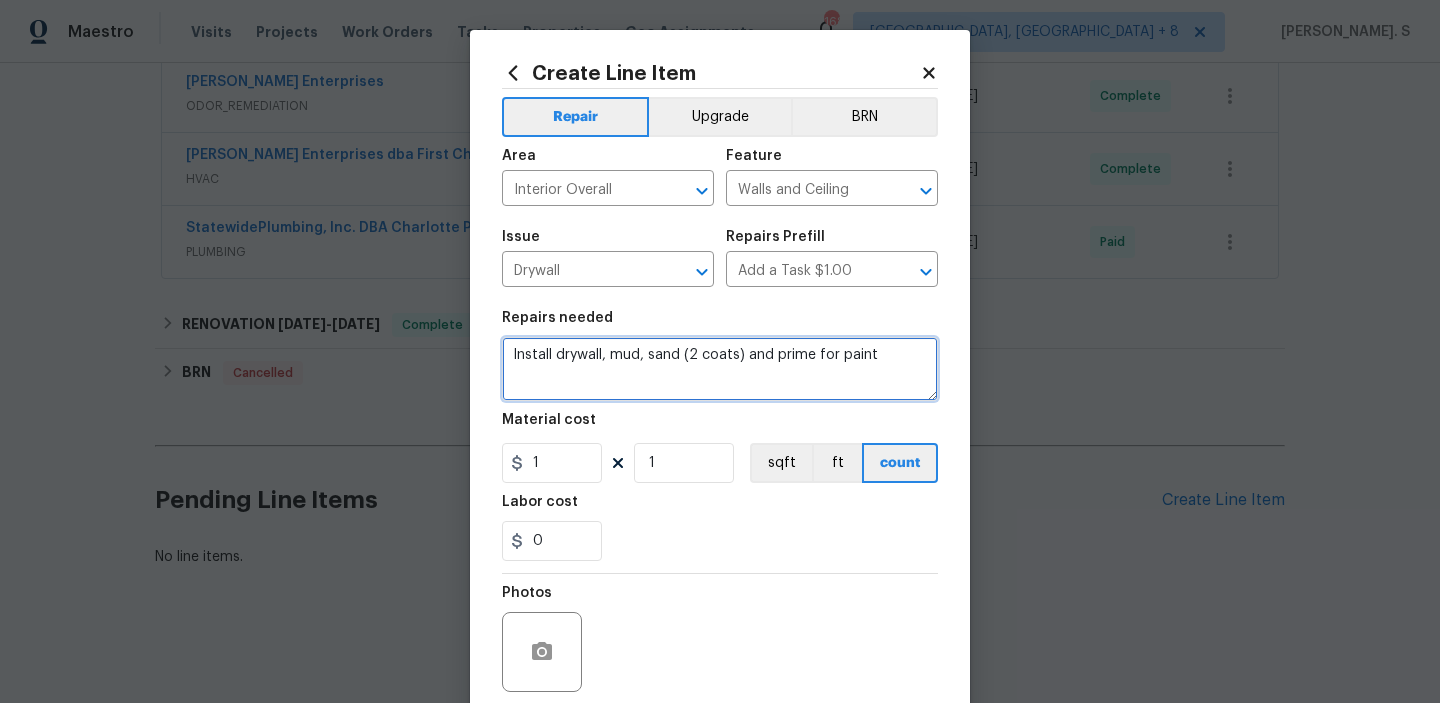 type on "Install drywall, mud, sand (2 coats) and prime for paint" 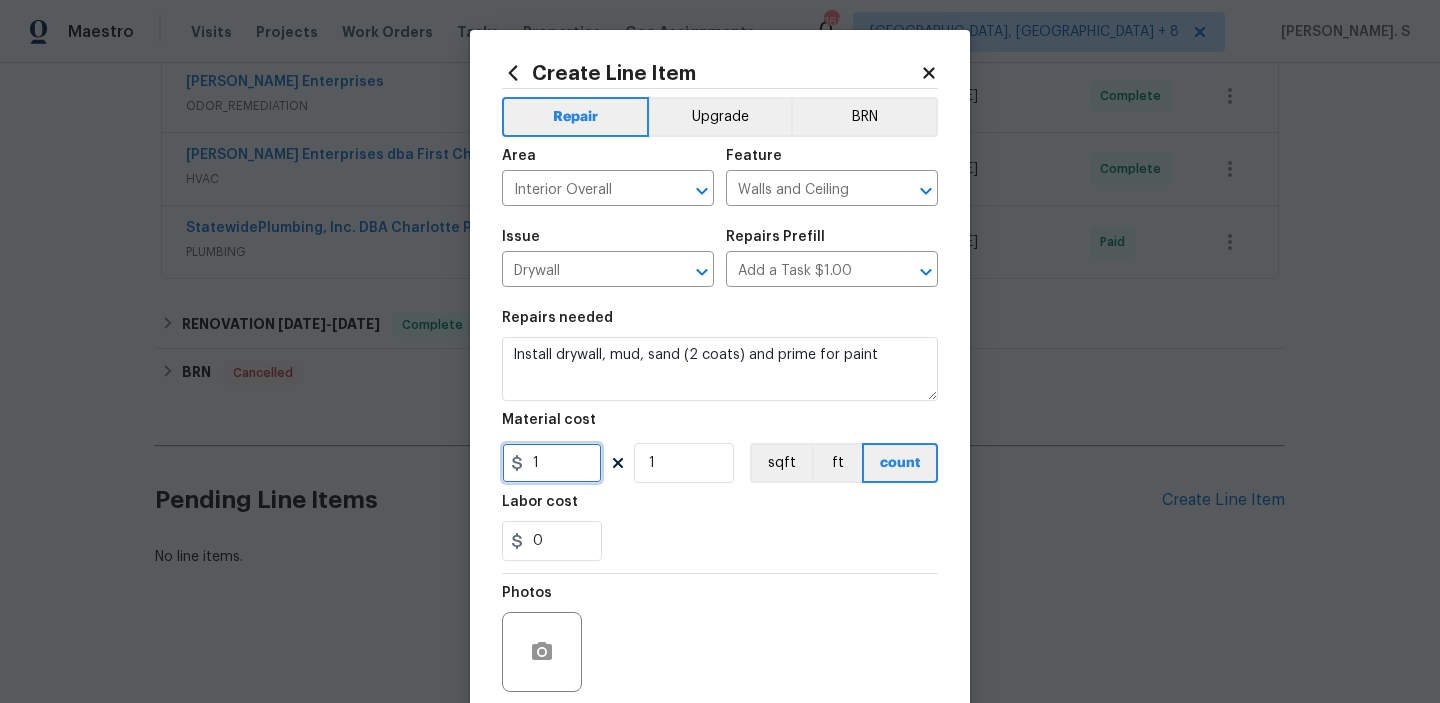 click on "1" at bounding box center (552, 463) 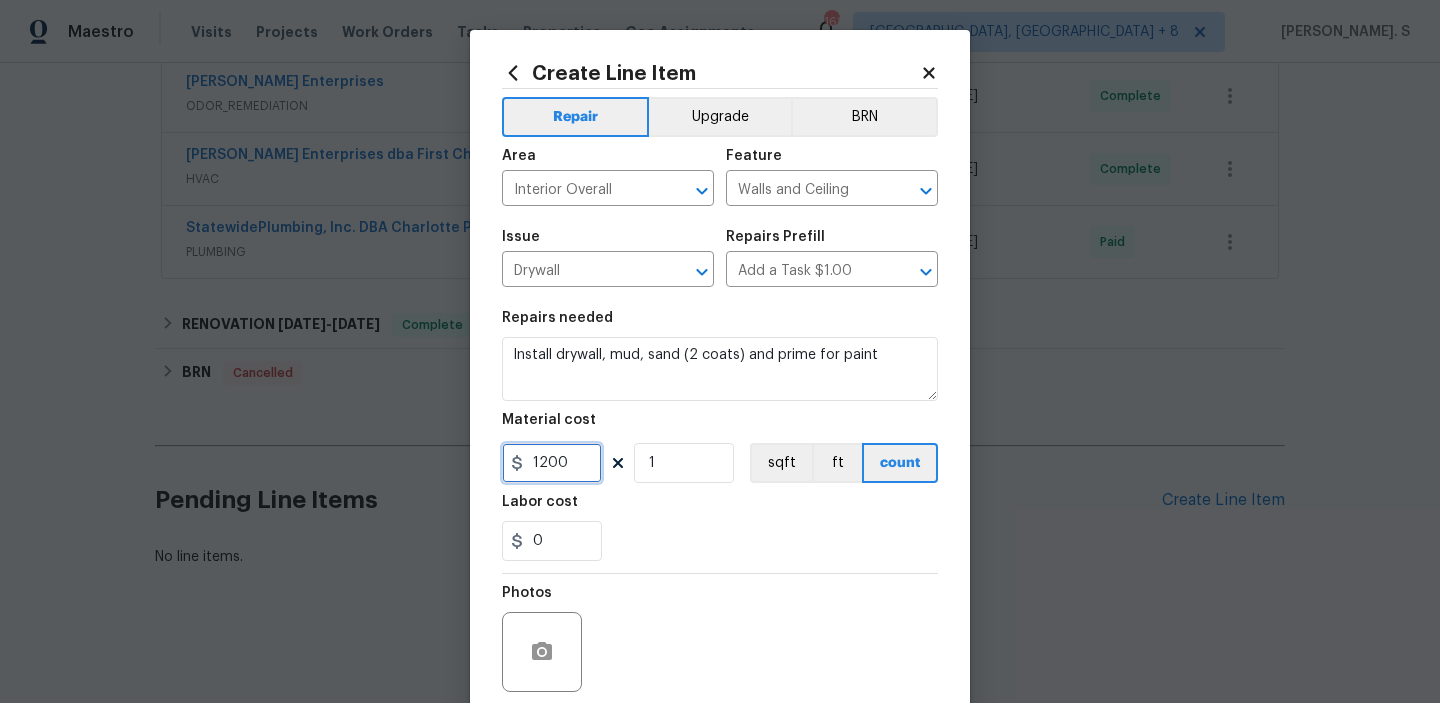 scroll, scrollTop: 159, scrollLeft: 0, axis: vertical 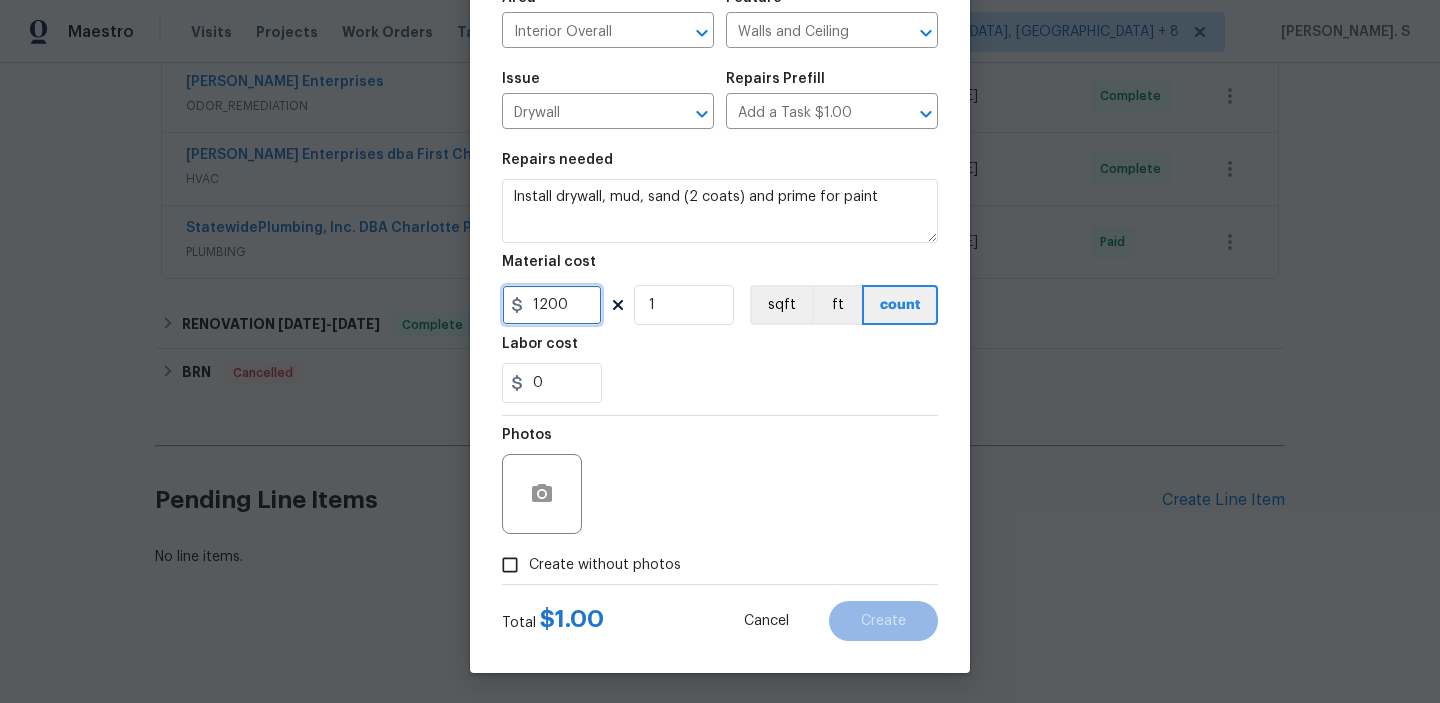 type on "1200" 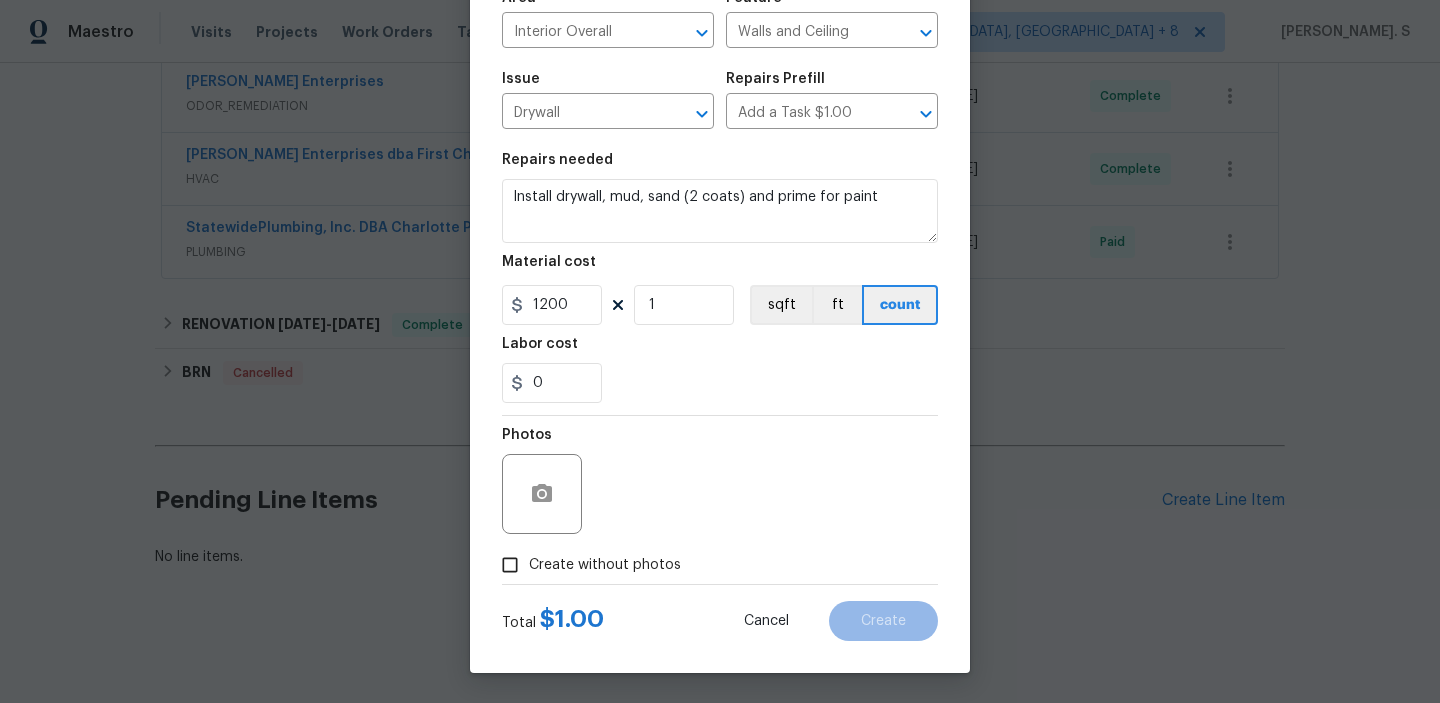 click on "Create without photos" at bounding box center [605, 565] 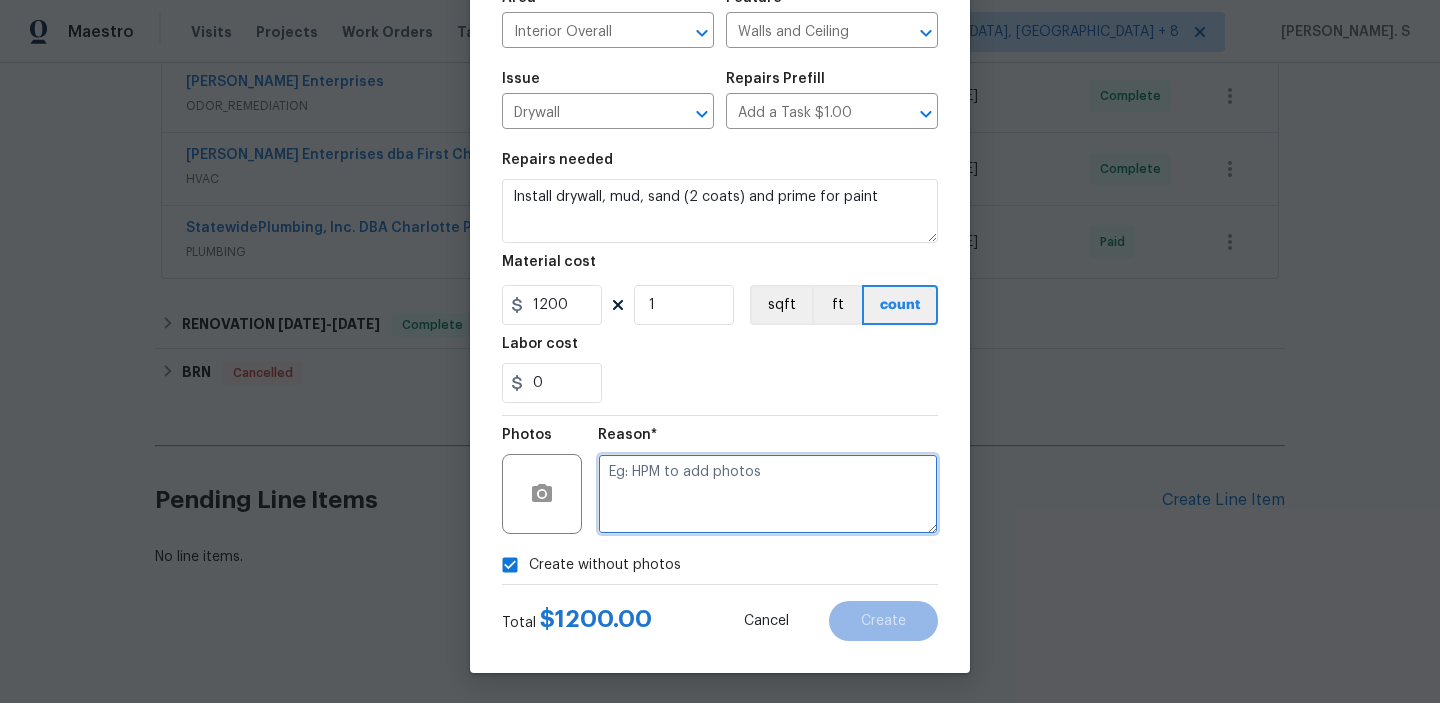click at bounding box center [768, 494] 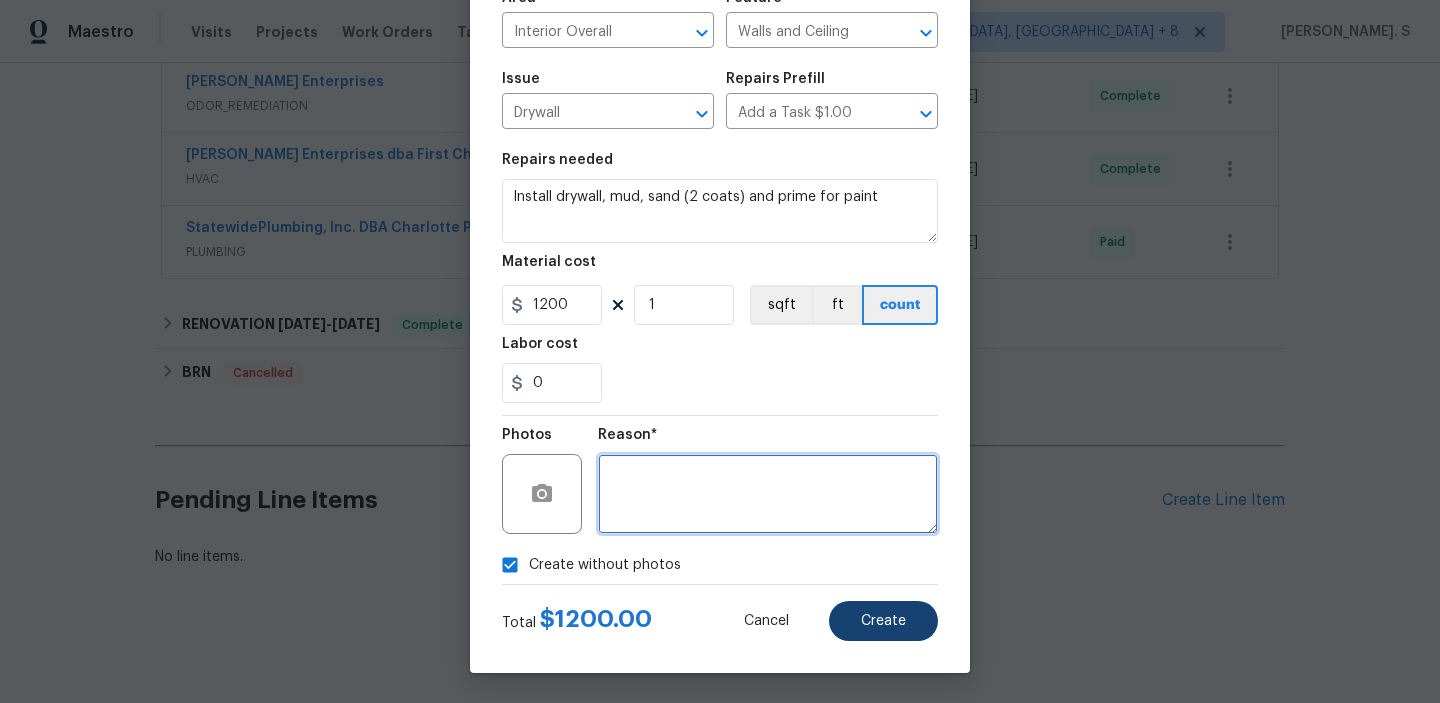 type 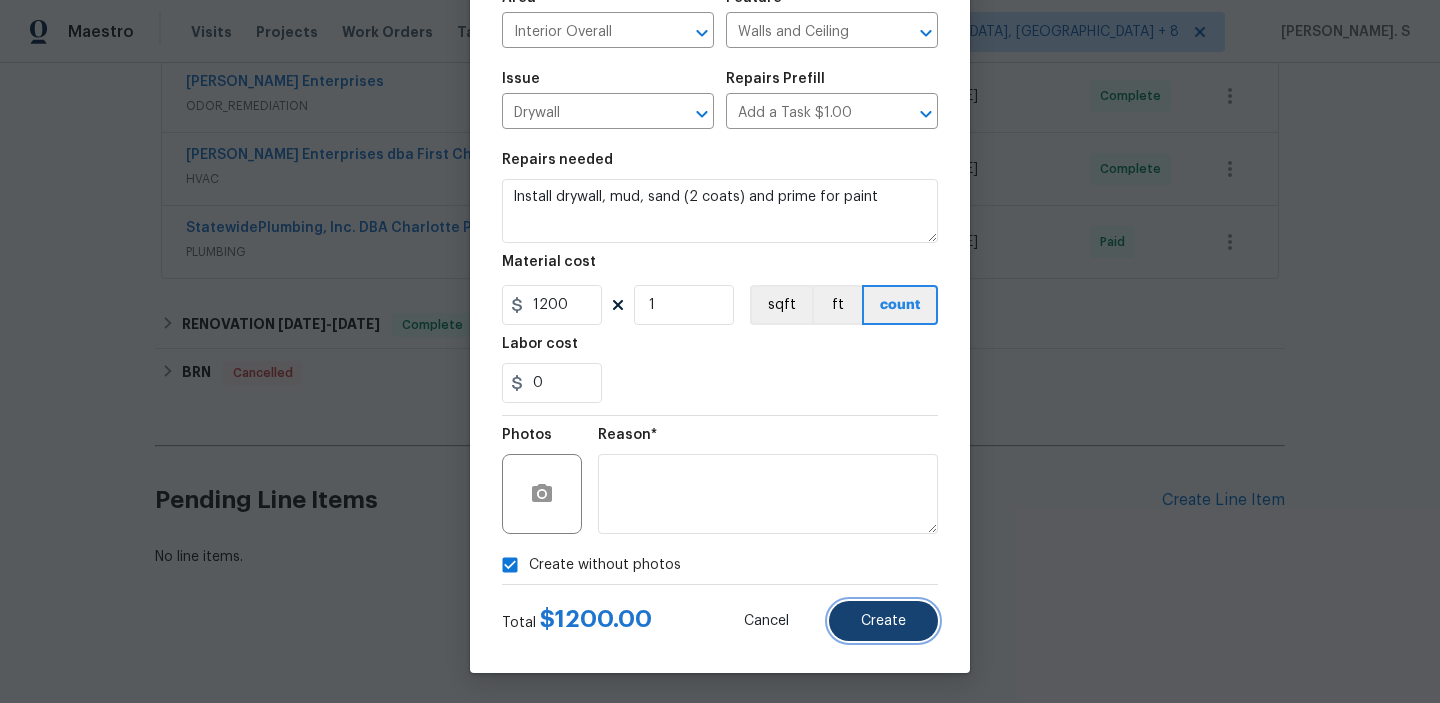 click on "Create" at bounding box center [883, 621] 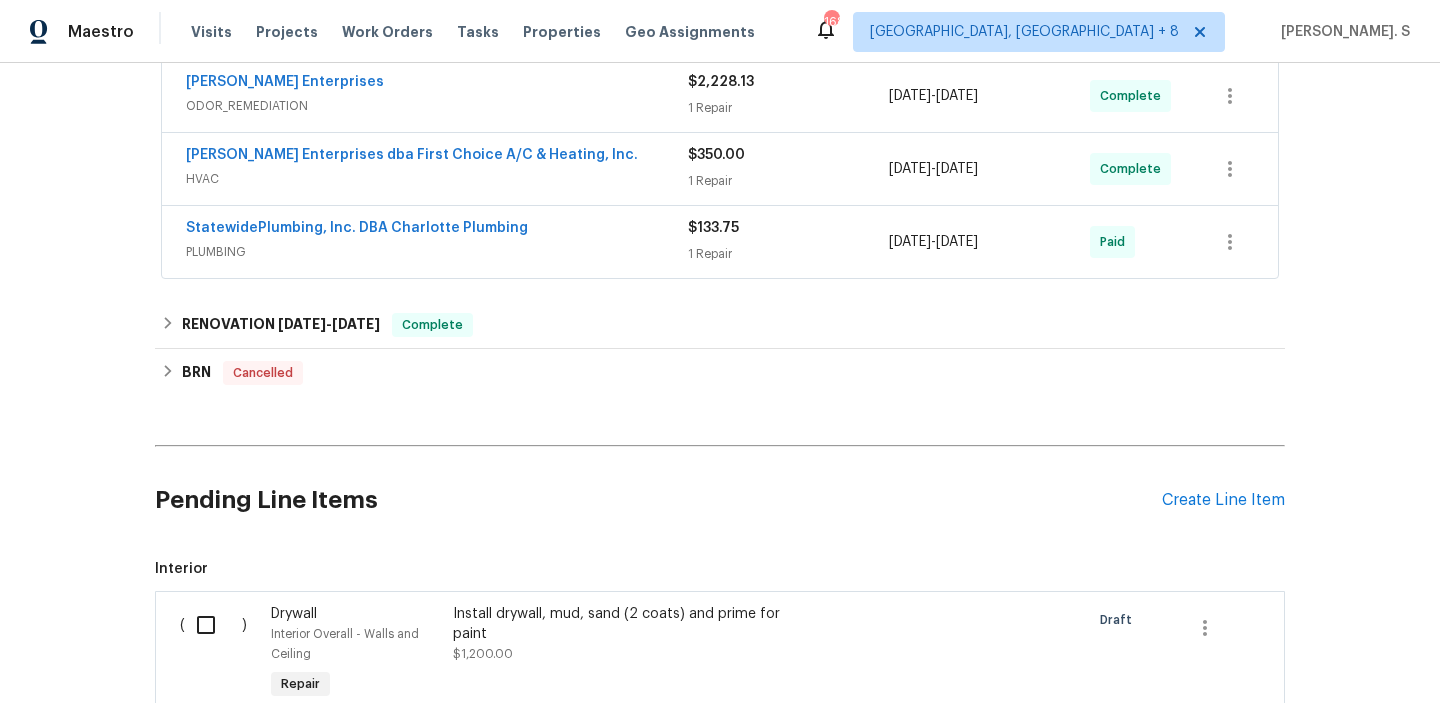 click on "Pending Line Items Create Line Item" at bounding box center (720, 500) 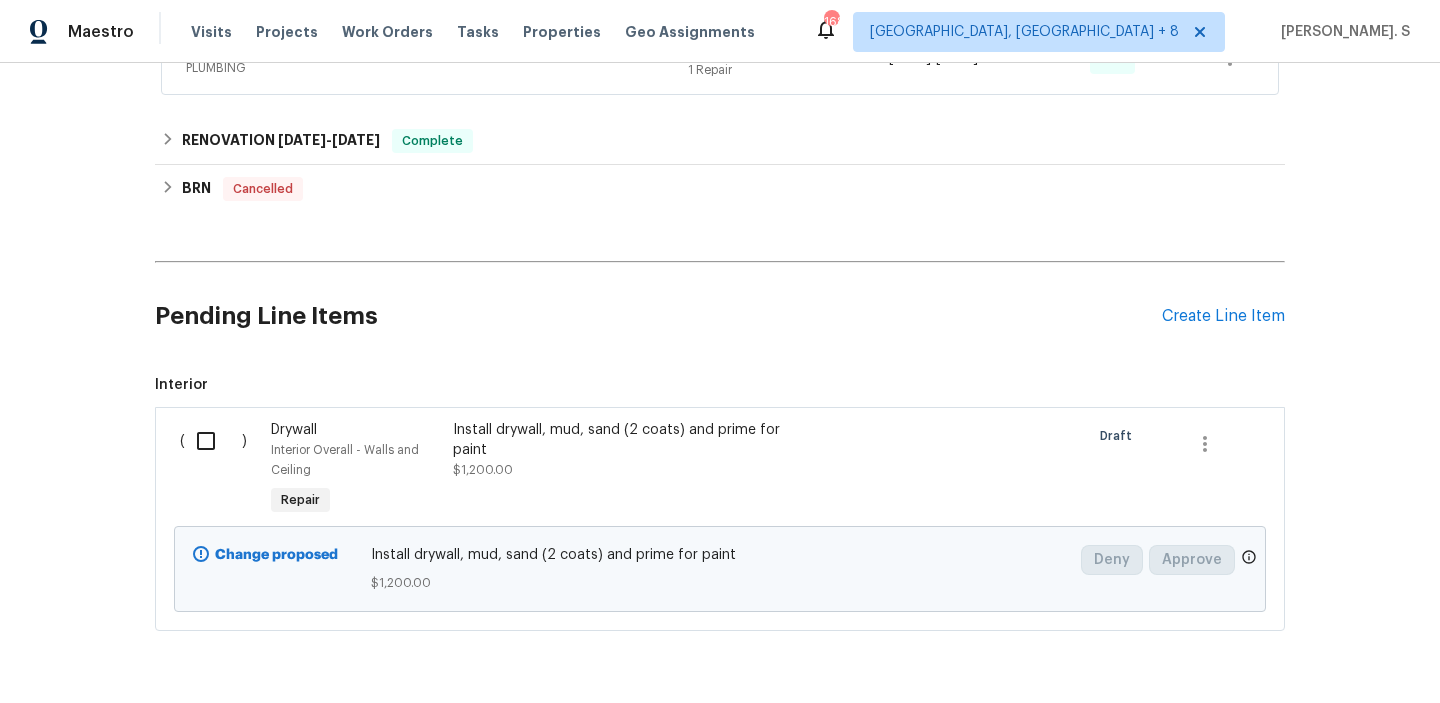 click on "( )" at bounding box center [219, 470] 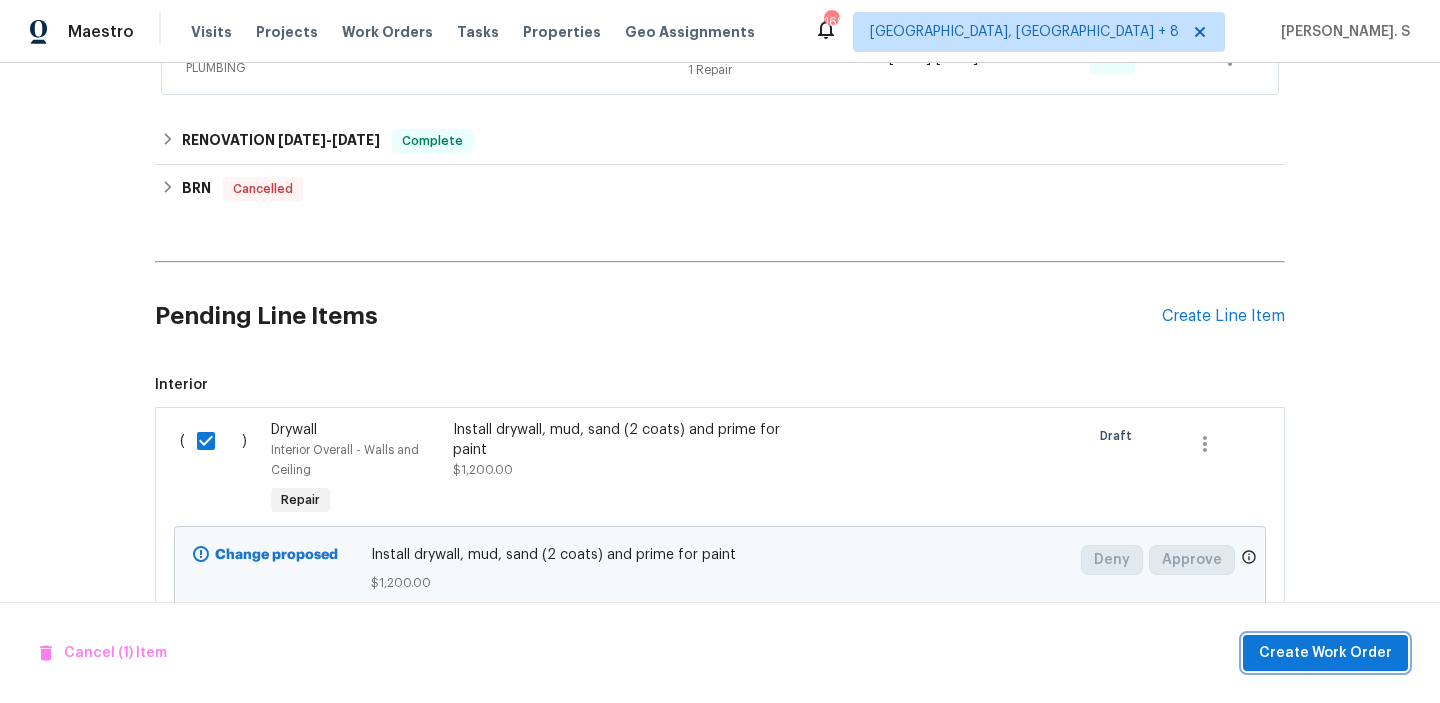 click on "Create Work Order" at bounding box center [1325, 653] 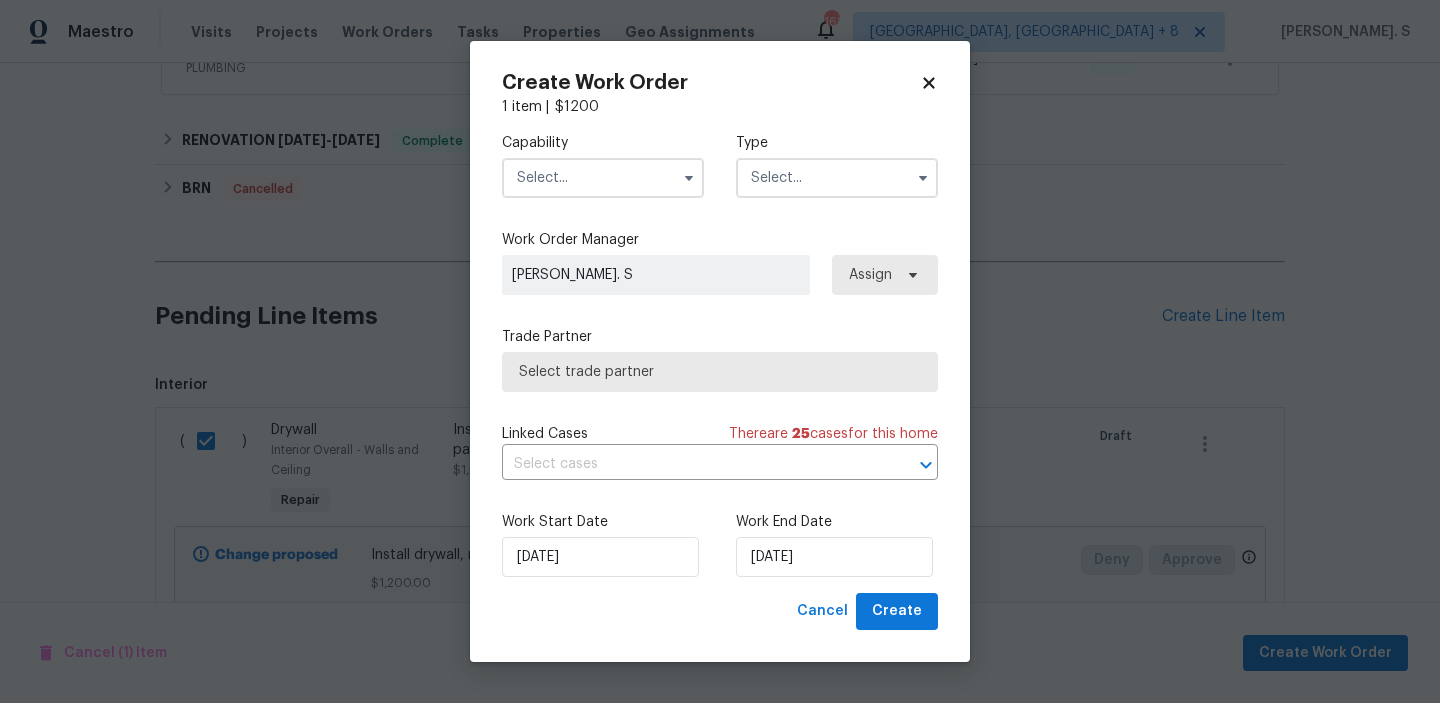 click at bounding box center (603, 178) 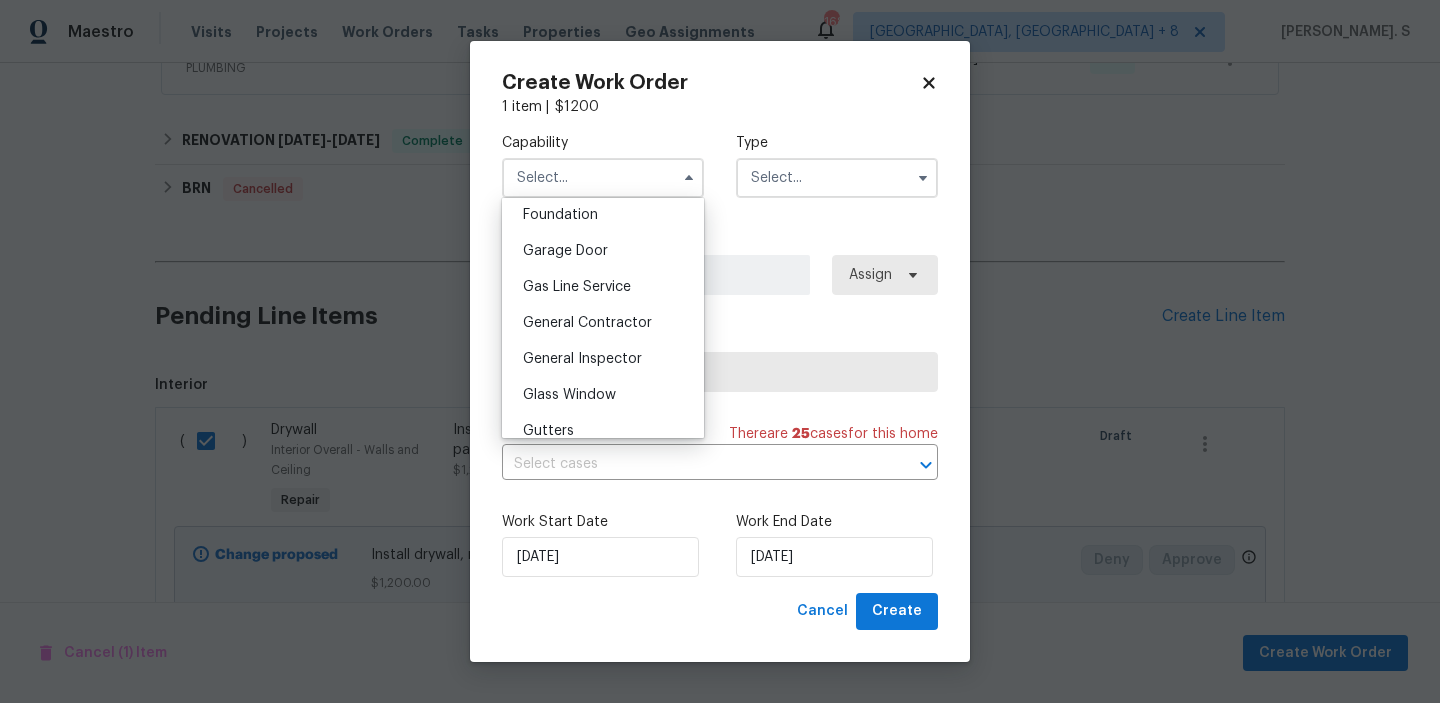 scroll, scrollTop: 856, scrollLeft: 0, axis: vertical 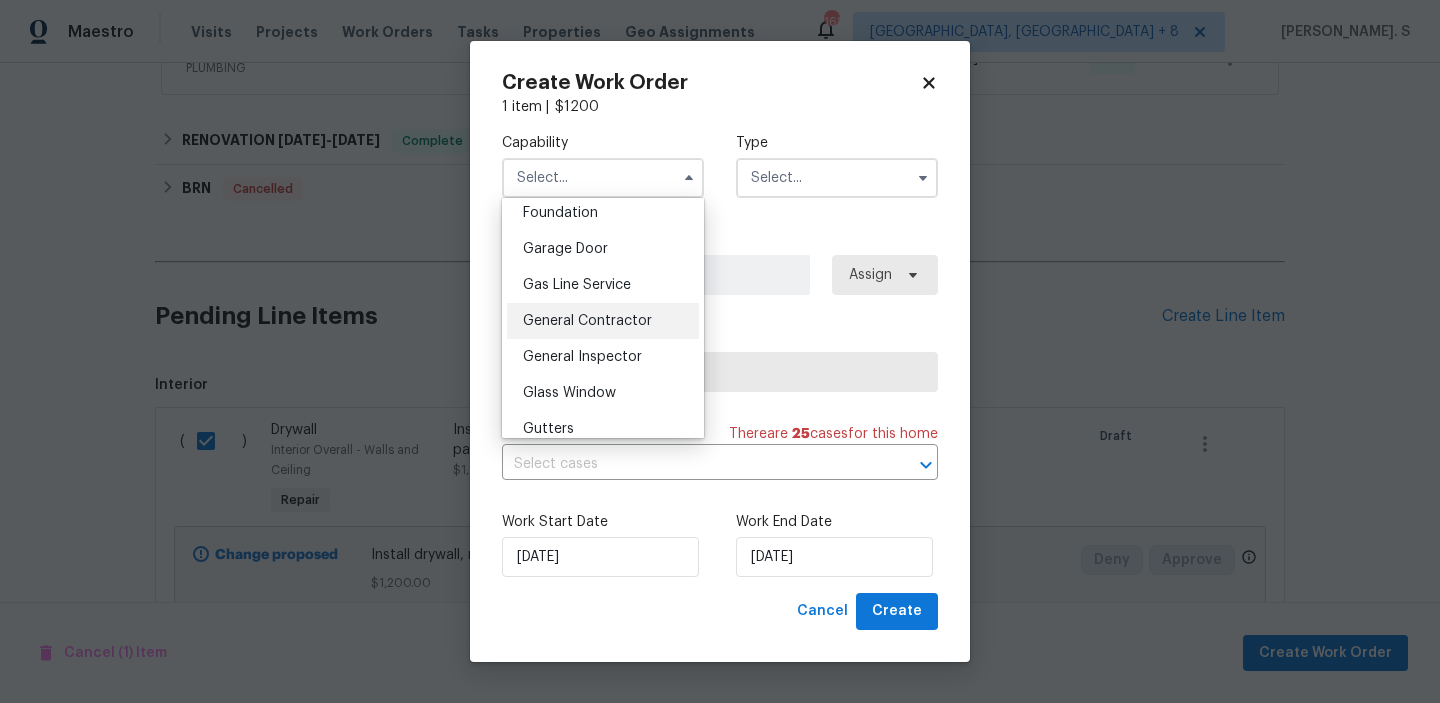 click on "General Contractor" at bounding box center (587, 321) 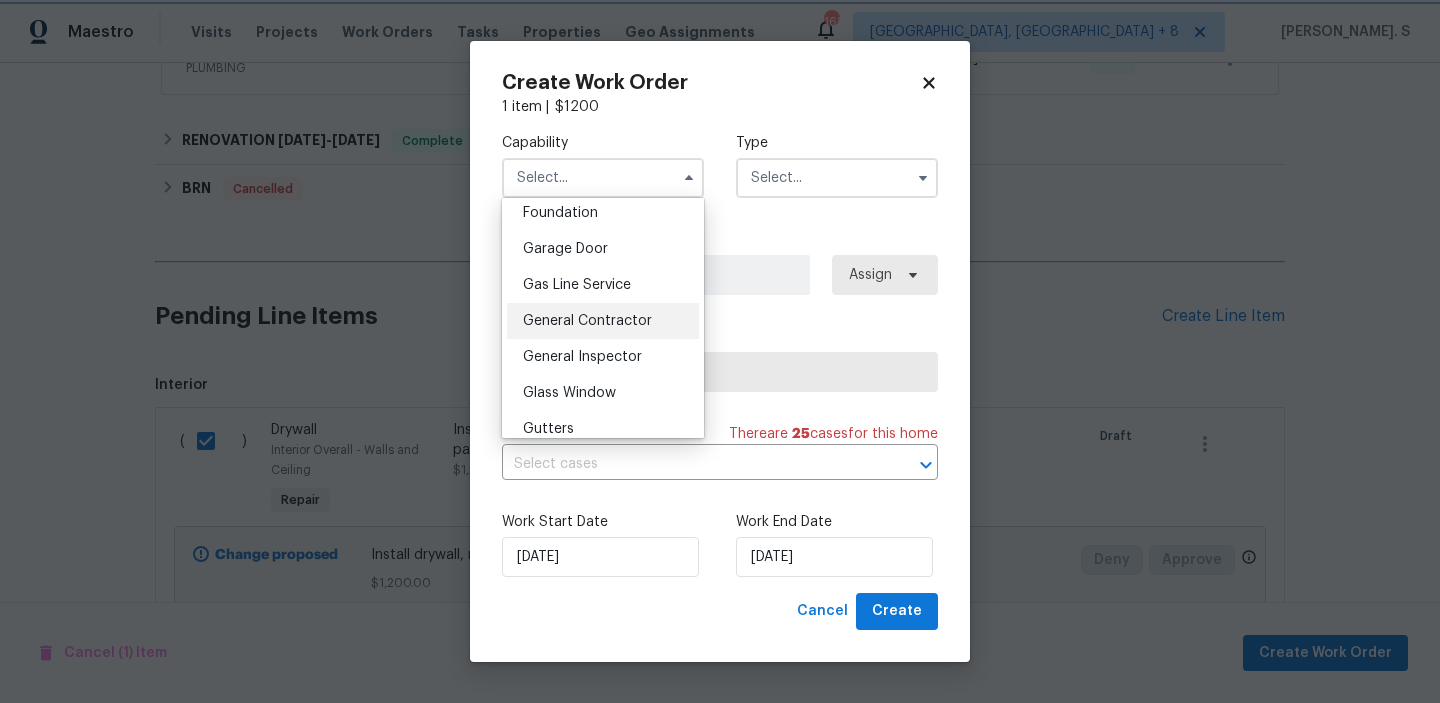 type on "General Contractor" 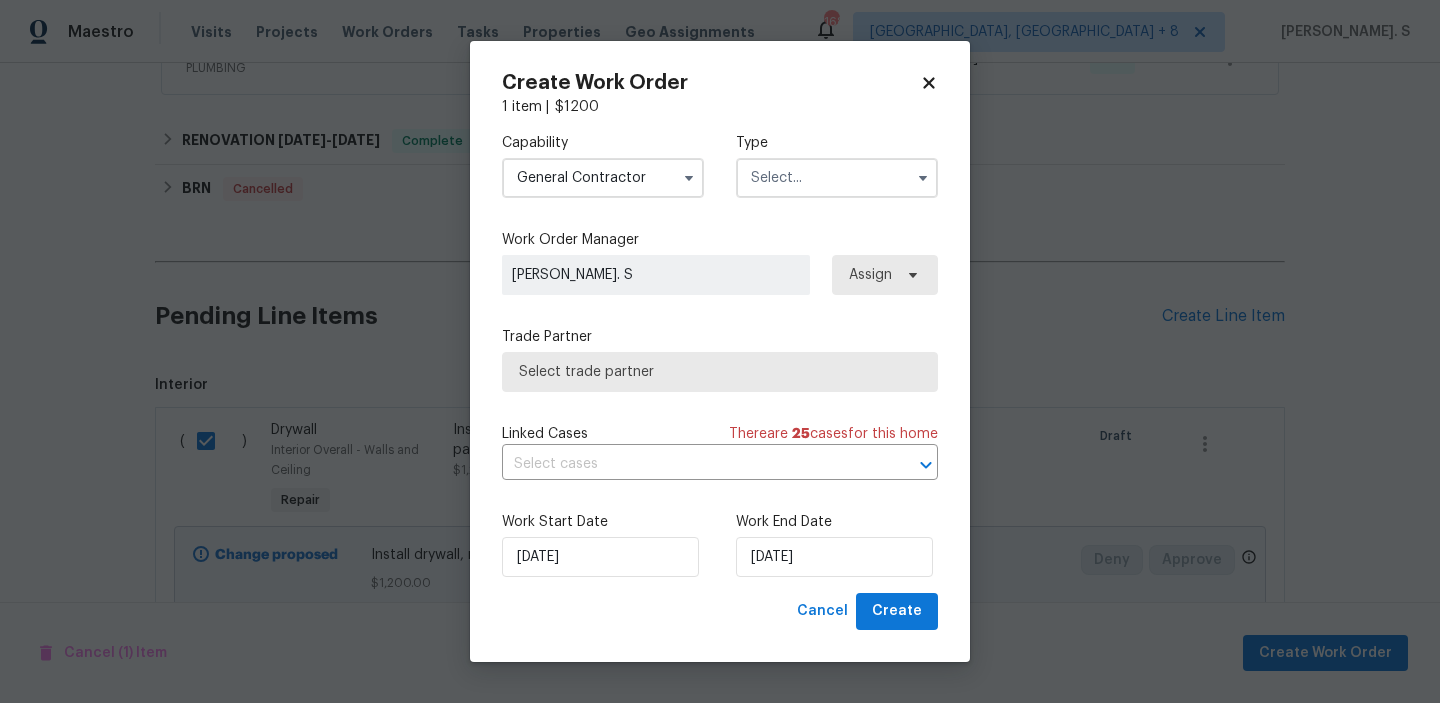 click at bounding box center (837, 178) 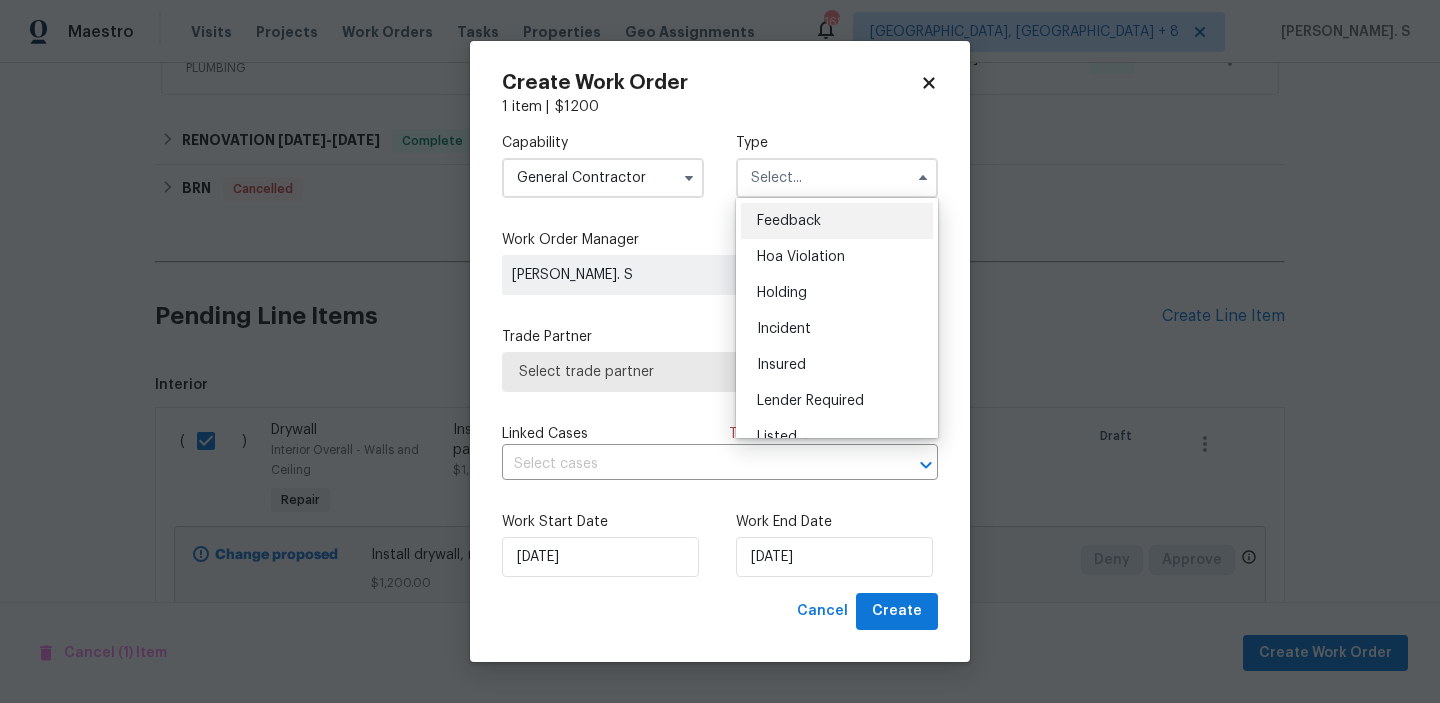 click on "Feedback" at bounding box center (837, 221) 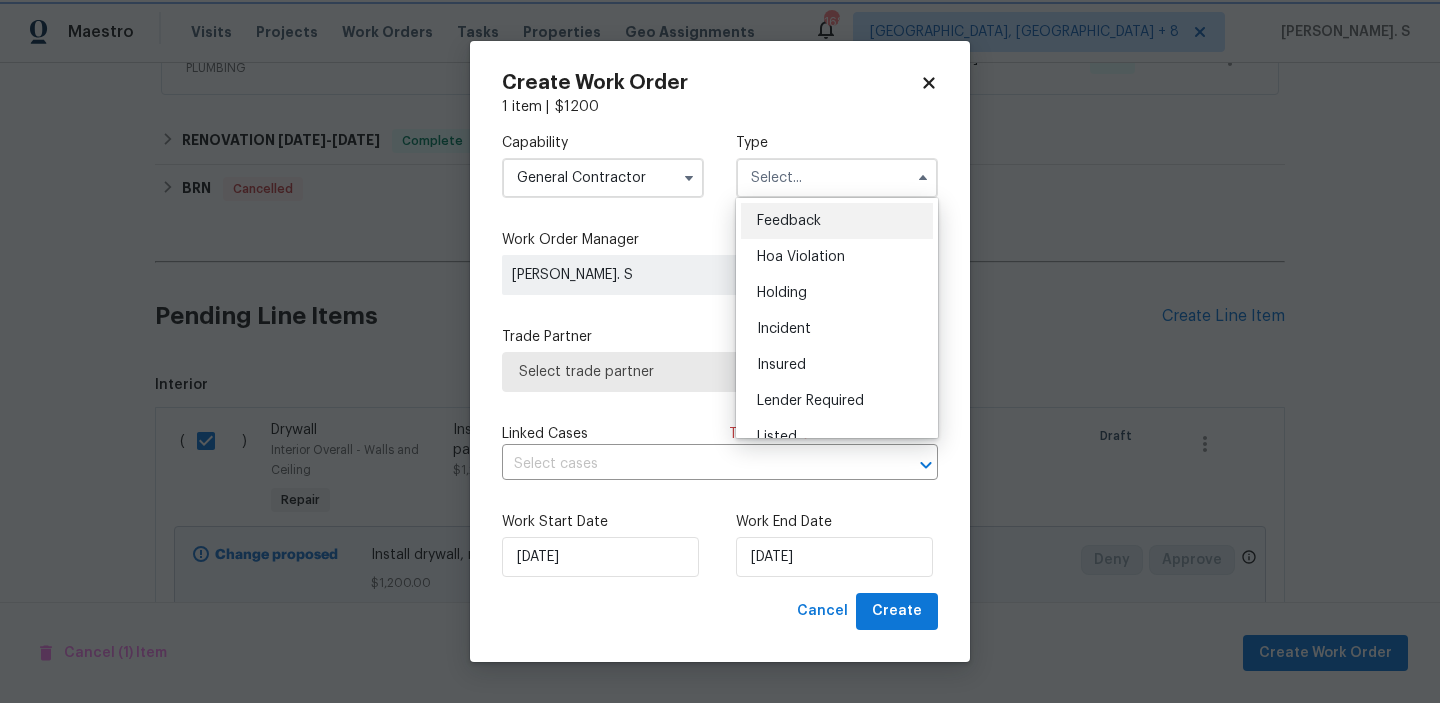 type on "Feedback" 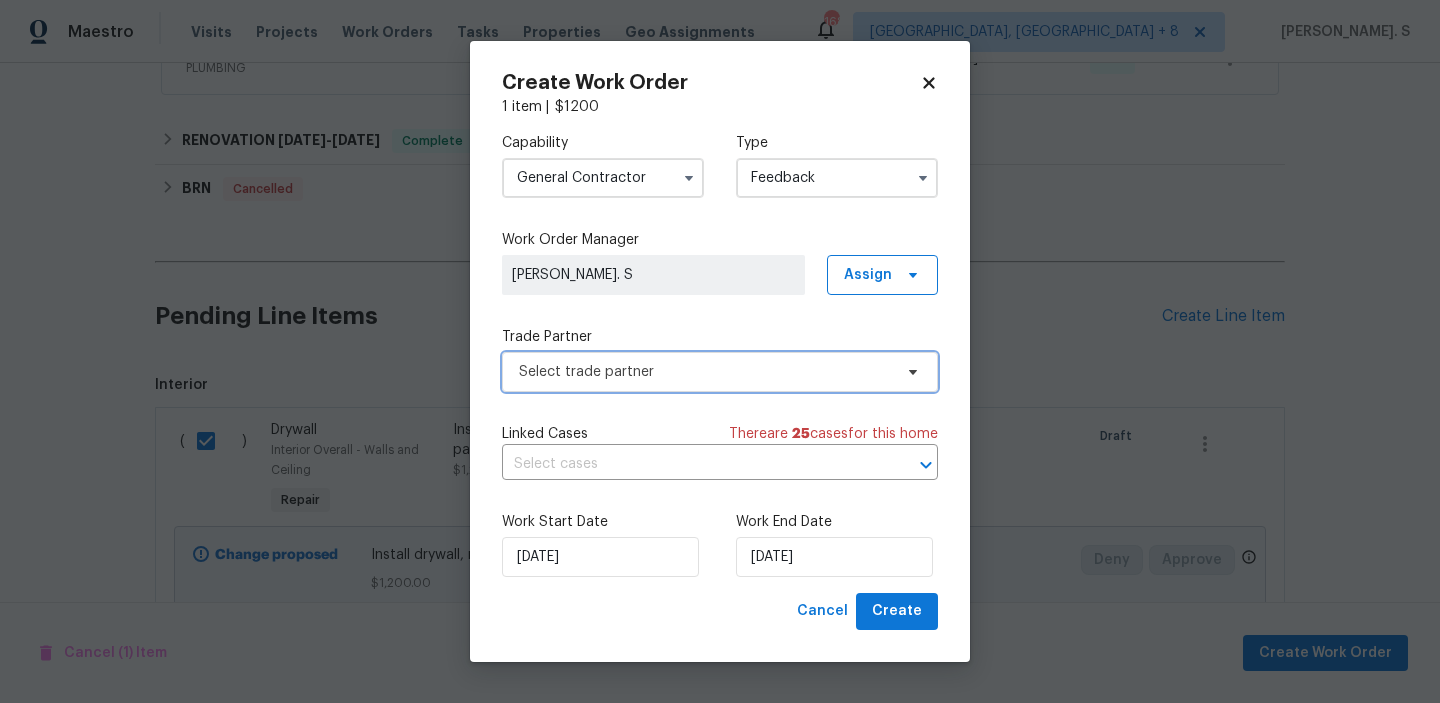 click on "Select trade partner" at bounding box center (705, 372) 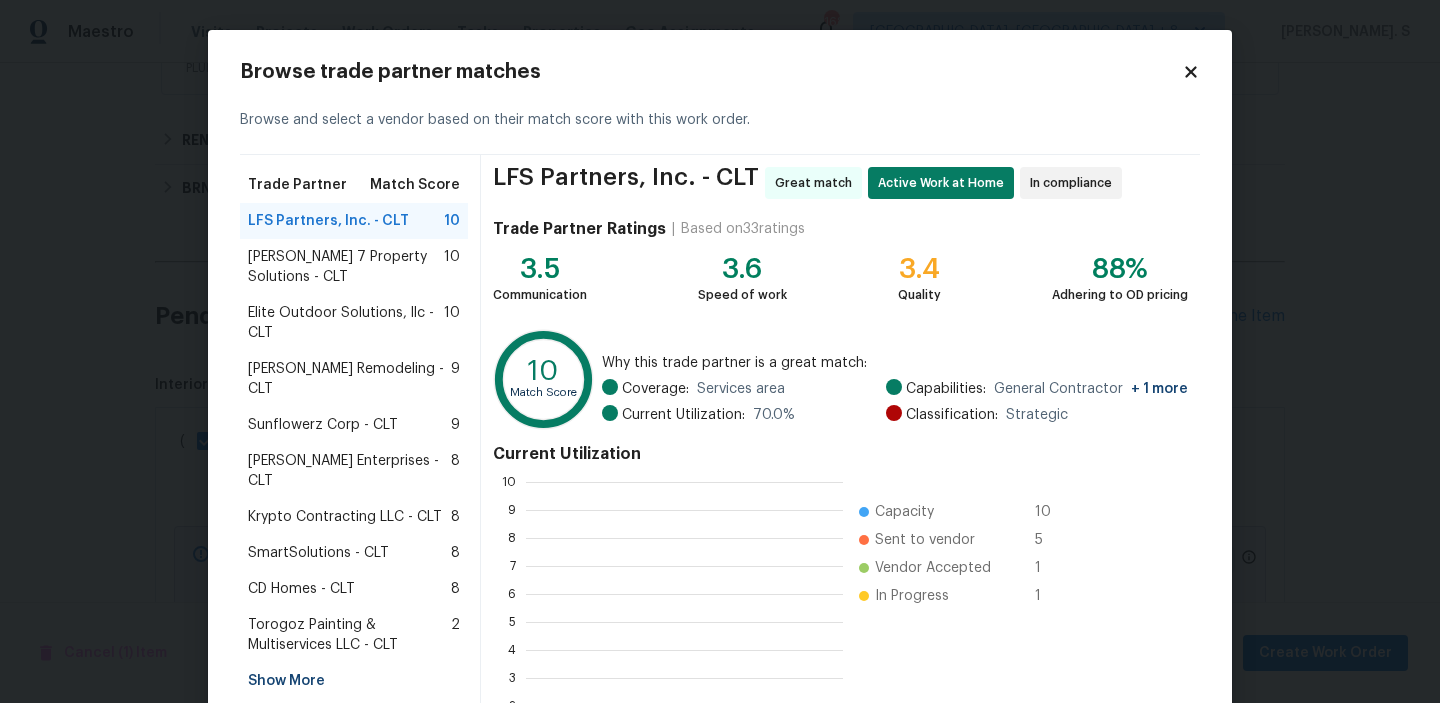 scroll, scrollTop: 2, scrollLeft: 2, axis: both 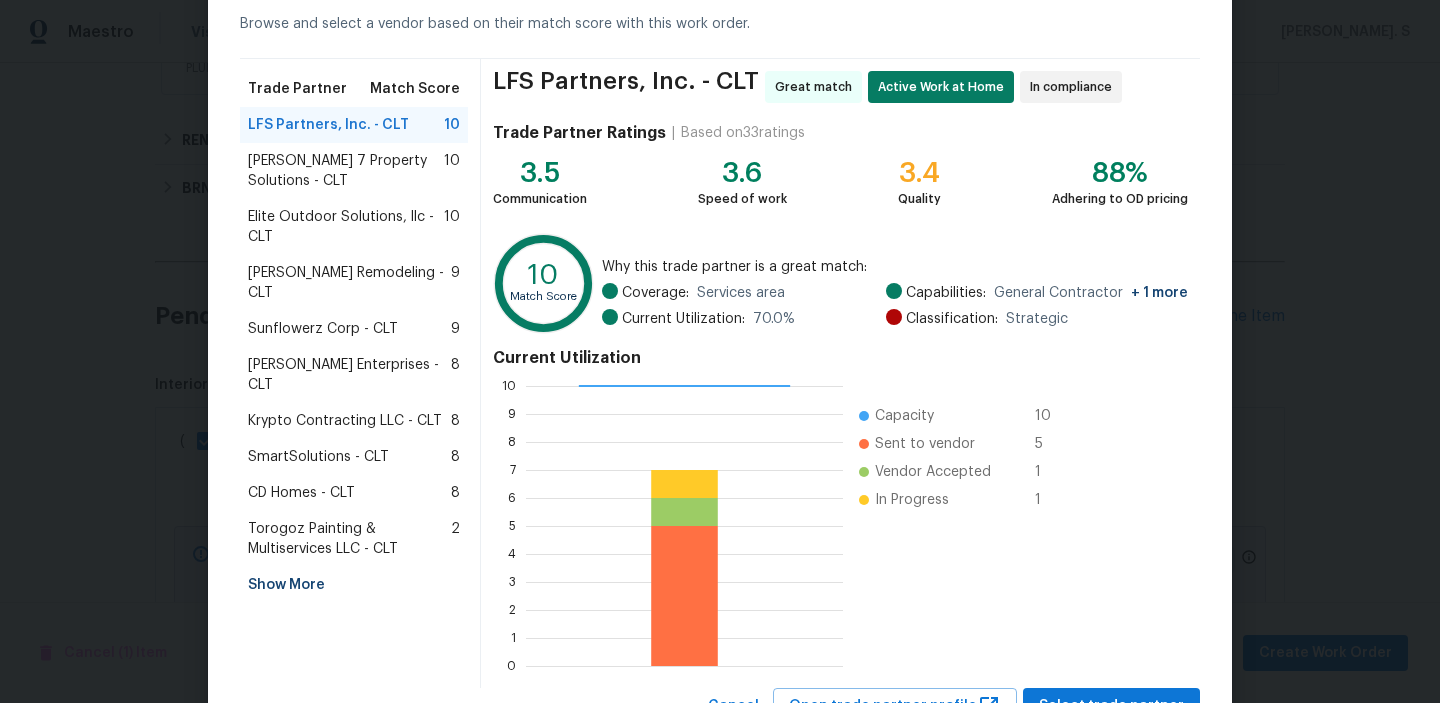 click on "Show More" at bounding box center (354, 585) 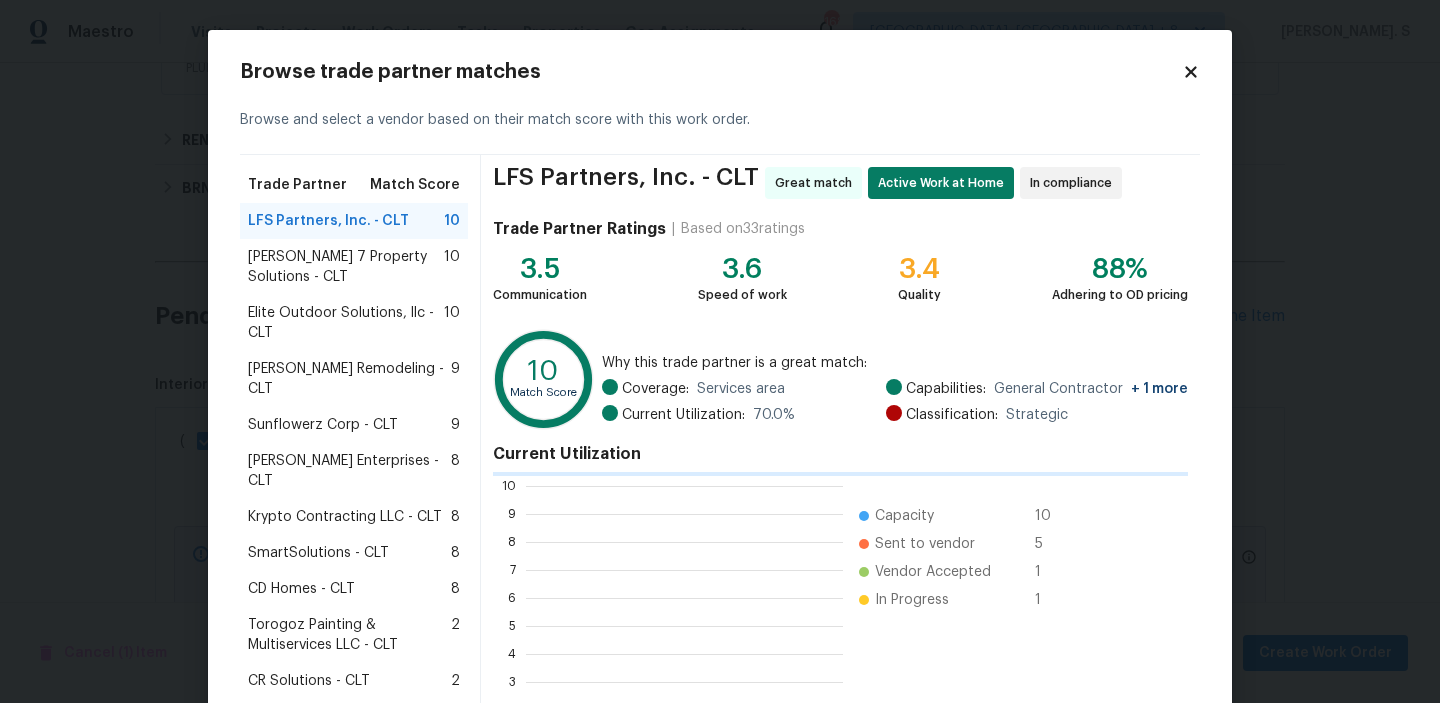 scroll, scrollTop: 2, scrollLeft: 2, axis: both 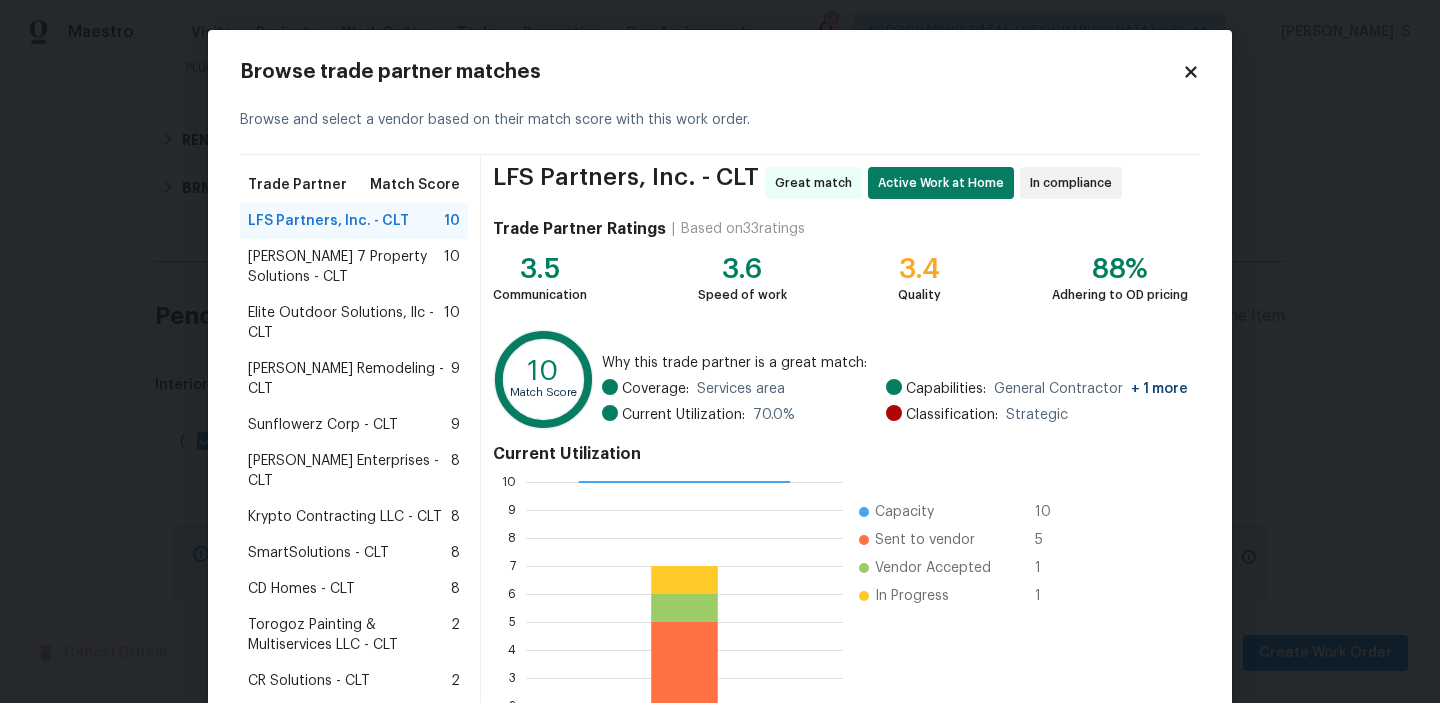 click on "[PERSON_NAME] Enterprises - CLT" at bounding box center [349, 471] 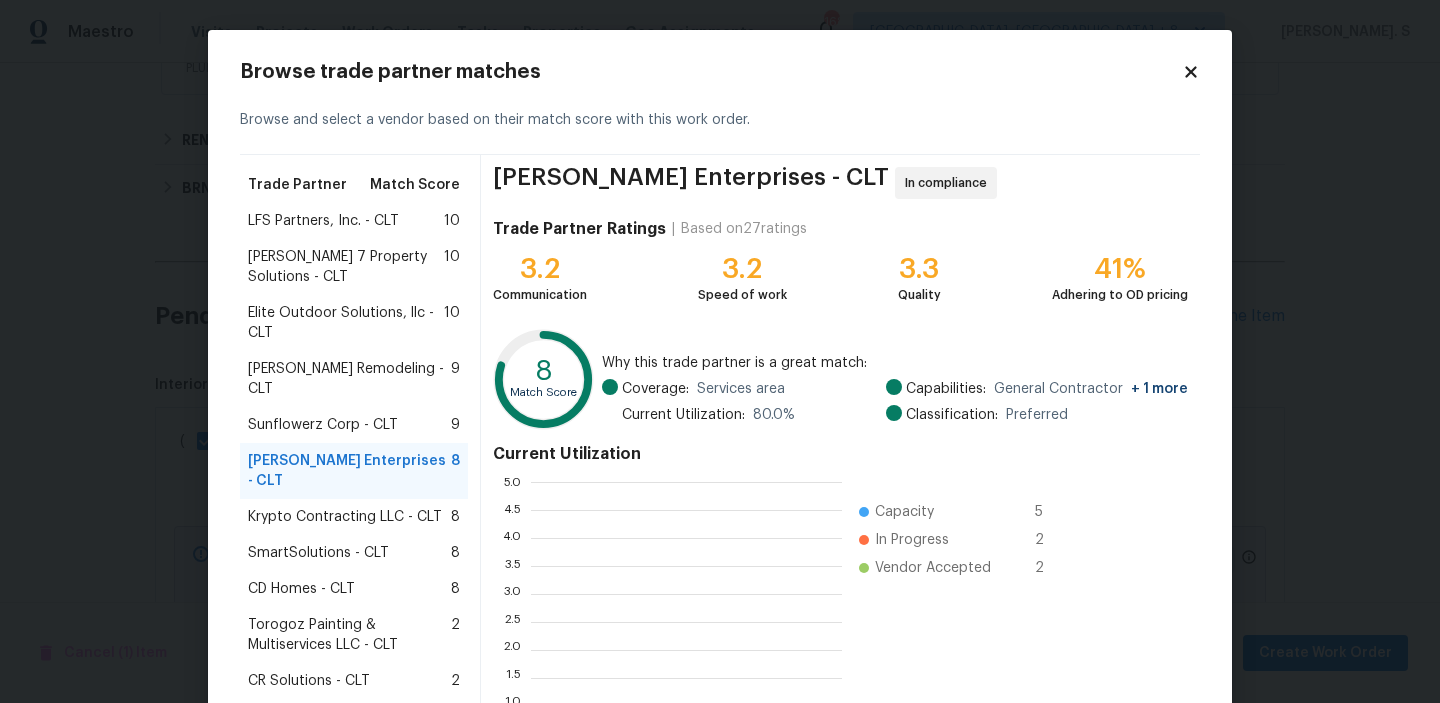 scroll, scrollTop: 2, scrollLeft: 1, axis: both 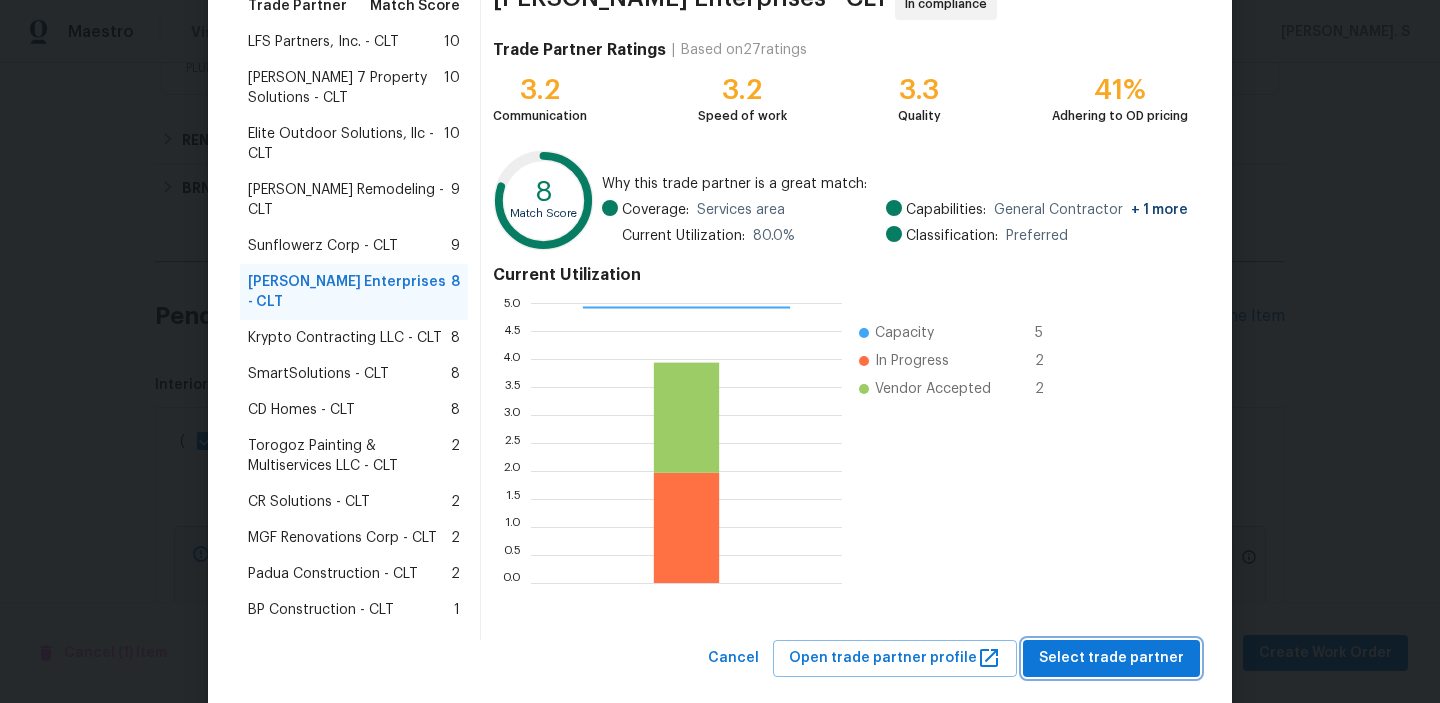 click on "Select trade partner" at bounding box center (1111, 658) 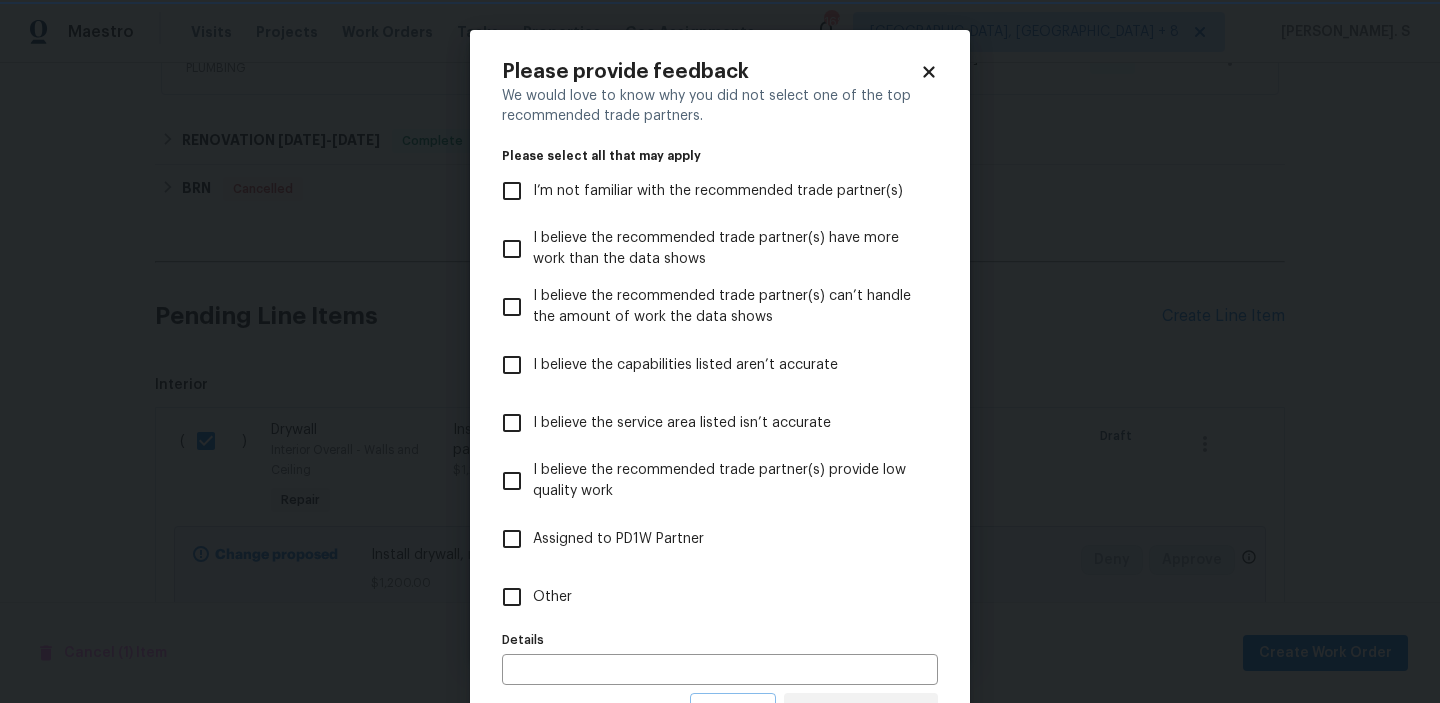 scroll, scrollTop: 0, scrollLeft: 0, axis: both 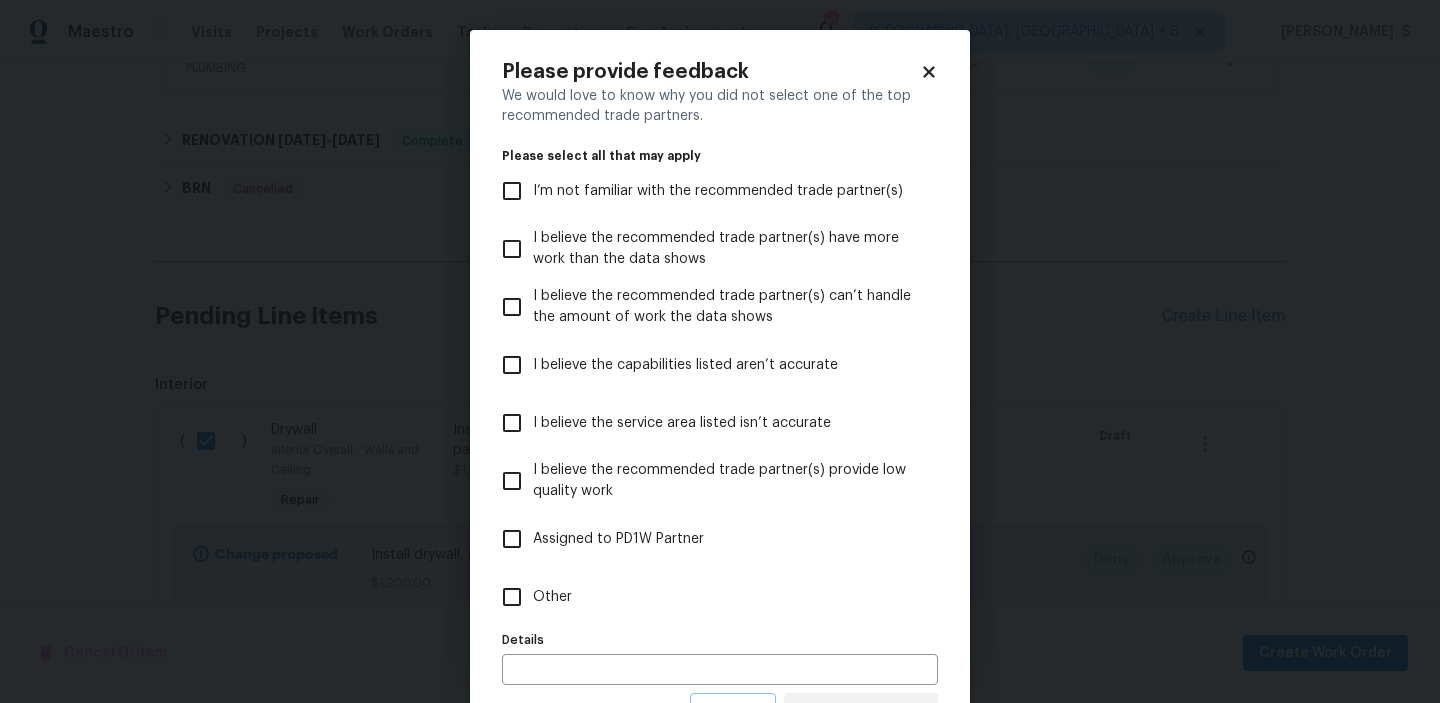 click on "Other" at bounding box center [706, 597] 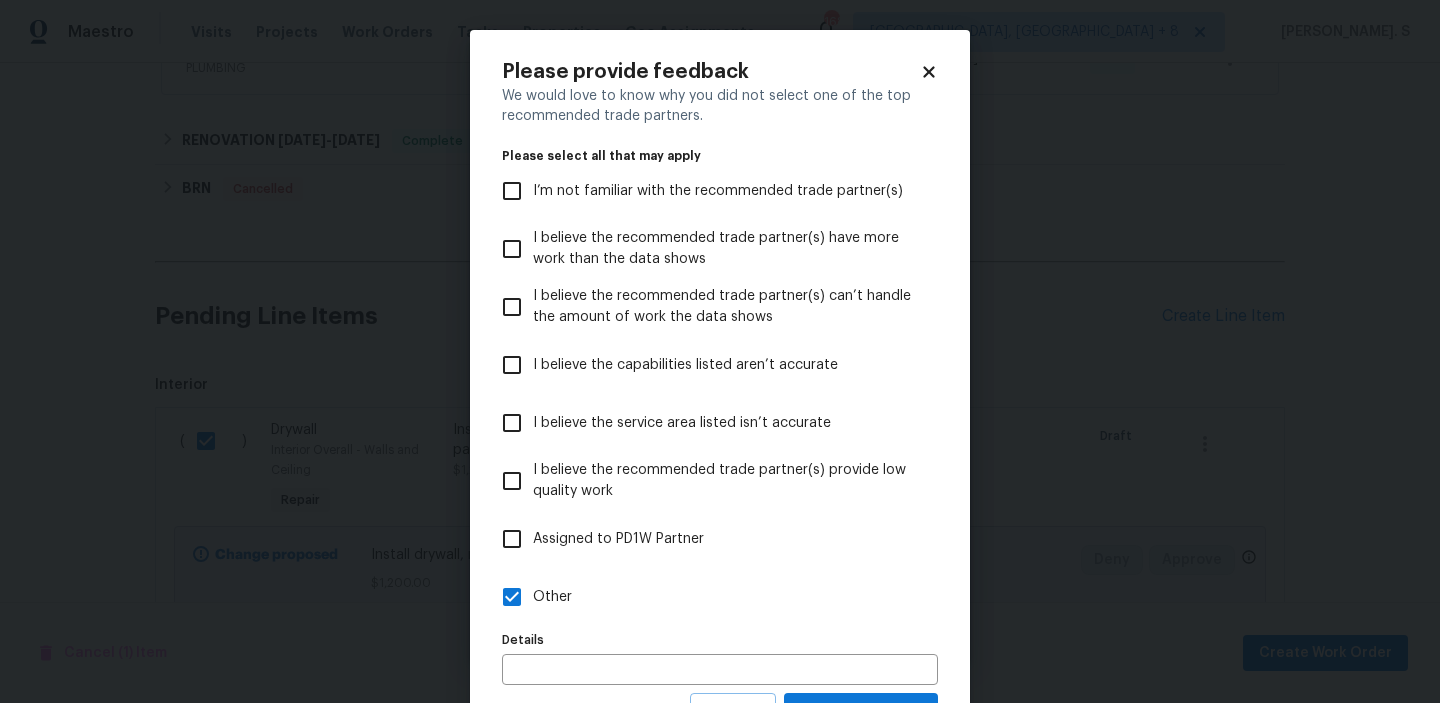 scroll, scrollTop: 89, scrollLeft: 0, axis: vertical 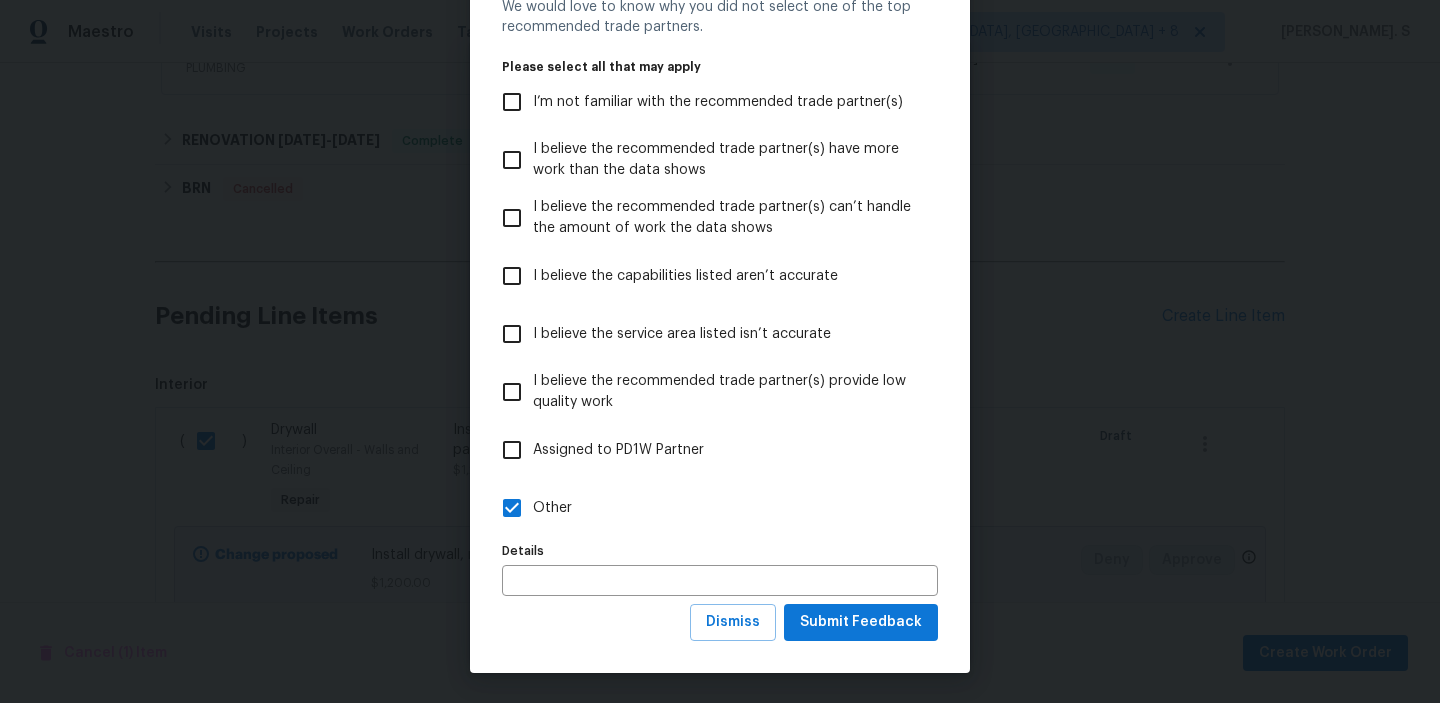 click on "We would love to know why you did not select one of the top recommended trade partners. Please select all that may apply I’m not familiar with the recommended trade partner(s) I believe the recommended trade partner(s) have more work than the data shows I believe the recommended trade partner(s) can’t handle the amount of work the data shows I believe the capabilities listed aren’t accurate I believe the service area listed isn’t accurate I believe the recommended trade partner(s) provide low quality work Assigned to PD1W Partner Other Details Details" at bounding box center [720, 300] 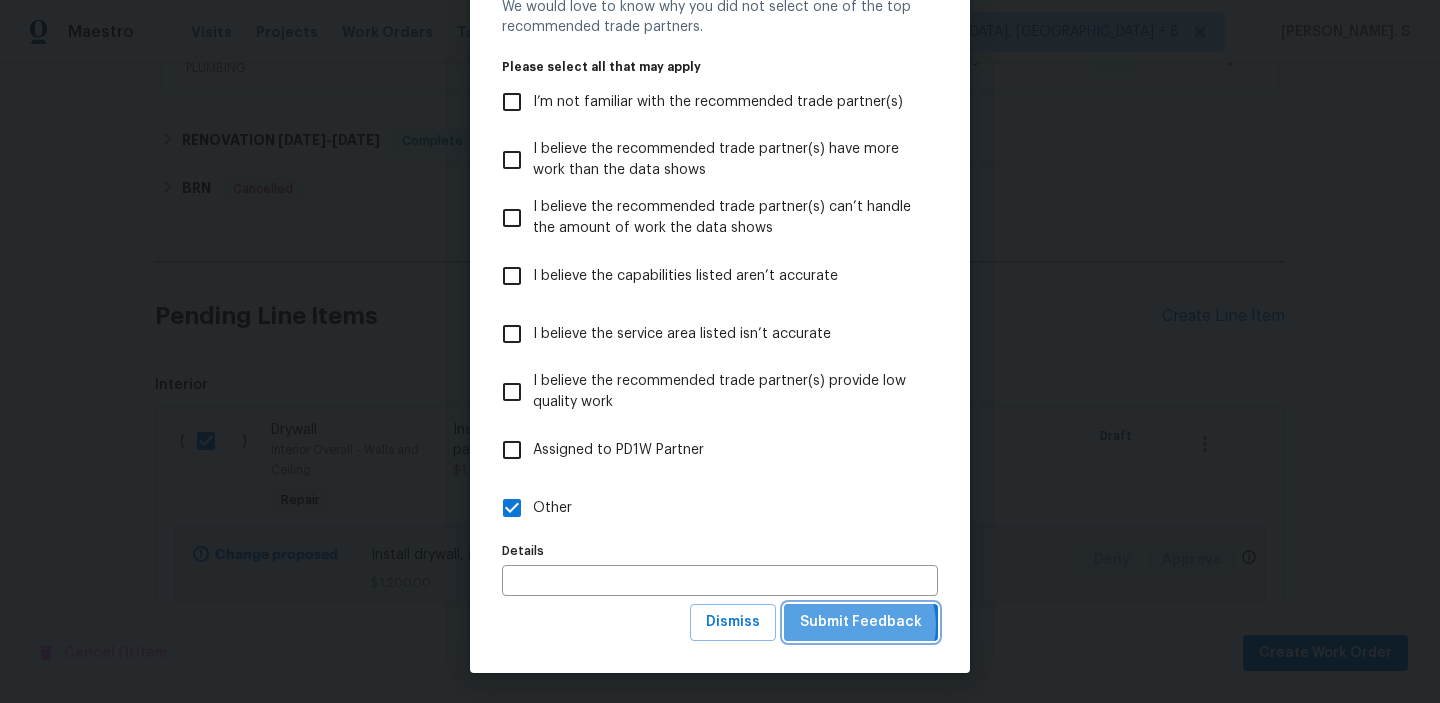 click on "Submit Feedback" at bounding box center (861, 622) 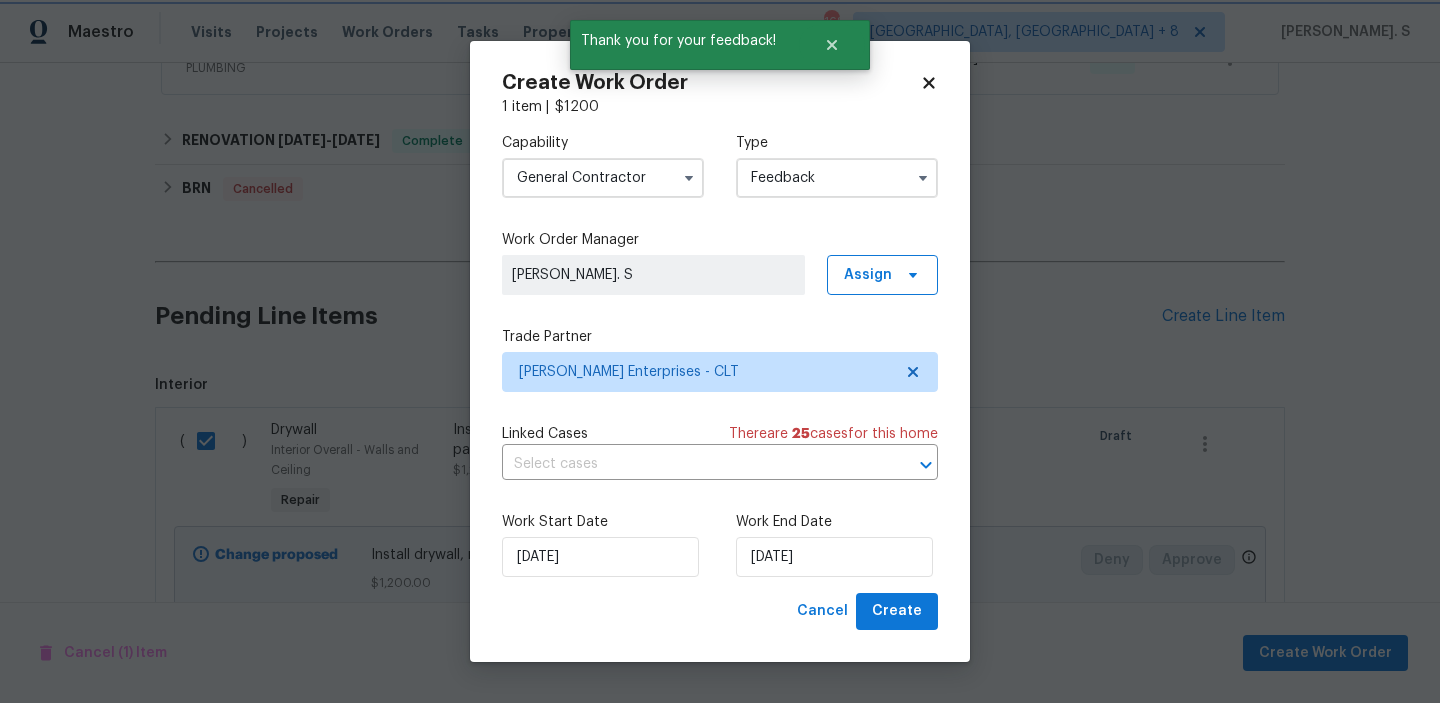 scroll, scrollTop: 0, scrollLeft: 0, axis: both 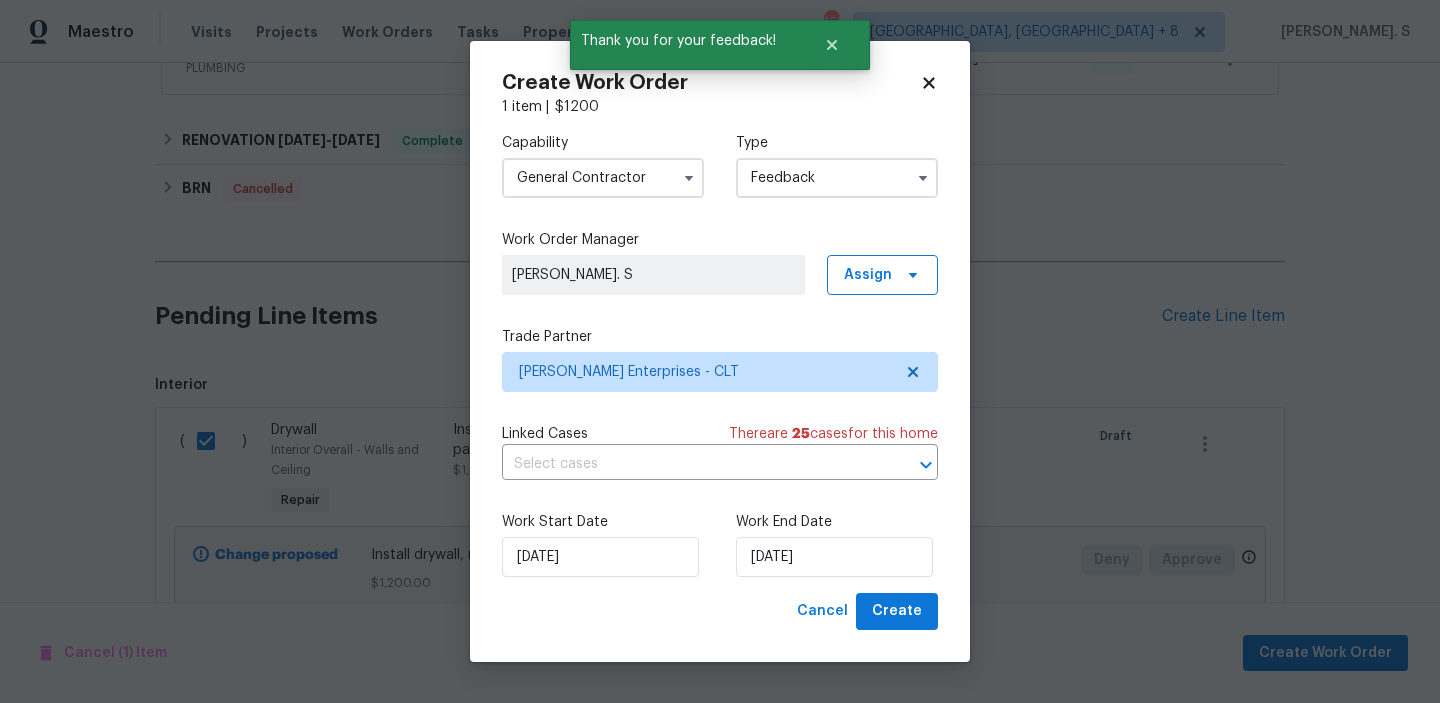 click on "Linked Cases There  are   25  case s  for this home" at bounding box center (720, 434) 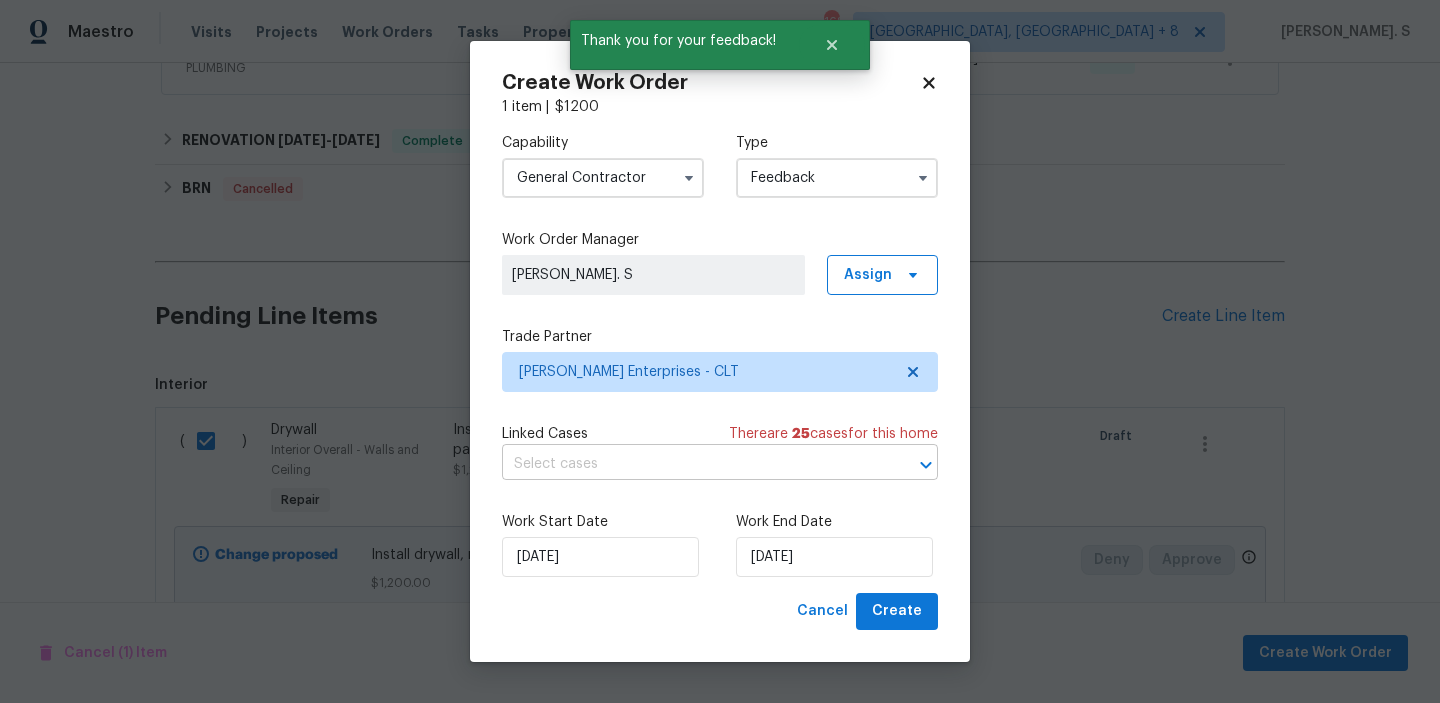 click at bounding box center [692, 464] 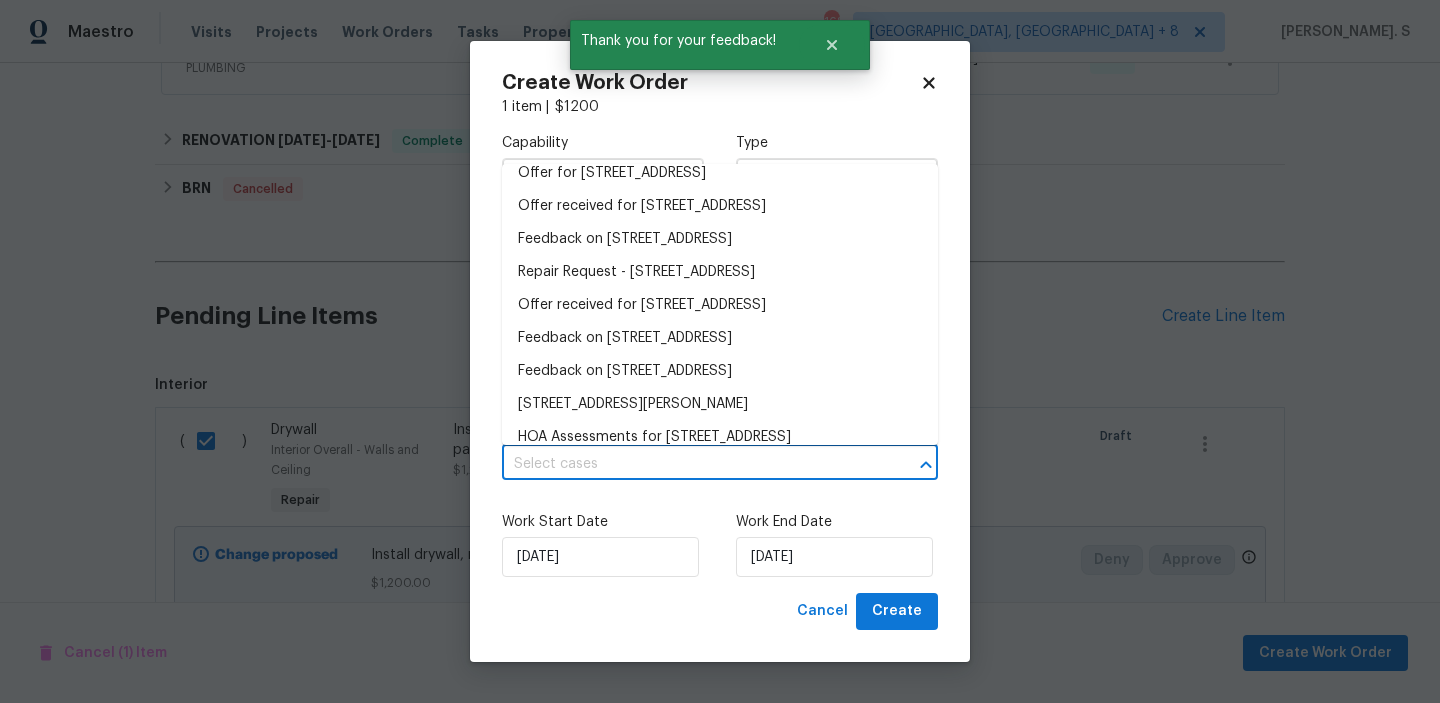 scroll, scrollTop: 391, scrollLeft: 0, axis: vertical 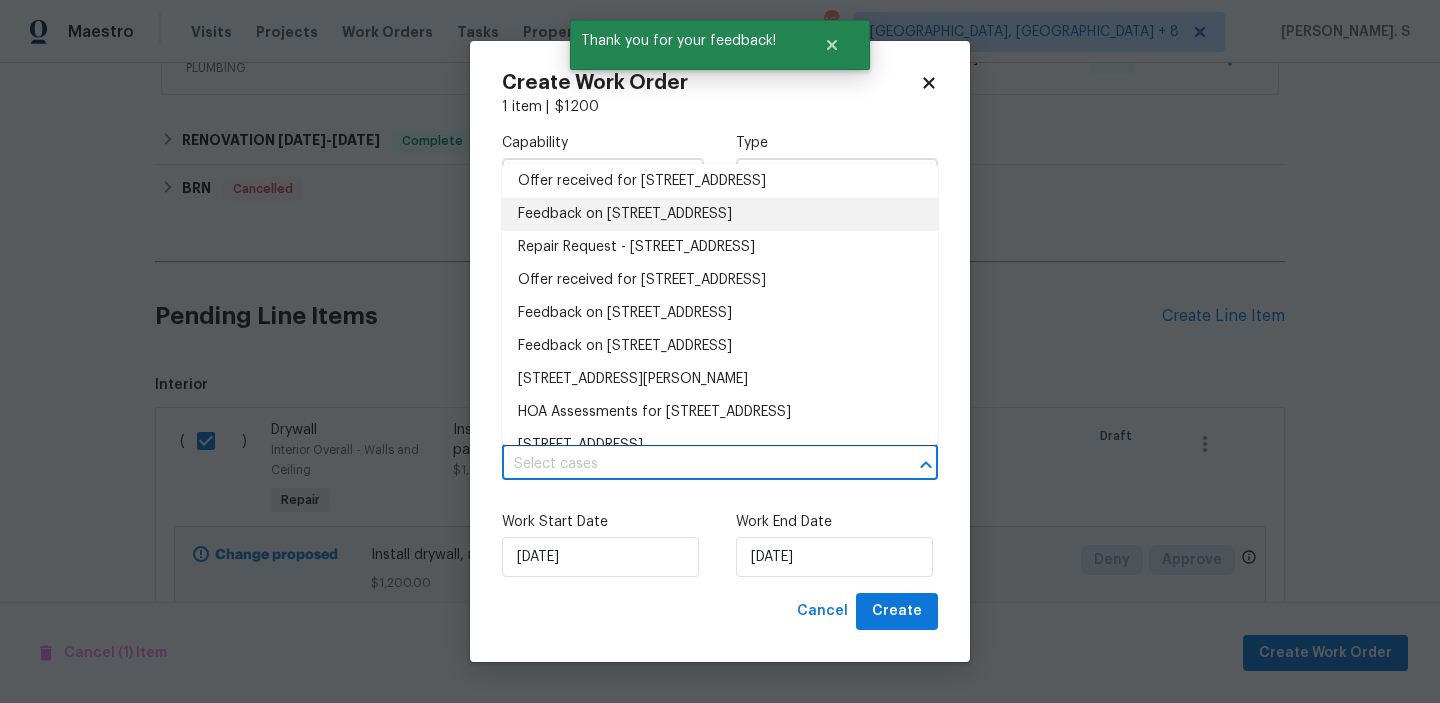 click on "Feedback on [STREET_ADDRESS]" at bounding box center (720, 214) 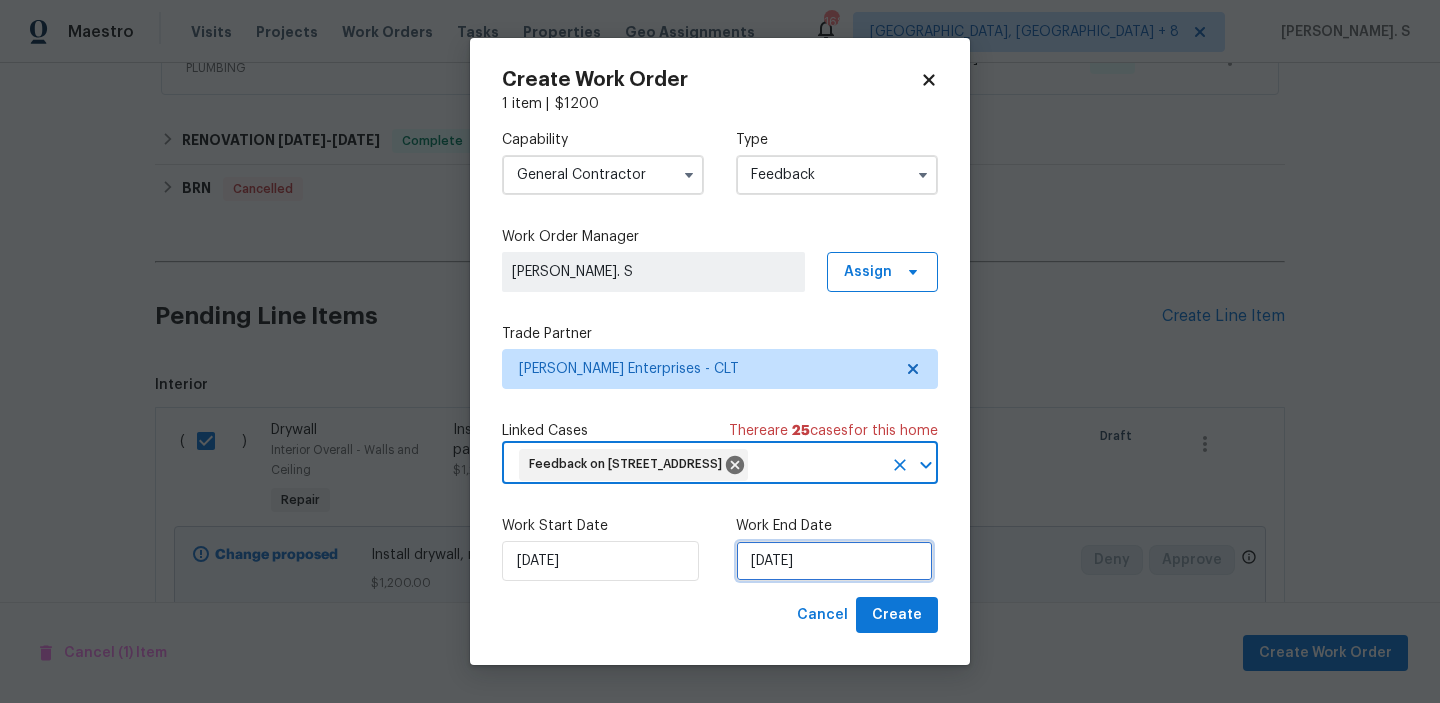 click on "[DATE]" at bounding box center (834, 561) 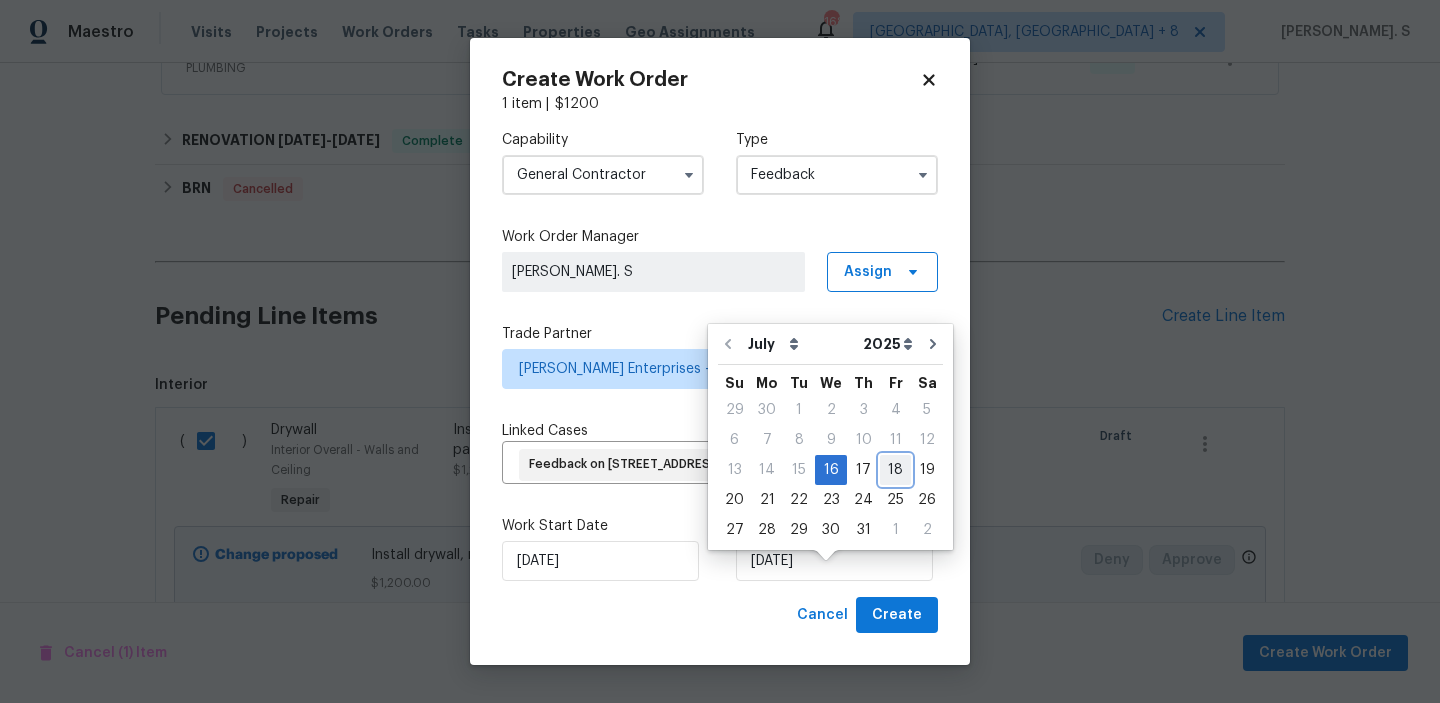 click on "18" at bounding box center [895, 470] 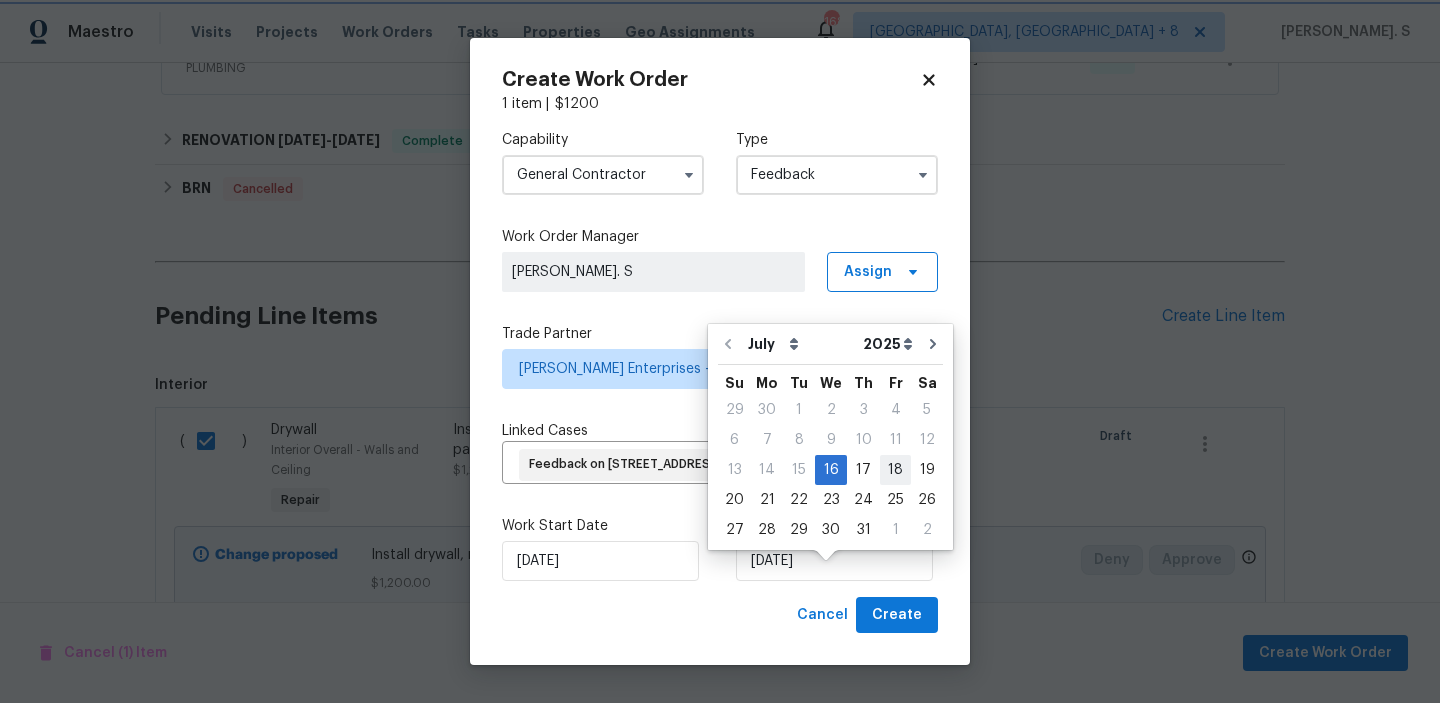 type on "[DATE]" 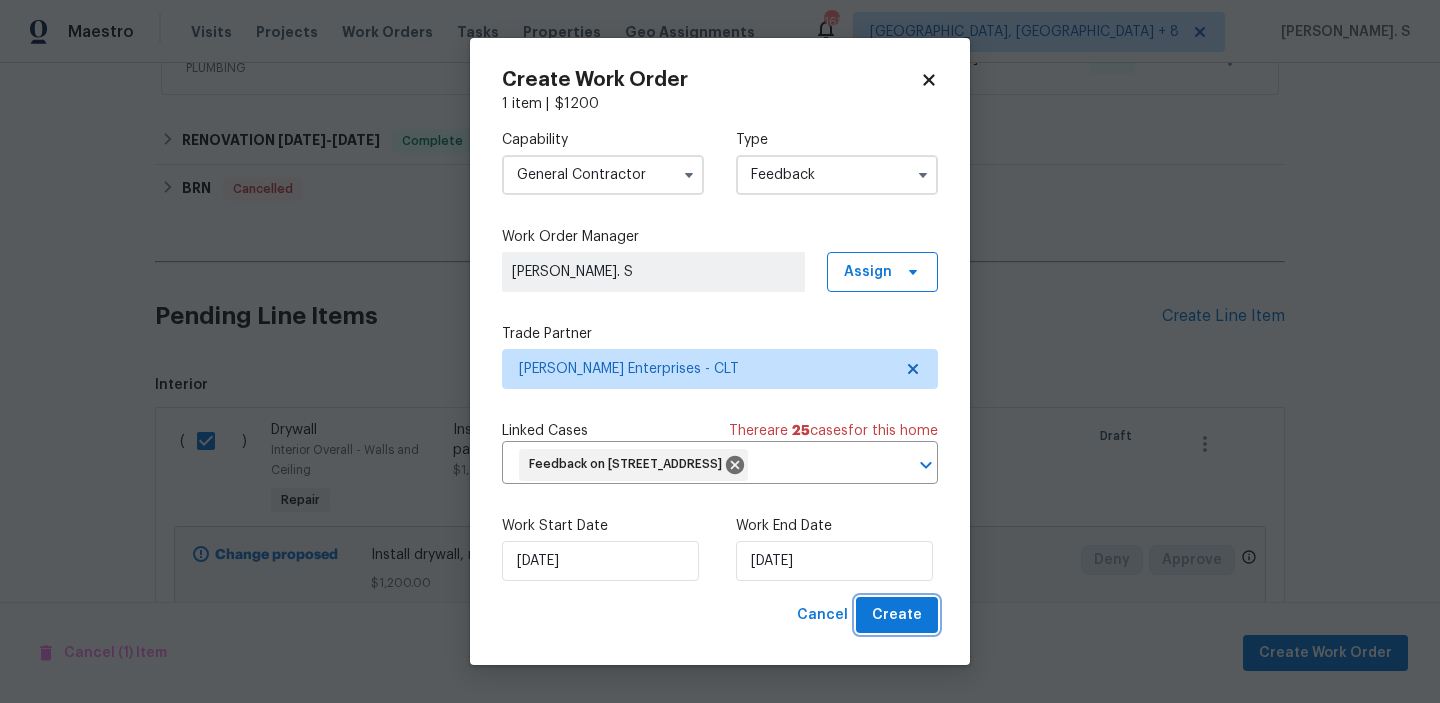 click on "Create" at bounding box center [897, 615] 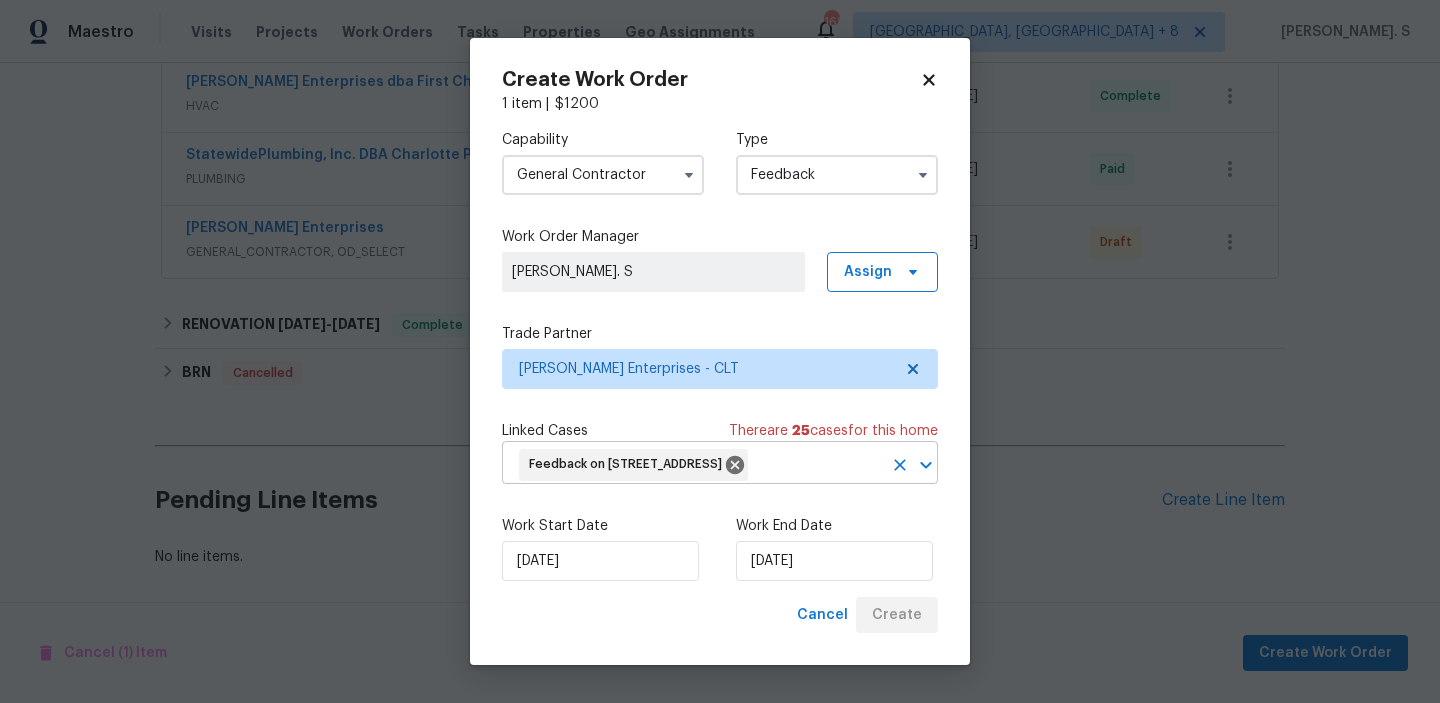 scroll, scrollTop: 898, scrollLeft: 0, axis: vertical 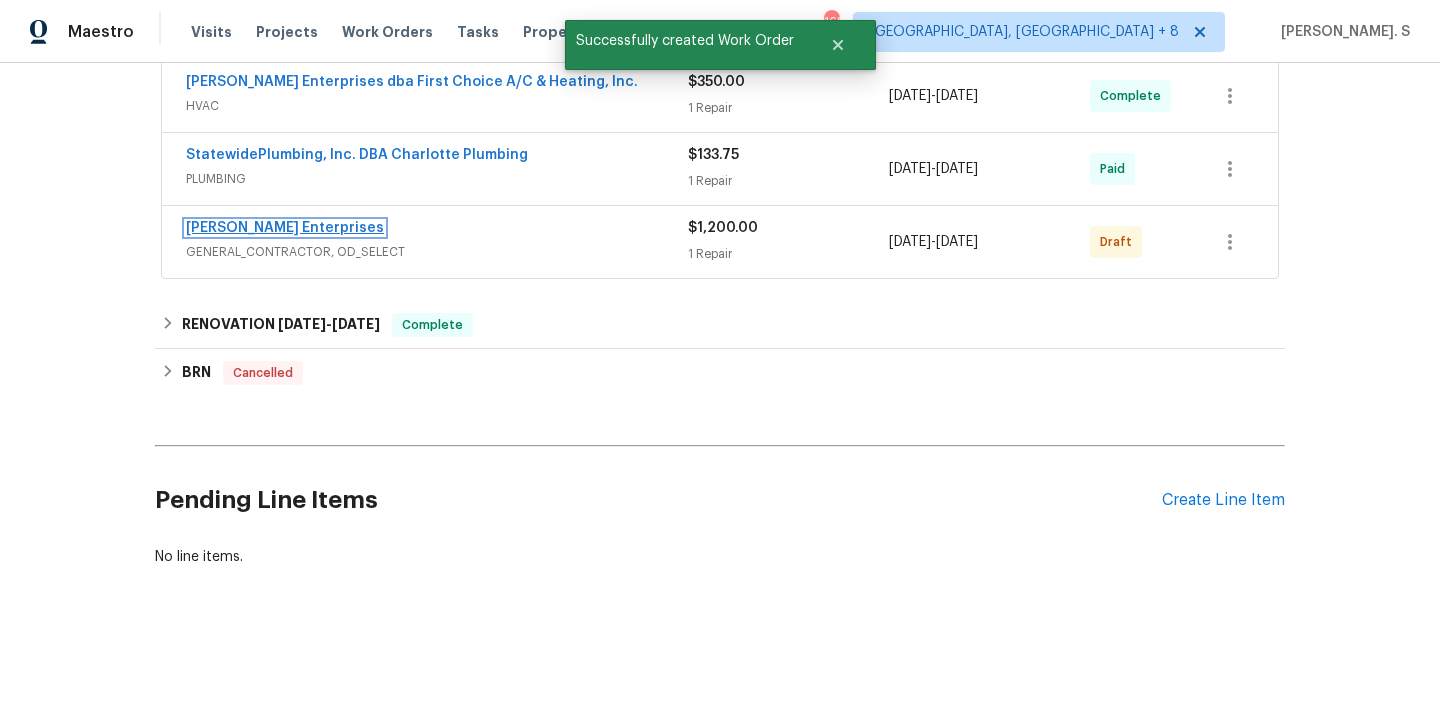 click on "[PERSON_NAME] Enterprises" at bounding box center [285, 228] 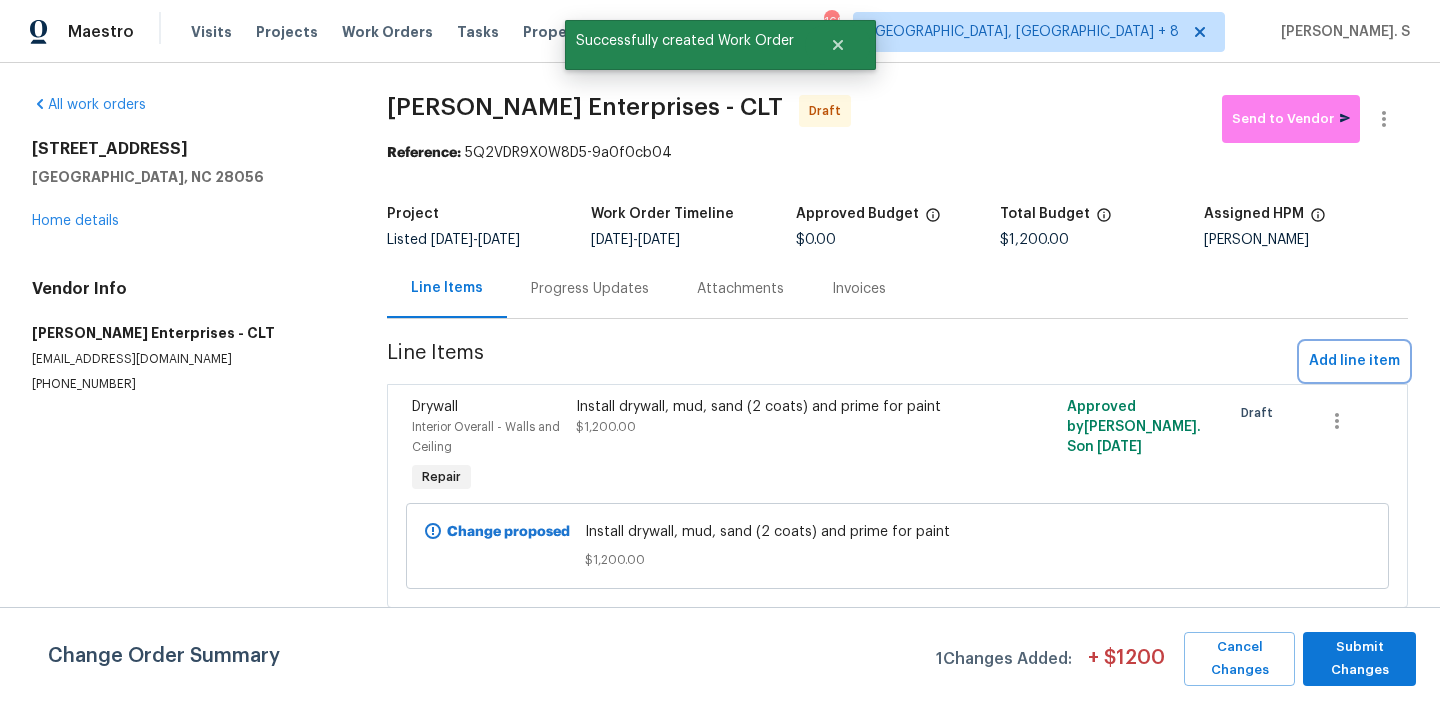 click on "Add line item" at bounding box center (1354, 361) 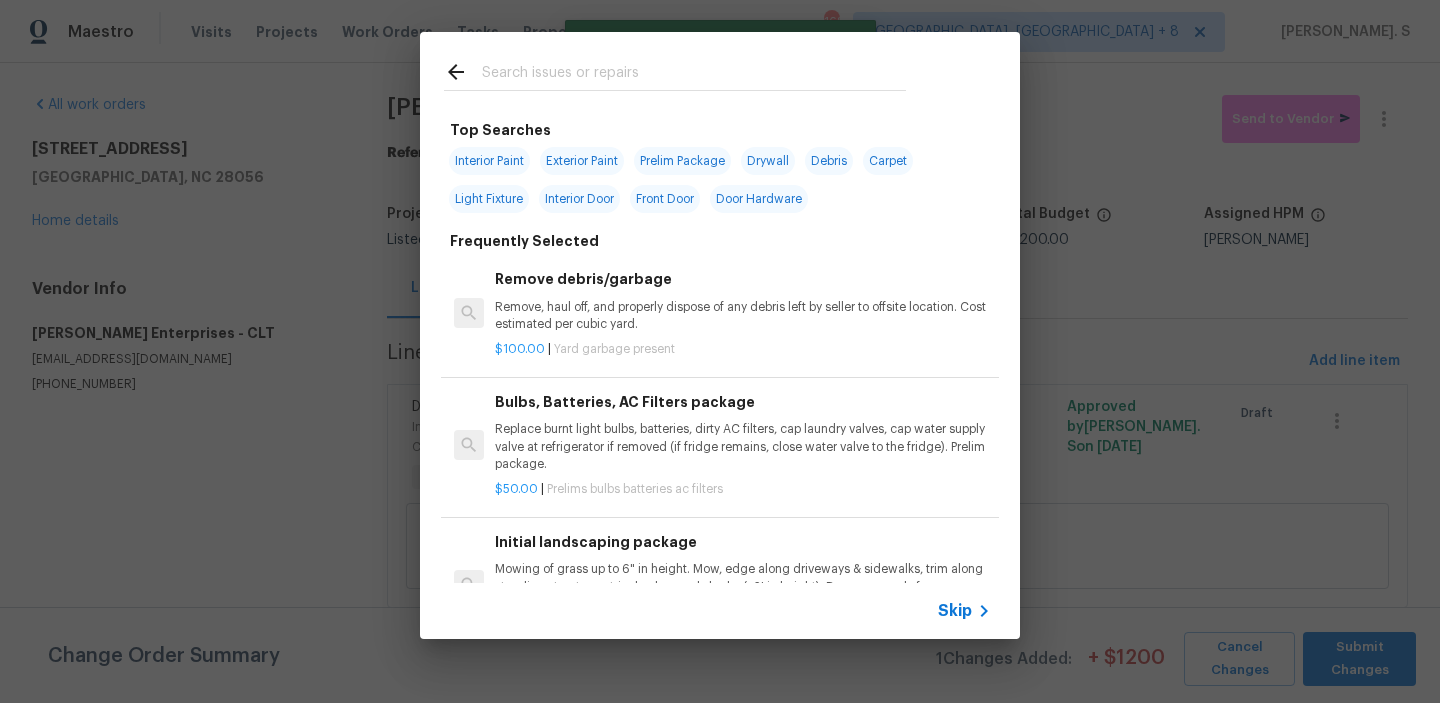 click on "Remove, haul off, and properly dispose of any debris left by seller to offsite location. Cost estimated per cubic yard." at bounding box center (743, 316) 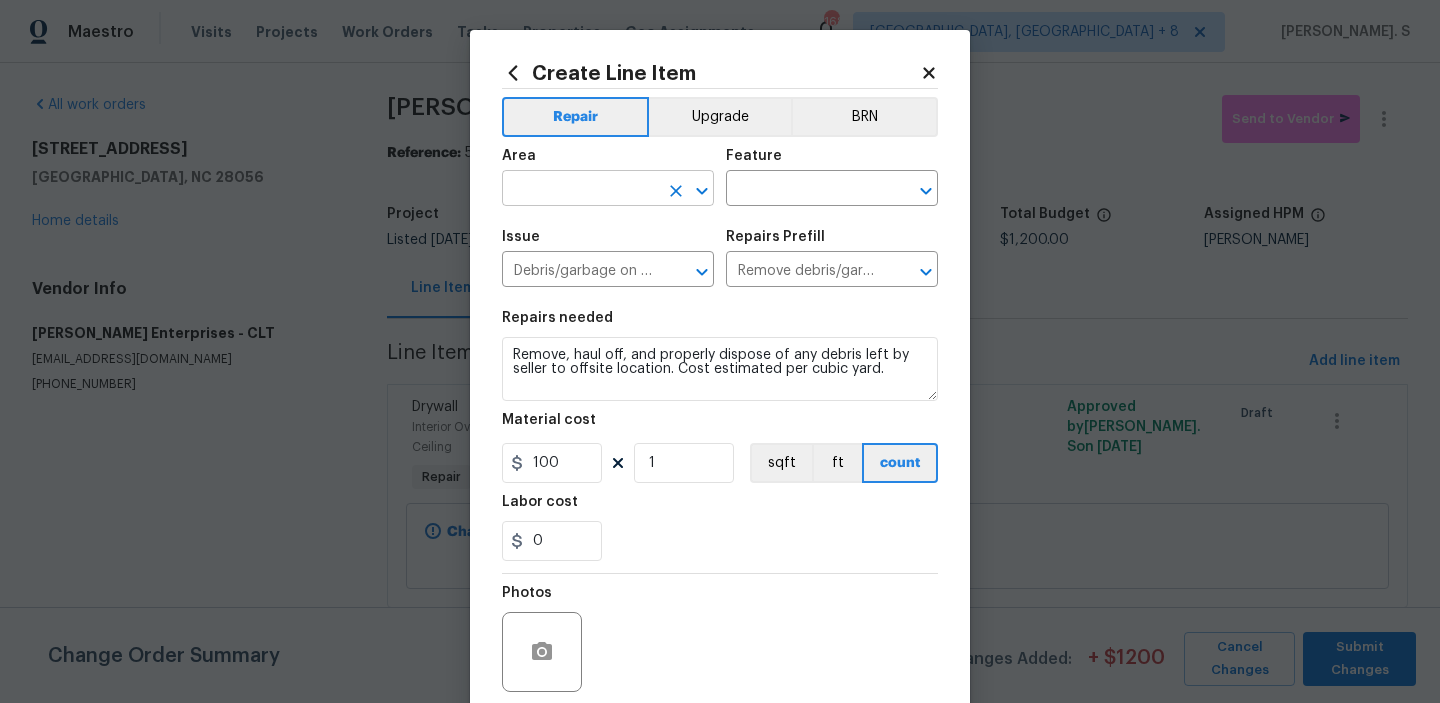 click 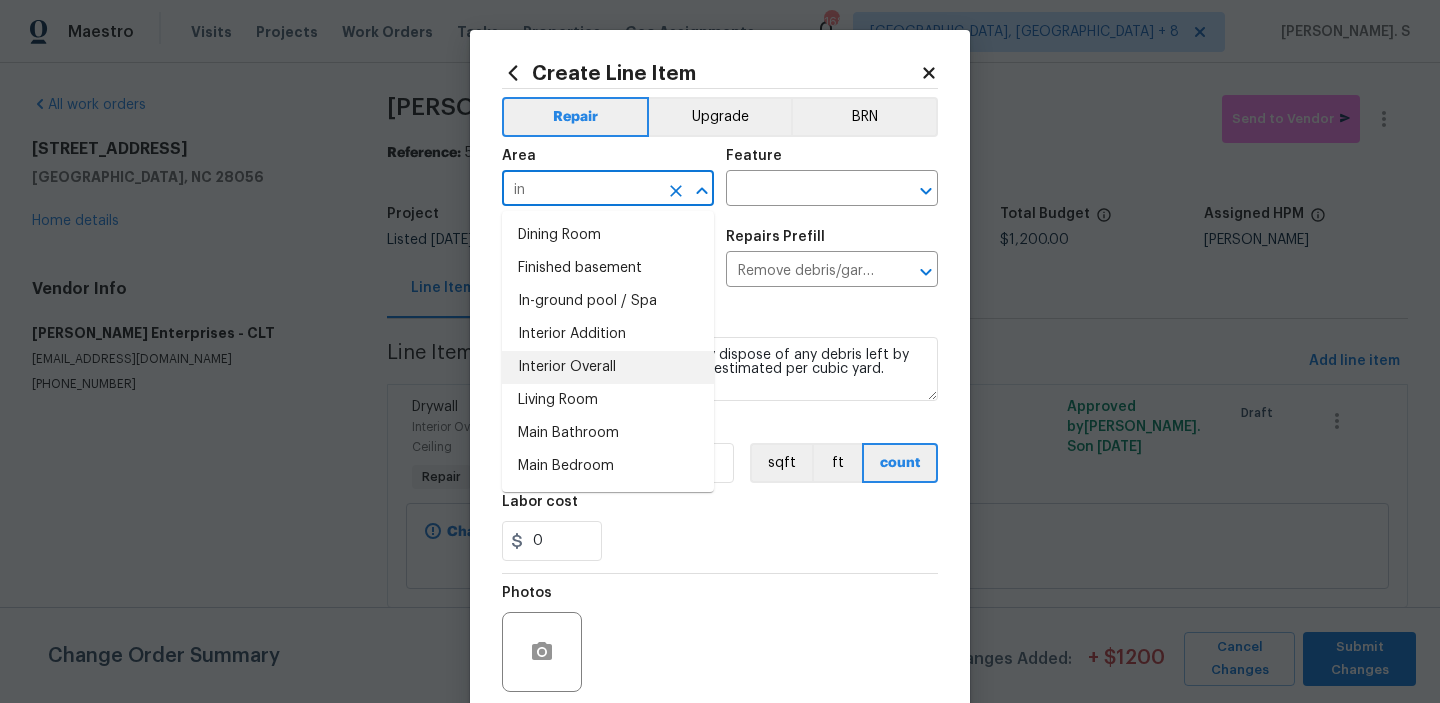 click on "Interior Overall" at bounding box center [608, 367] 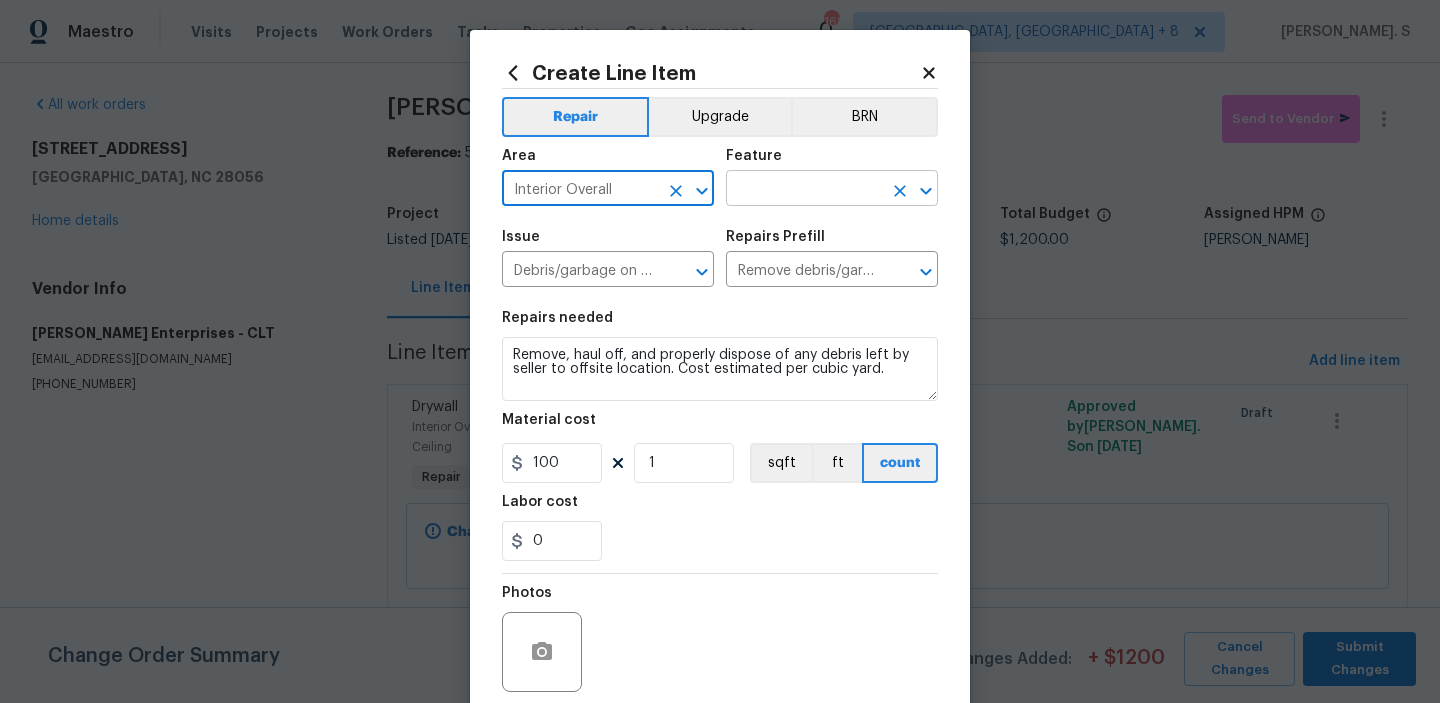 click 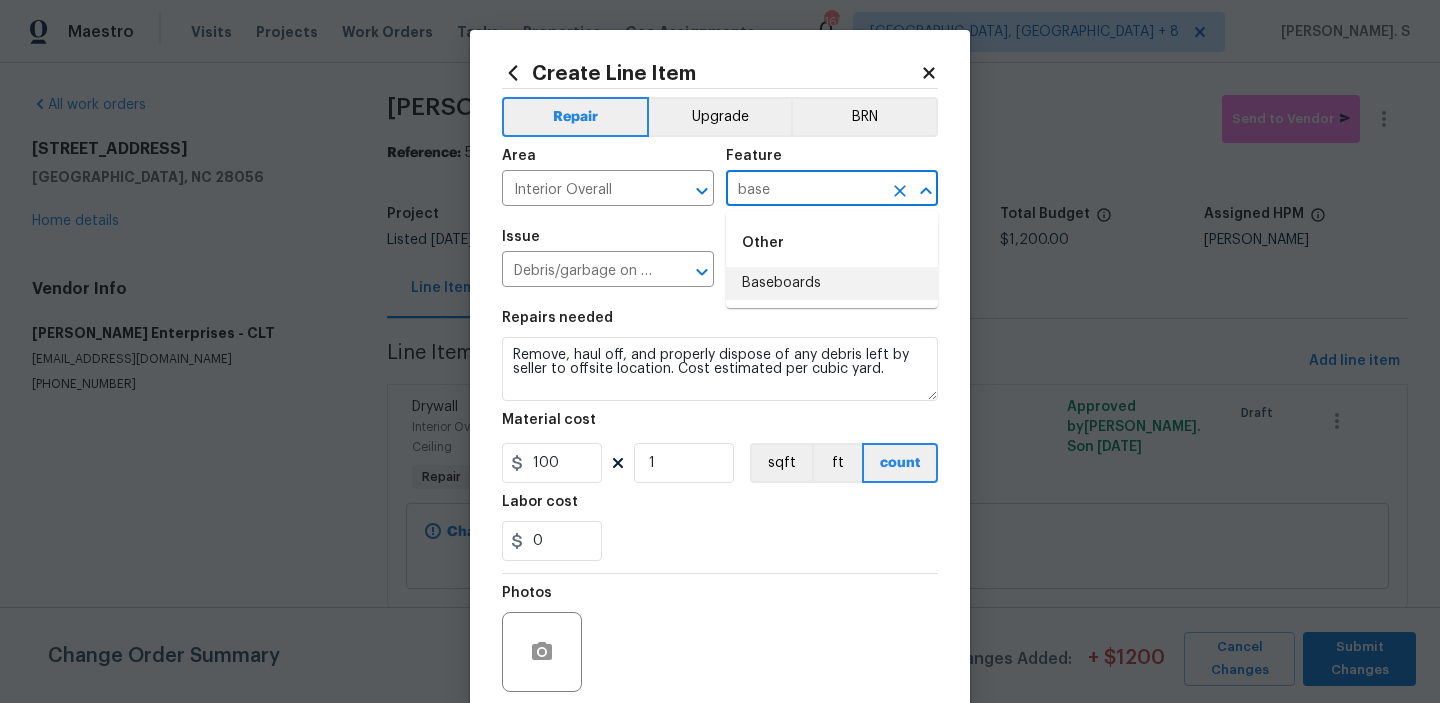 click on "Baseboards" at bounding box center (832, 283) 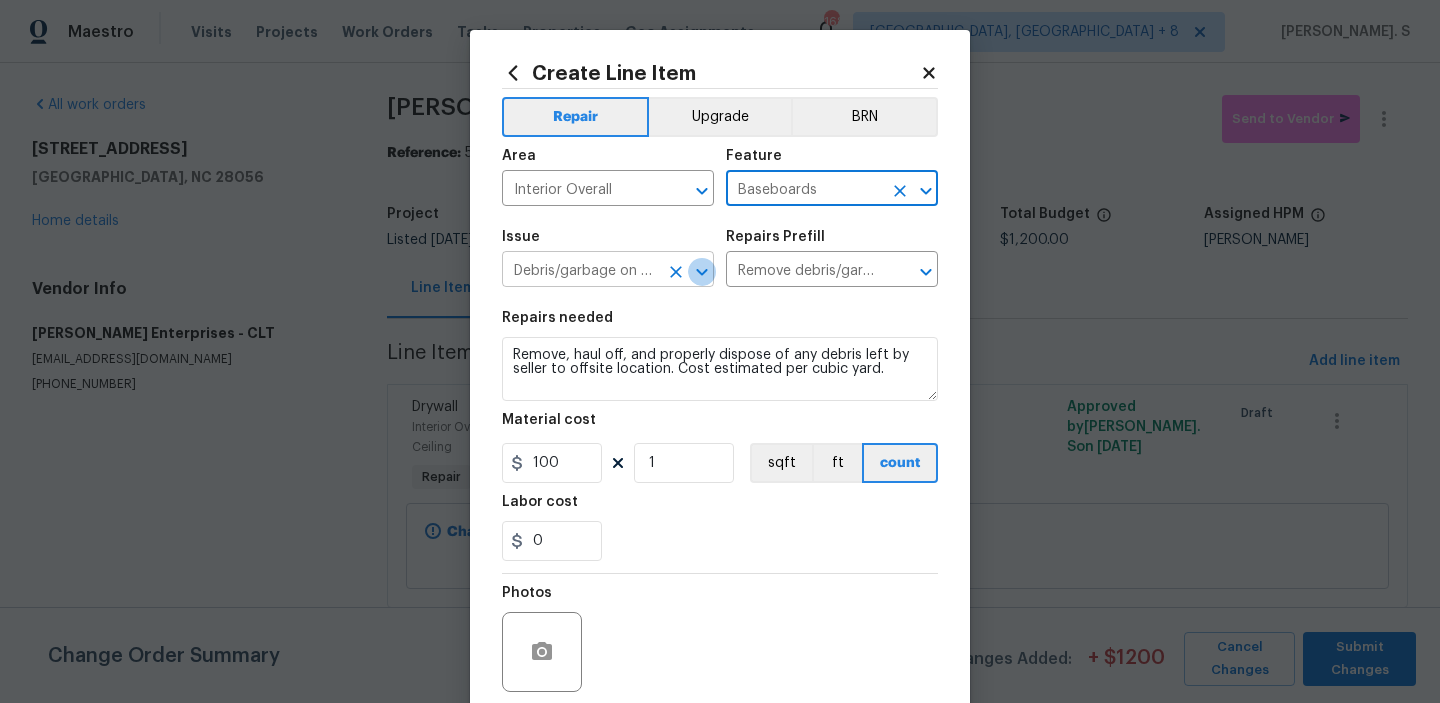 click 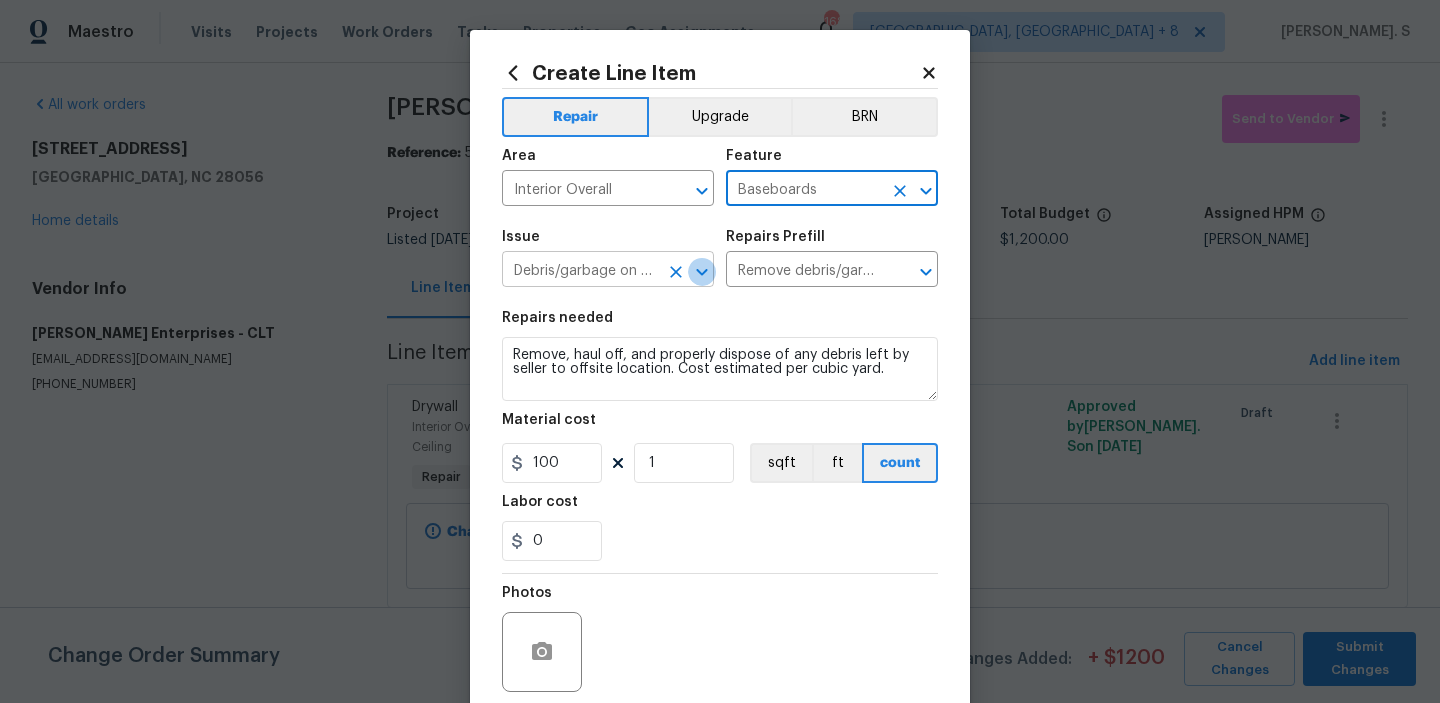 type on "Baseboards" 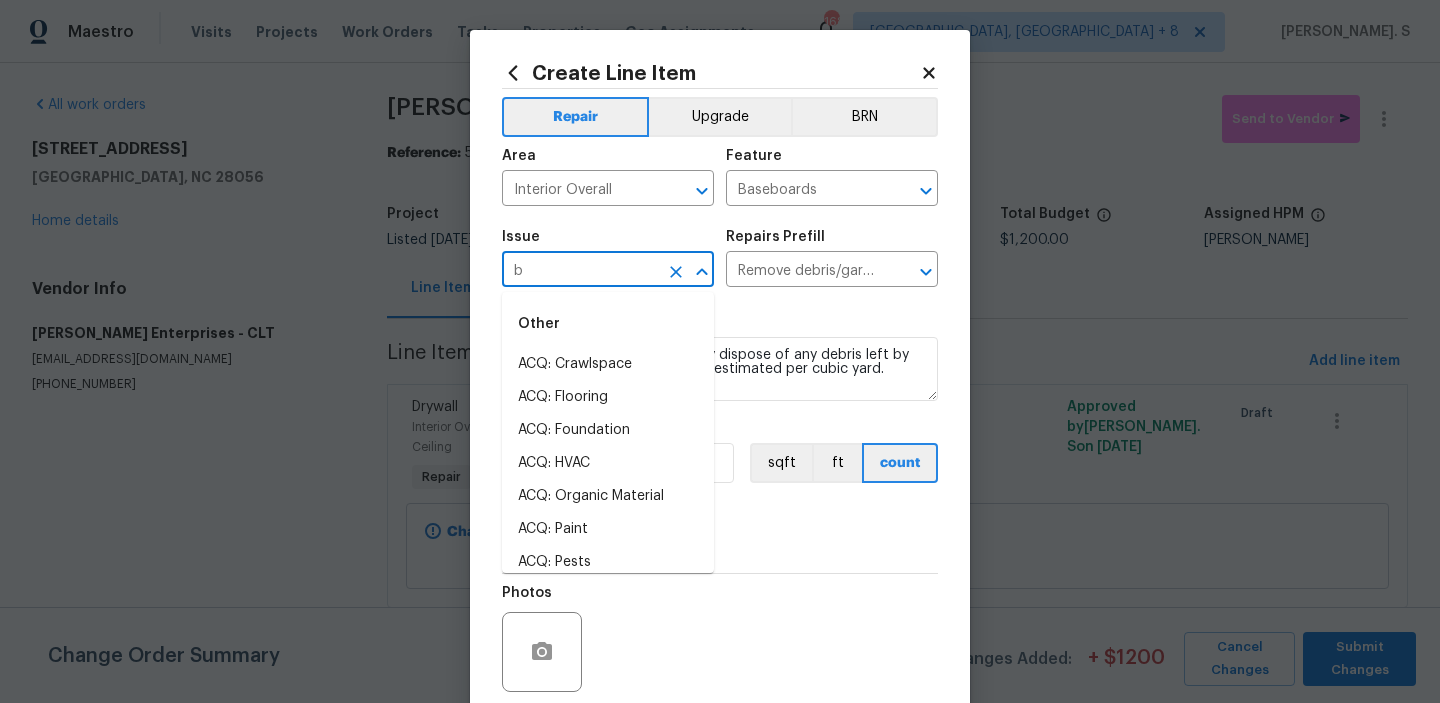 scroll, scrollTop: 0, scrollLeft: 0, axis: both 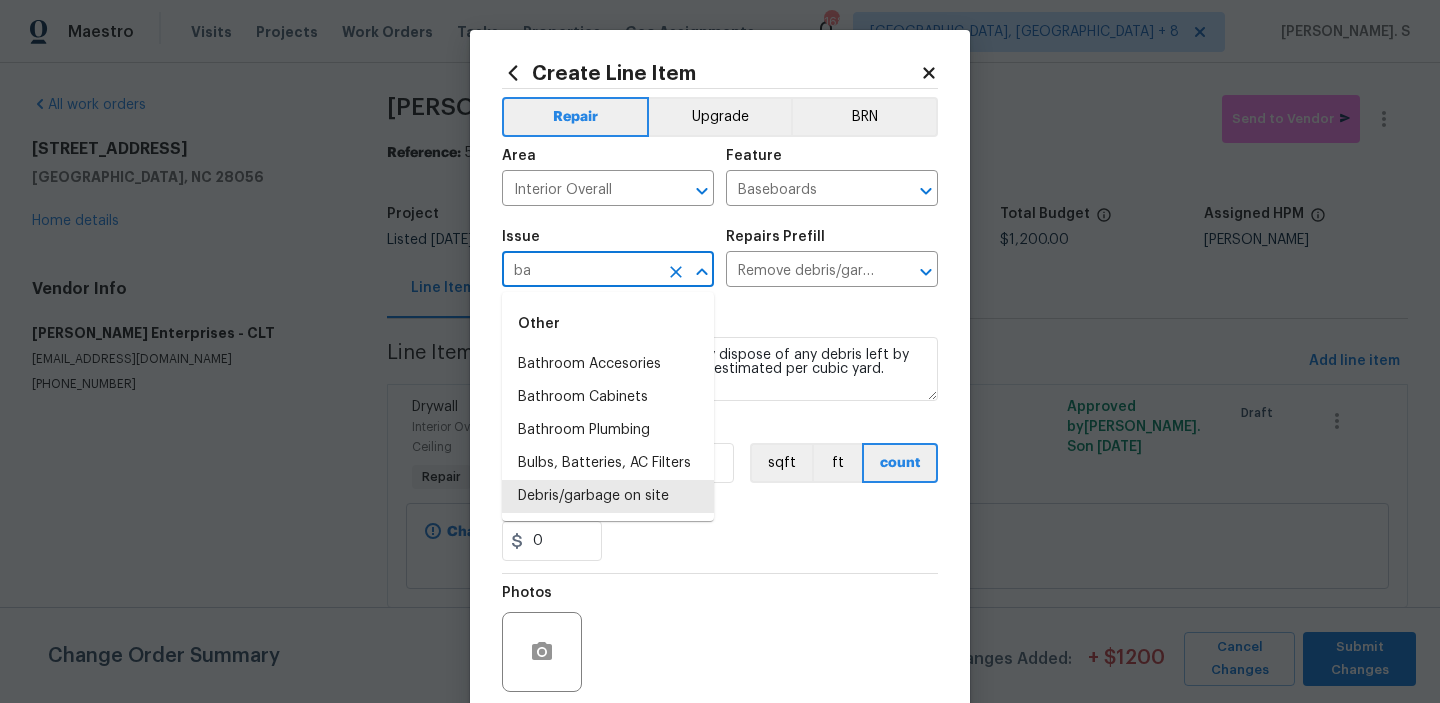 type on "b" 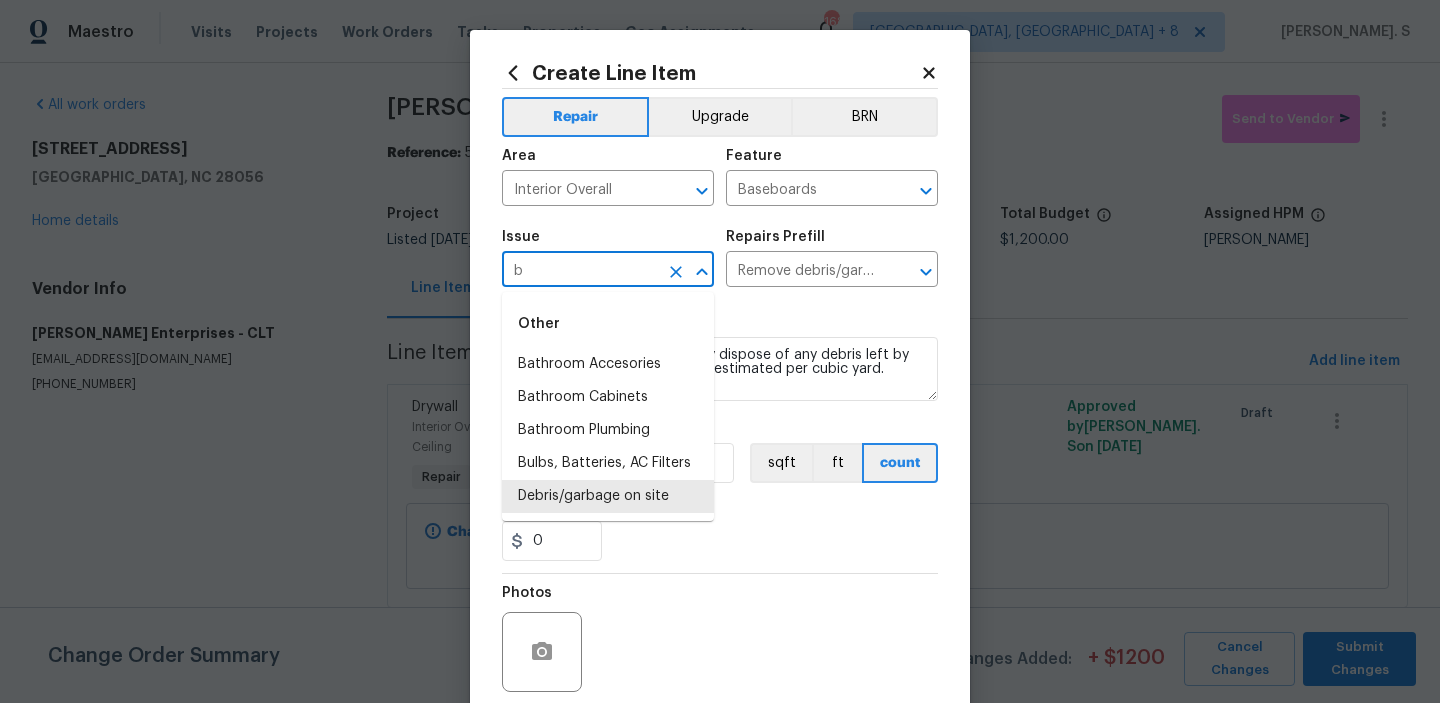 type 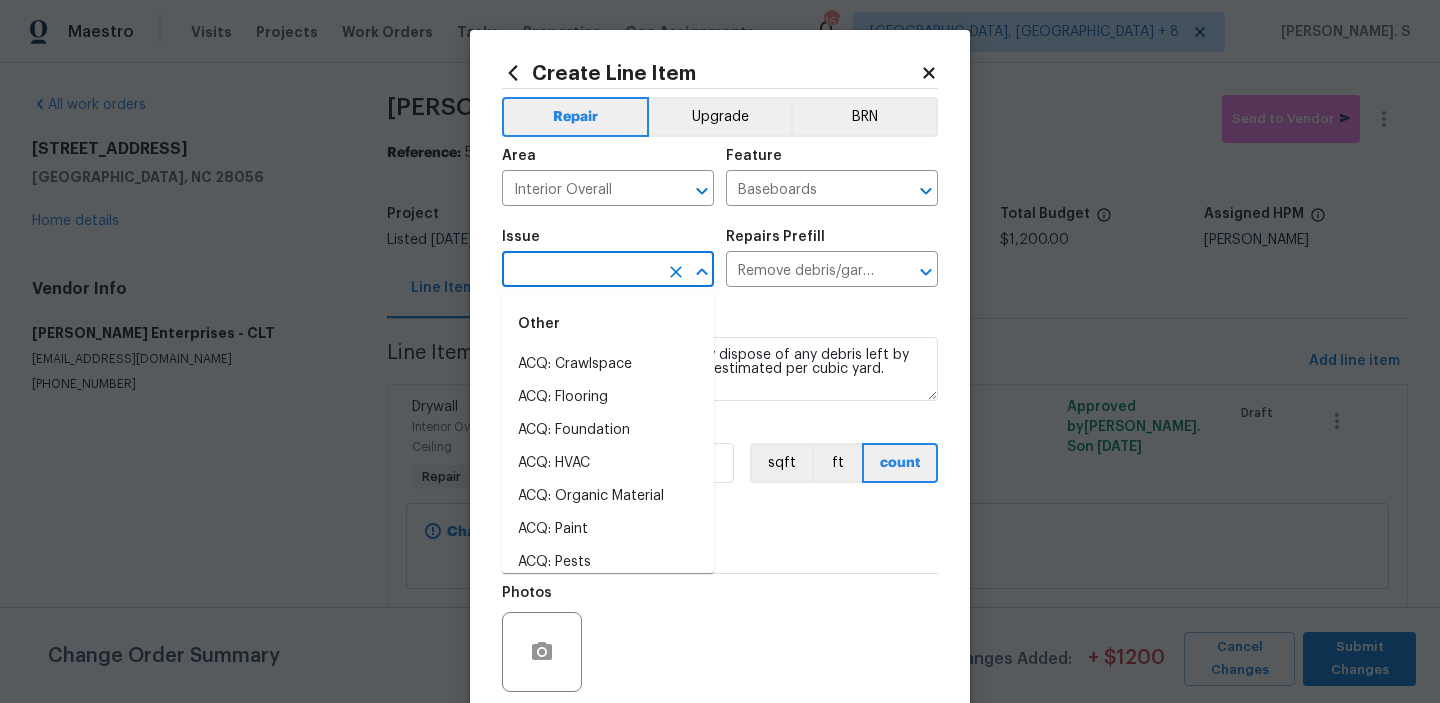type 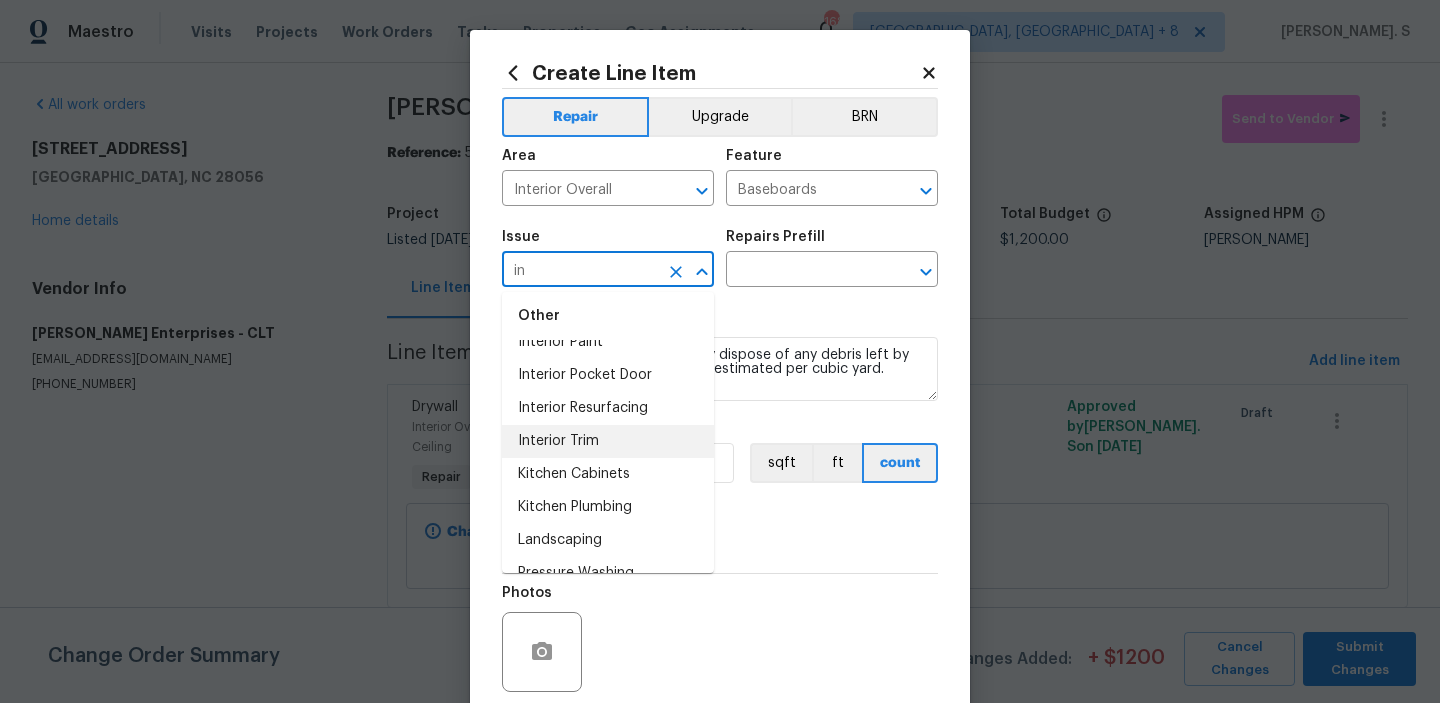 scroll, scrollTop: 892, scrollLeft: 0, axis: vertical 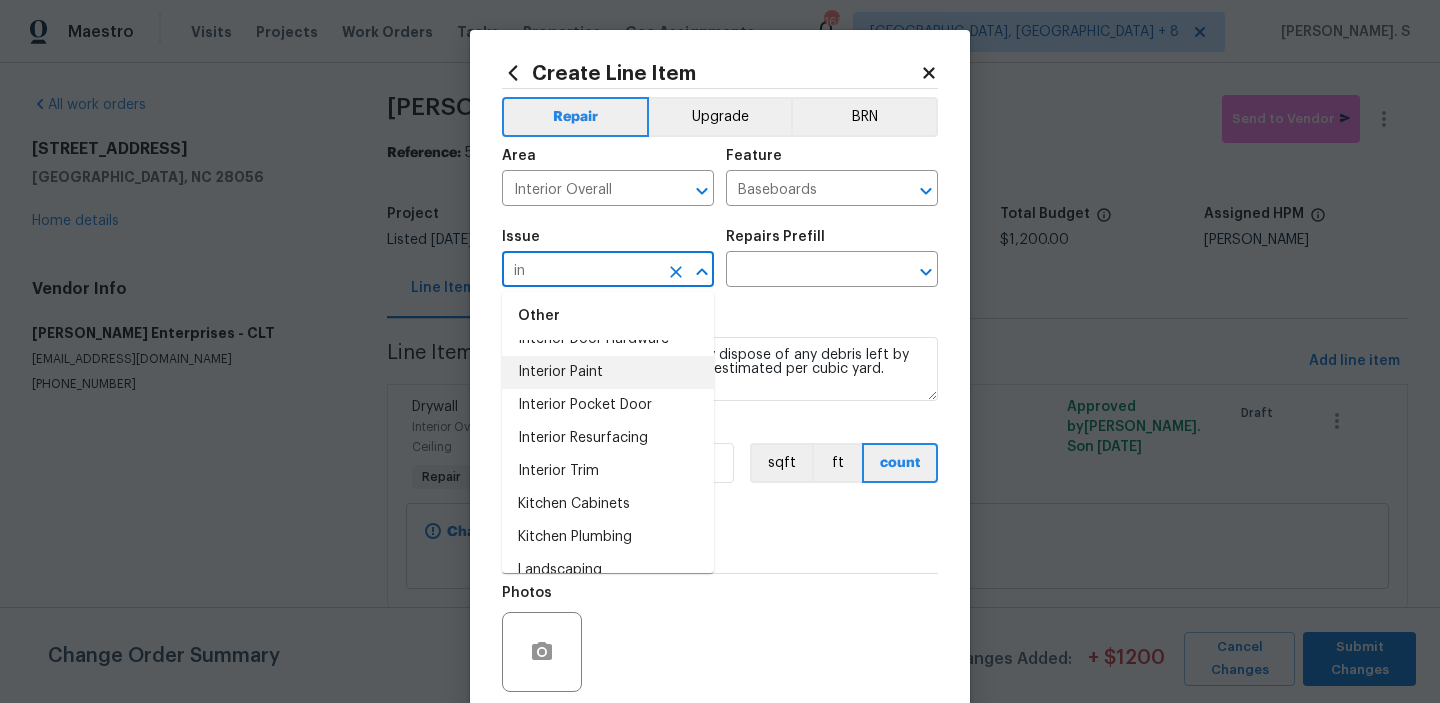 click on "Interior Paint" at bounding box center (608, 372) 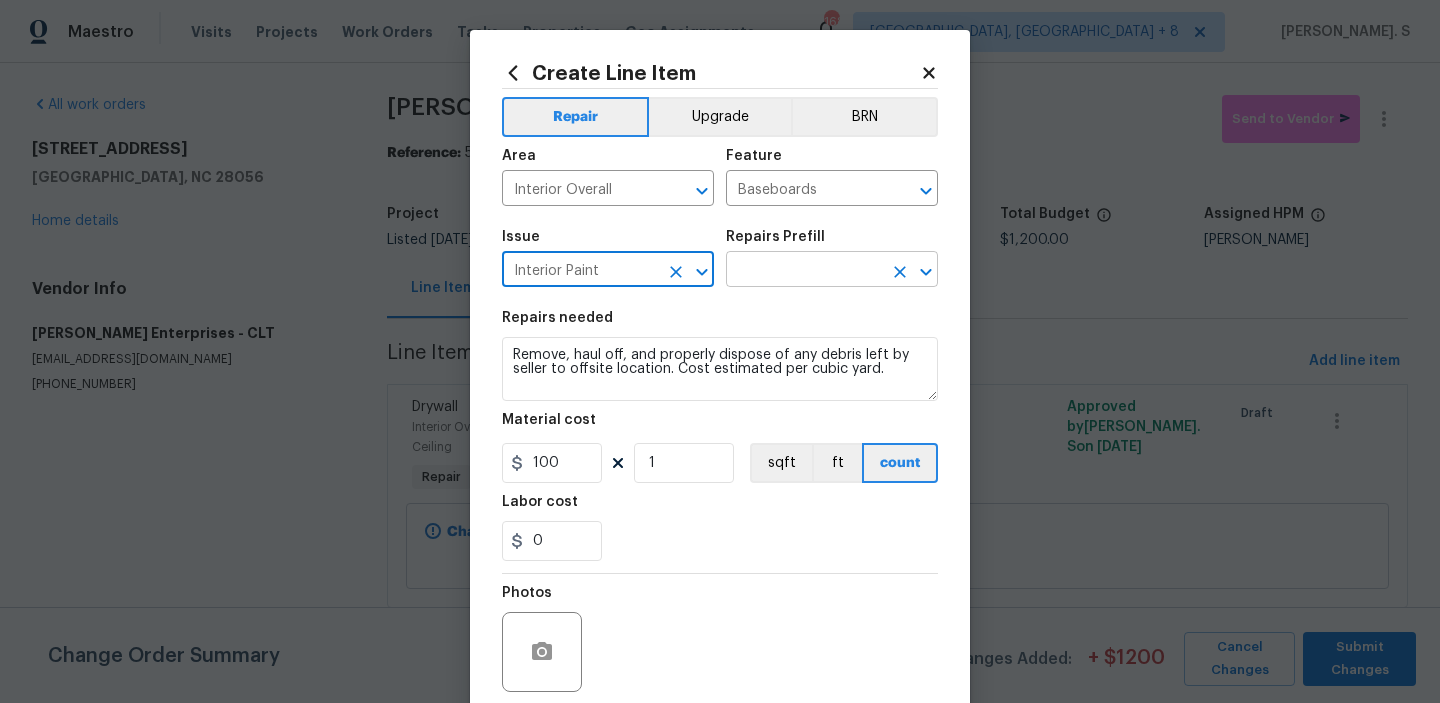 click 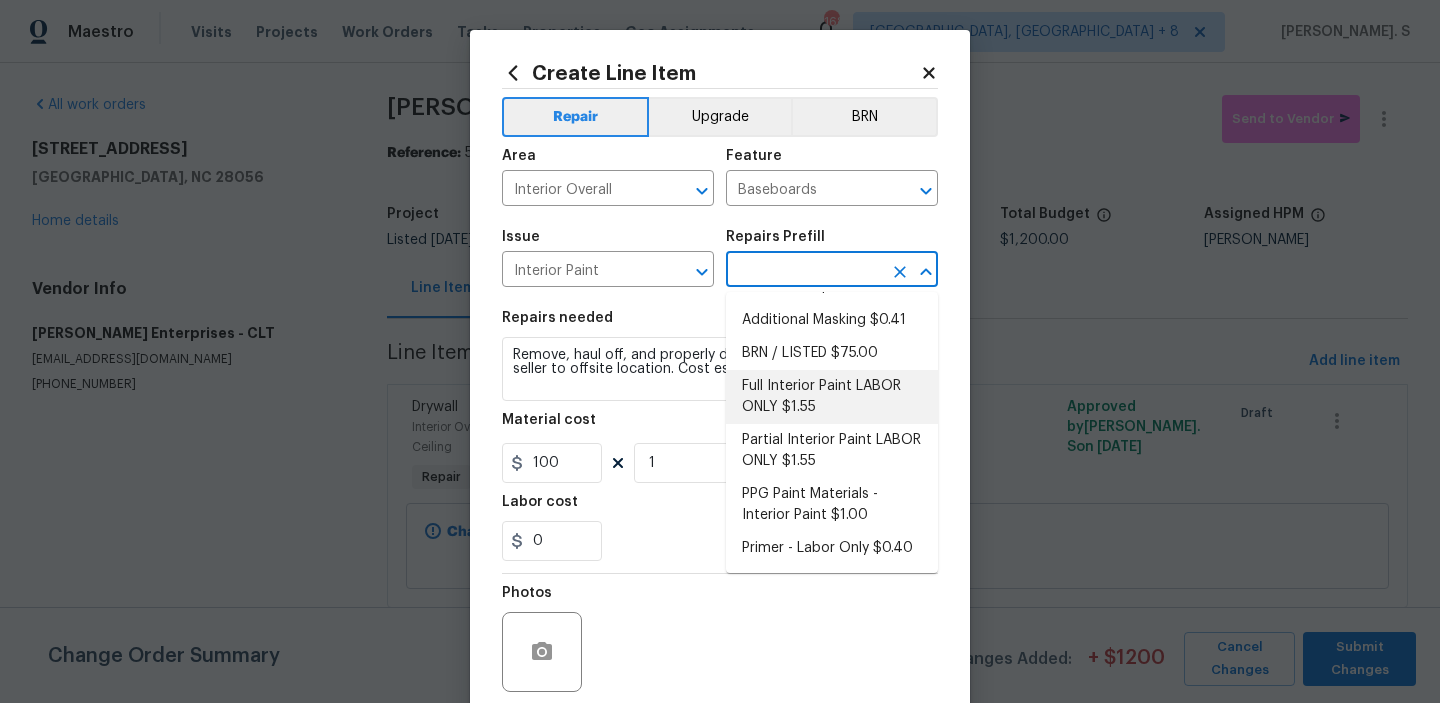 scroll, scrollTop: 0, scrollLeft: 0, axis: both 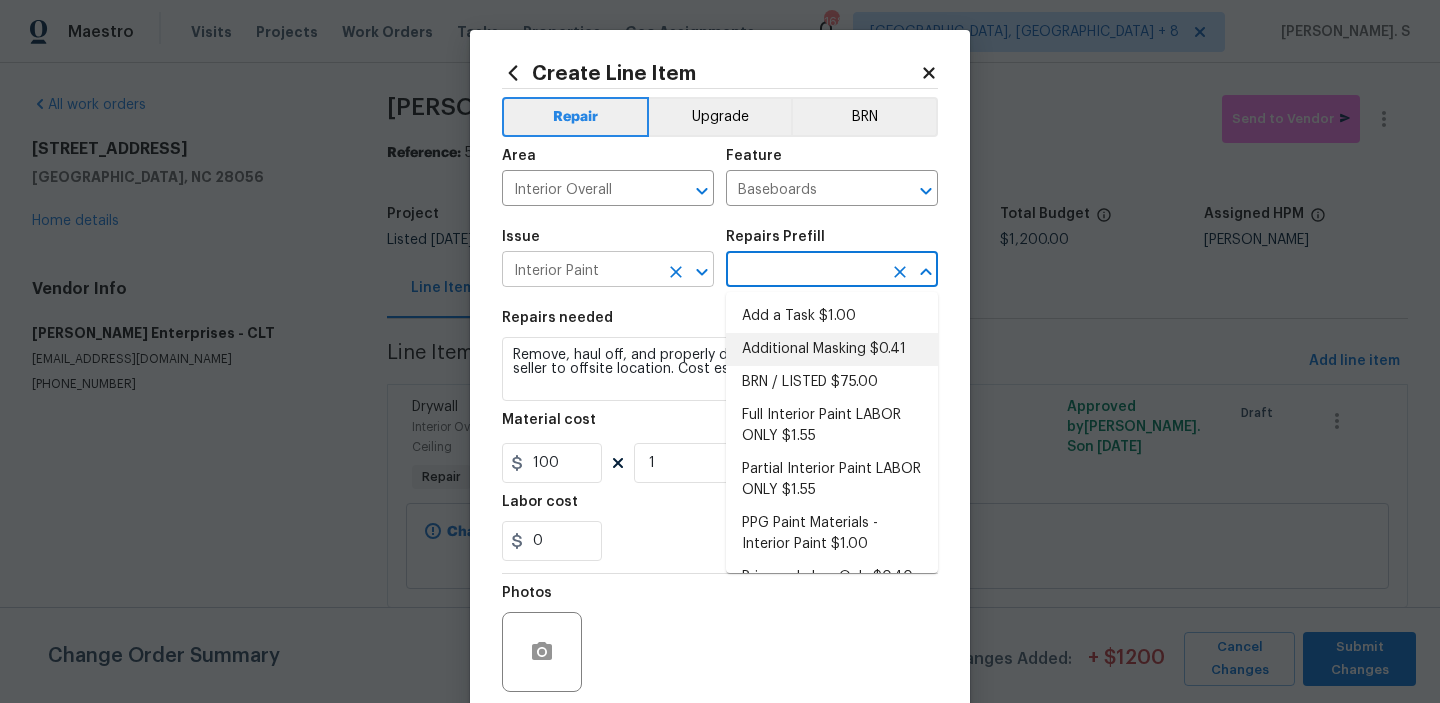 click 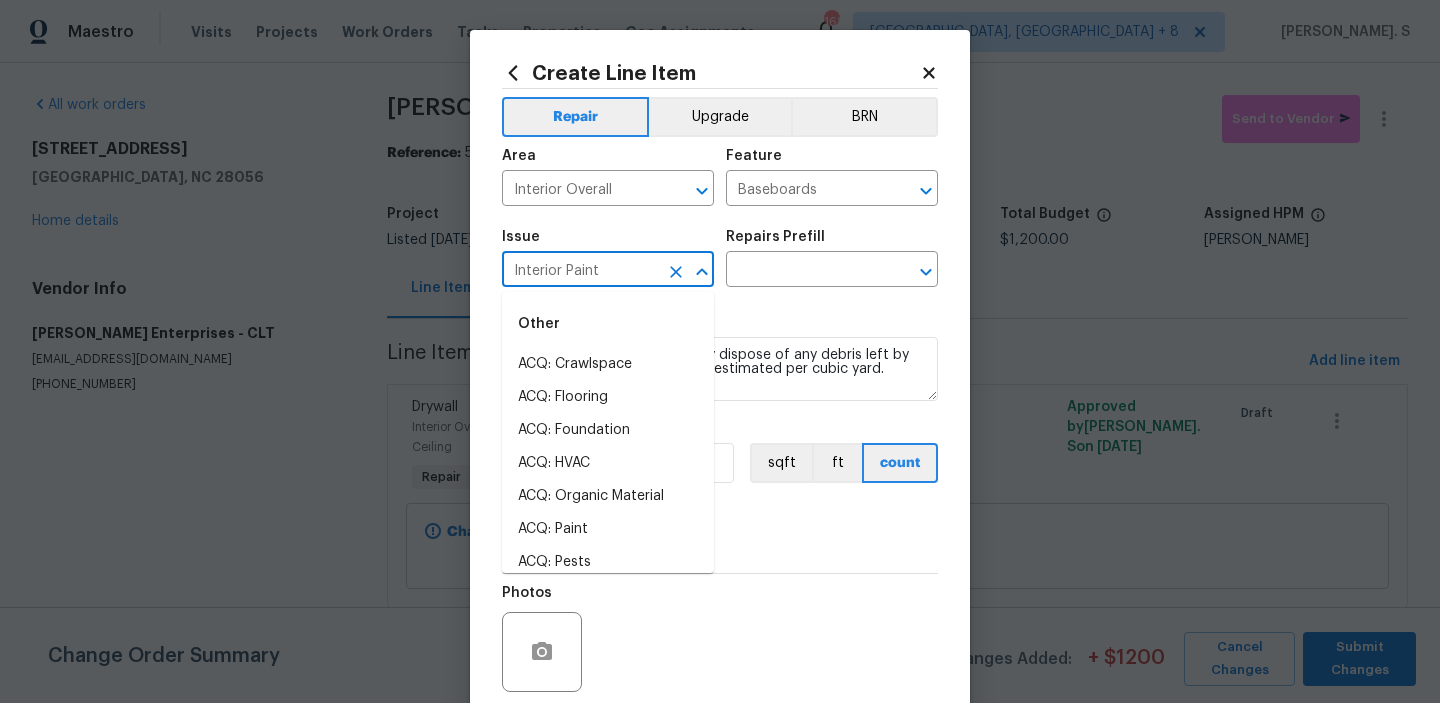 scroll, scrollTop: 687, scrollLeft: 0, axis: vertical 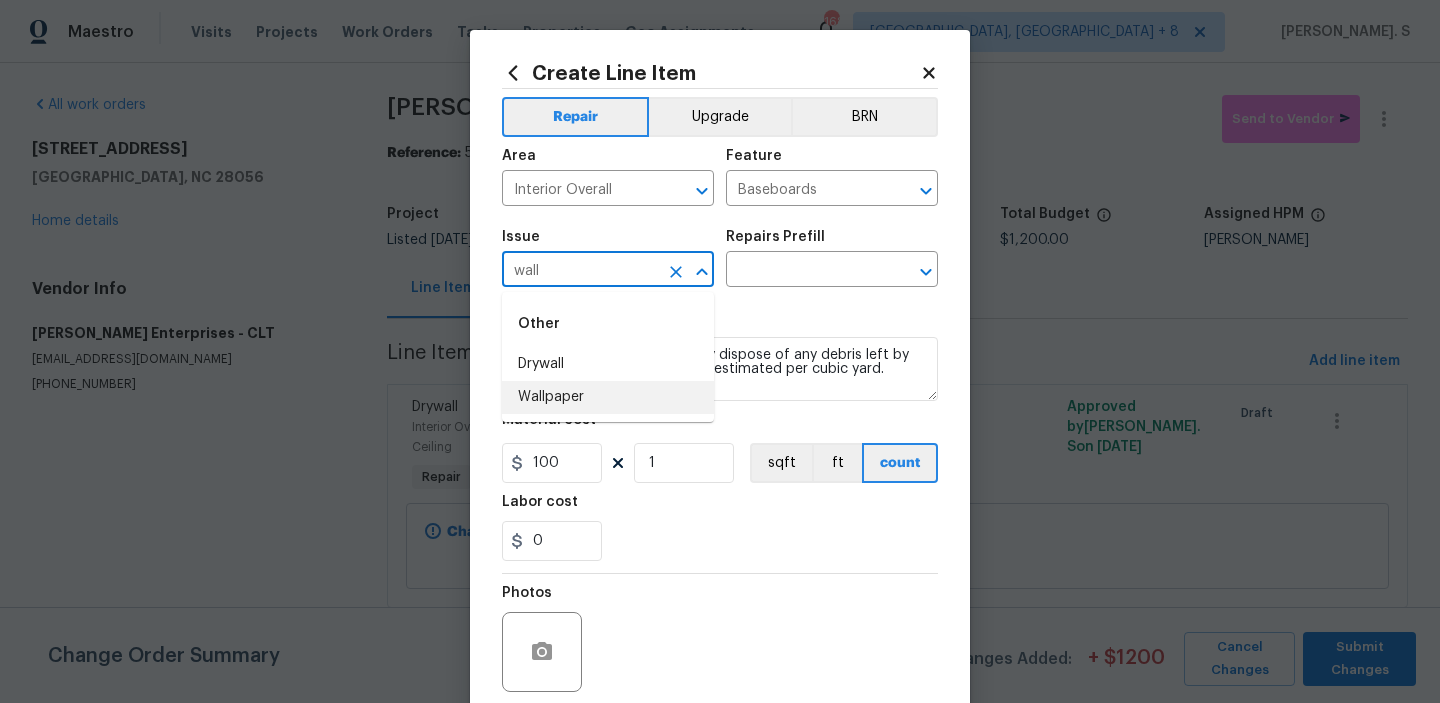 click on "Wallpaper" at bounding box center (608, 397) 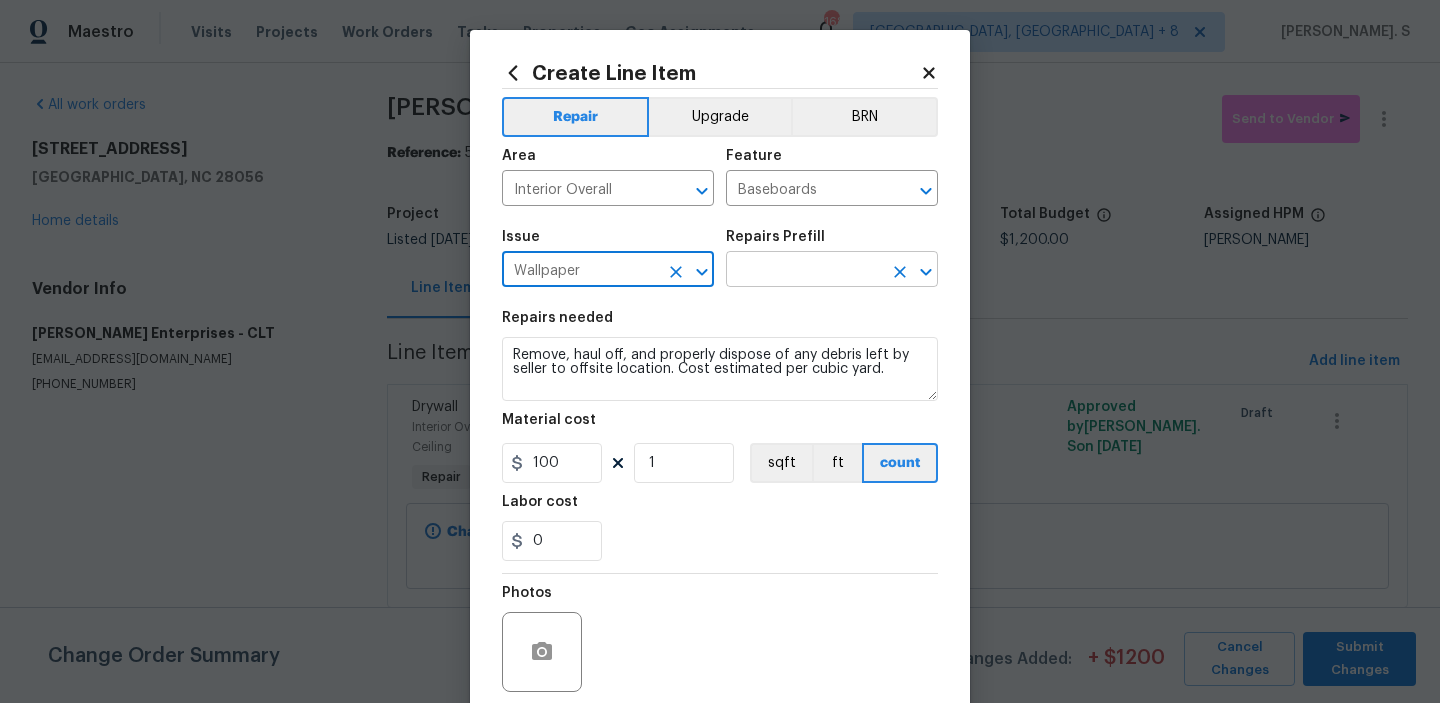 click 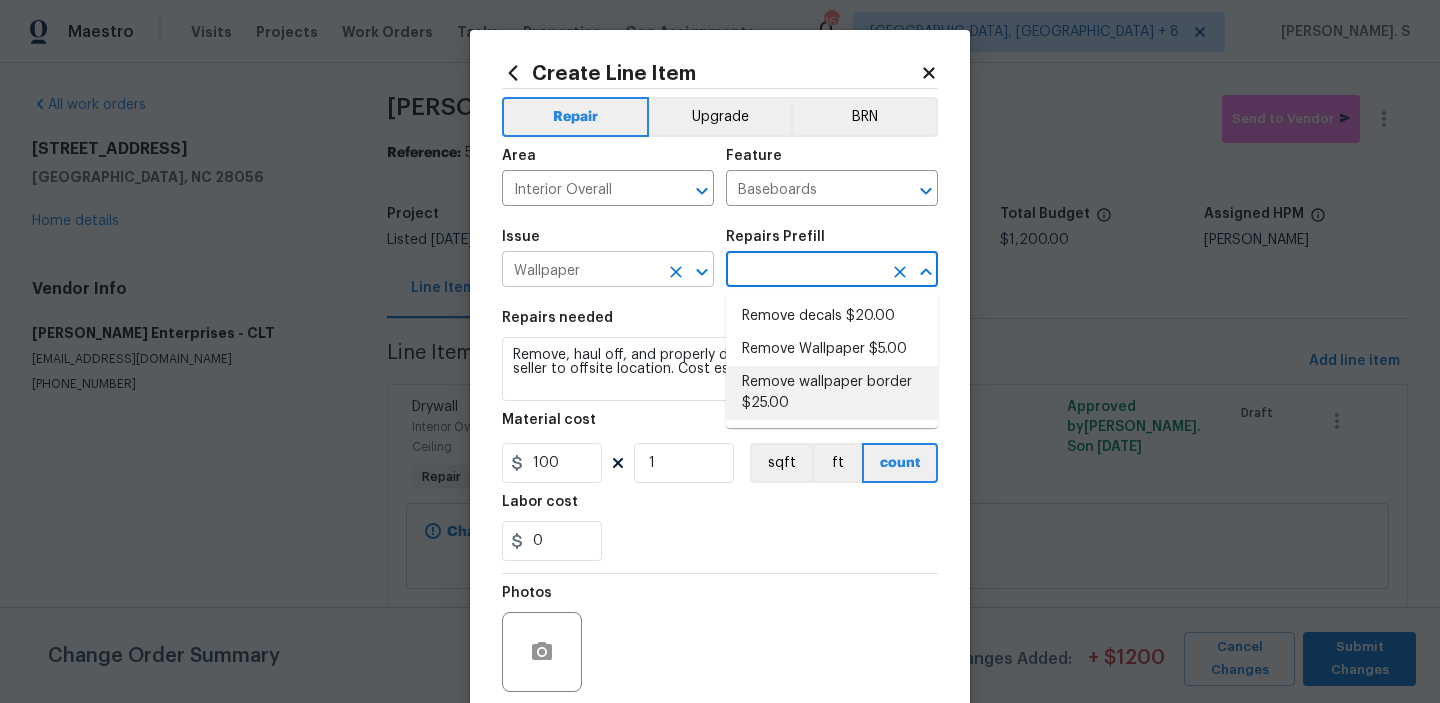click 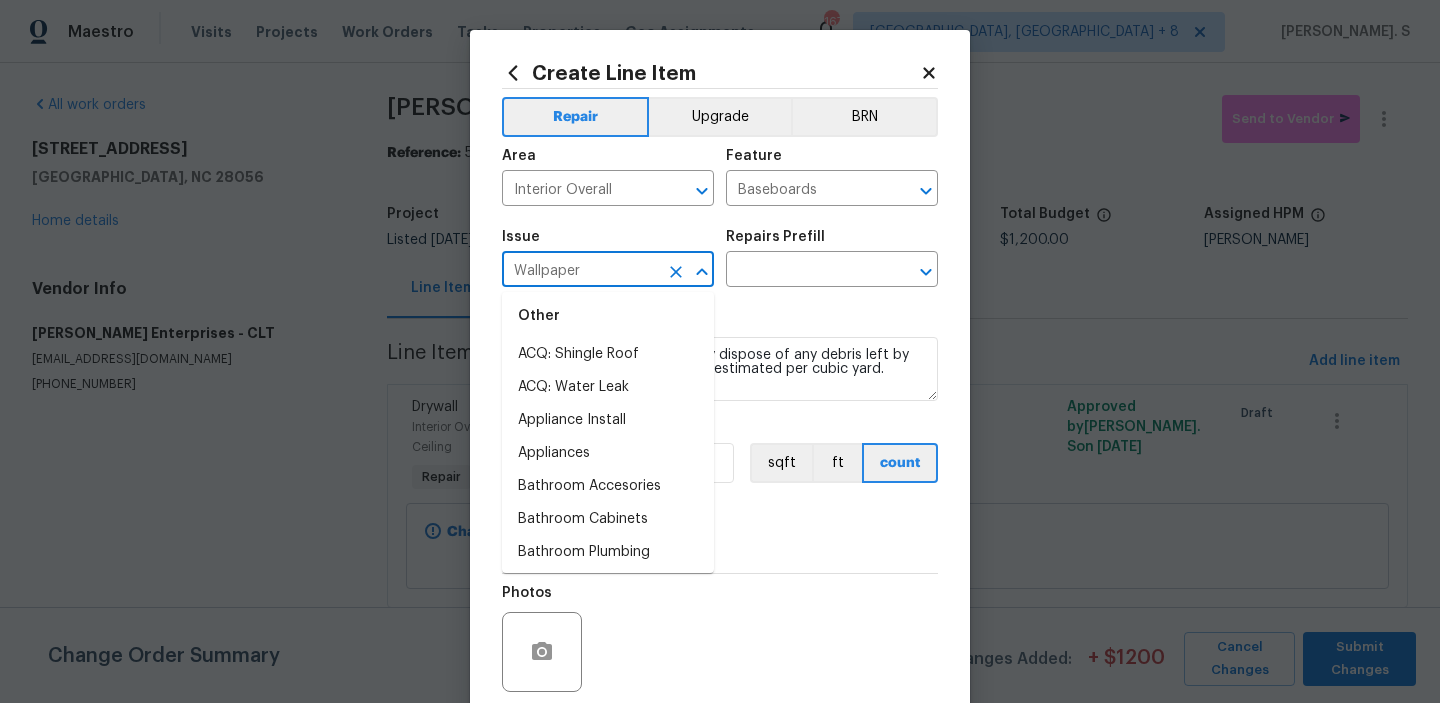 scroll, scrollTop: 13, scrollLeft: 0, axis: vertical 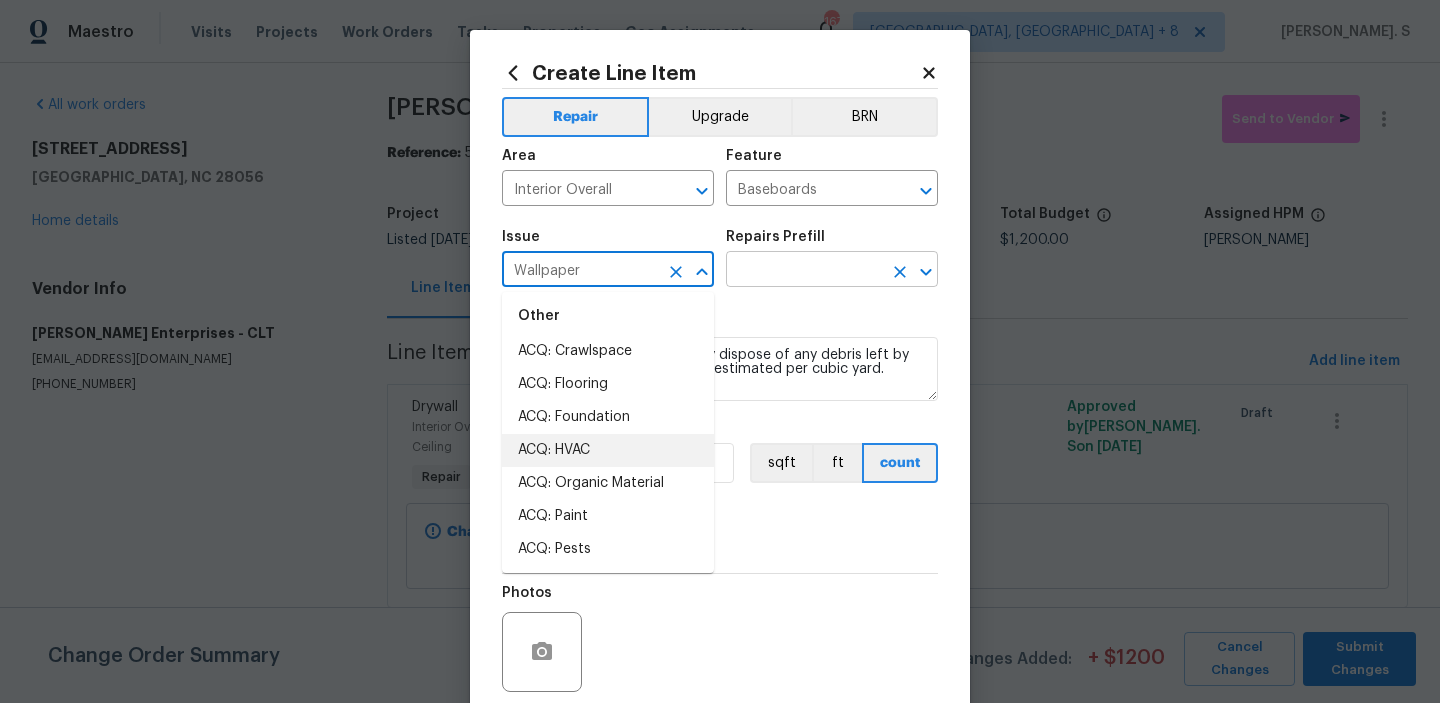 click 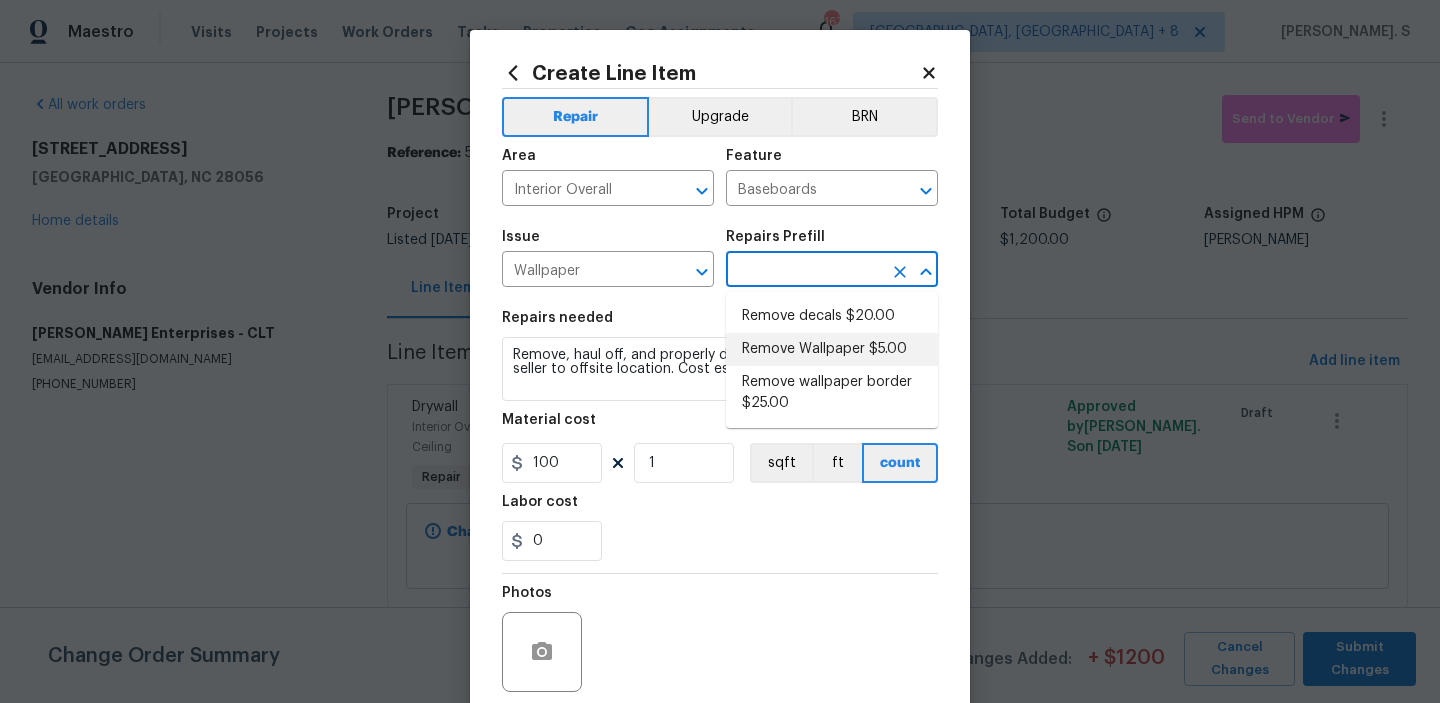 click on "Remove Wallpaper $5.00" at bounding box center (832, 349) 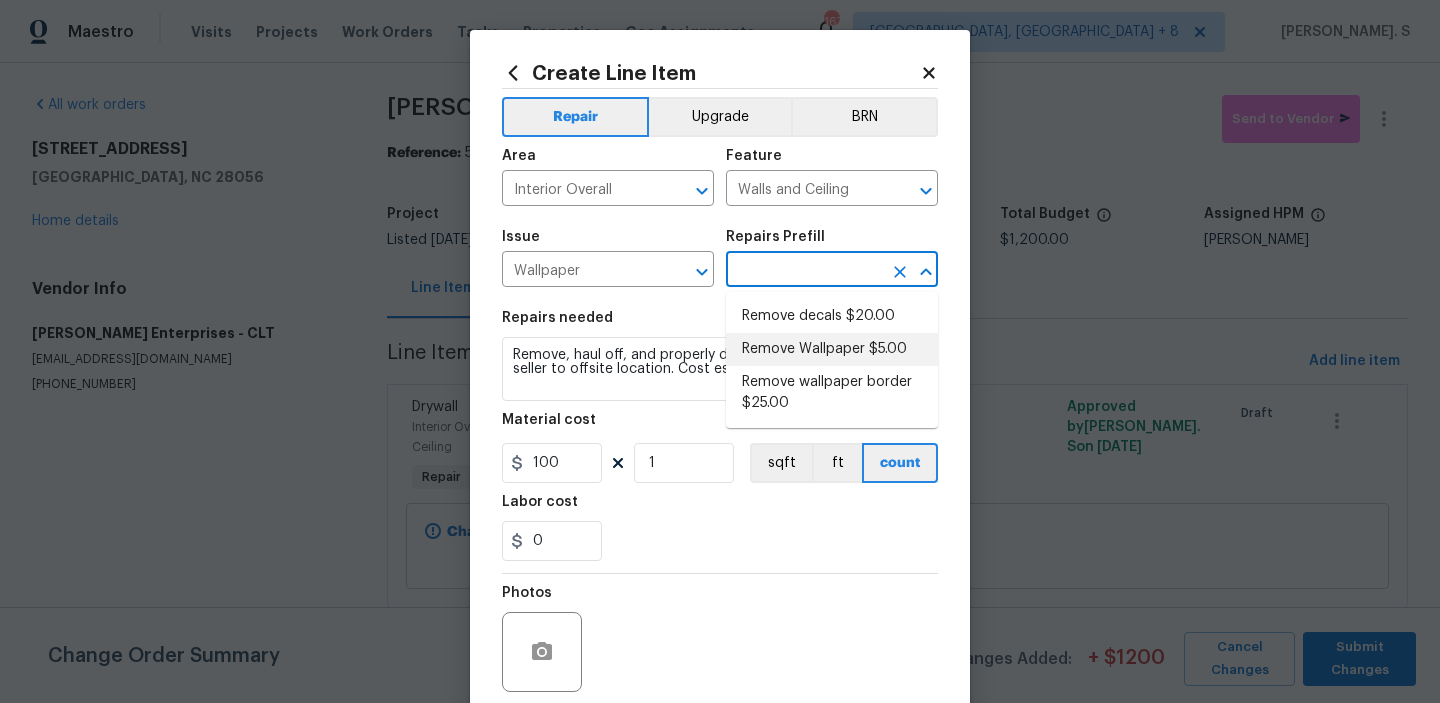 type on "Remove Wallpaper $5.00" 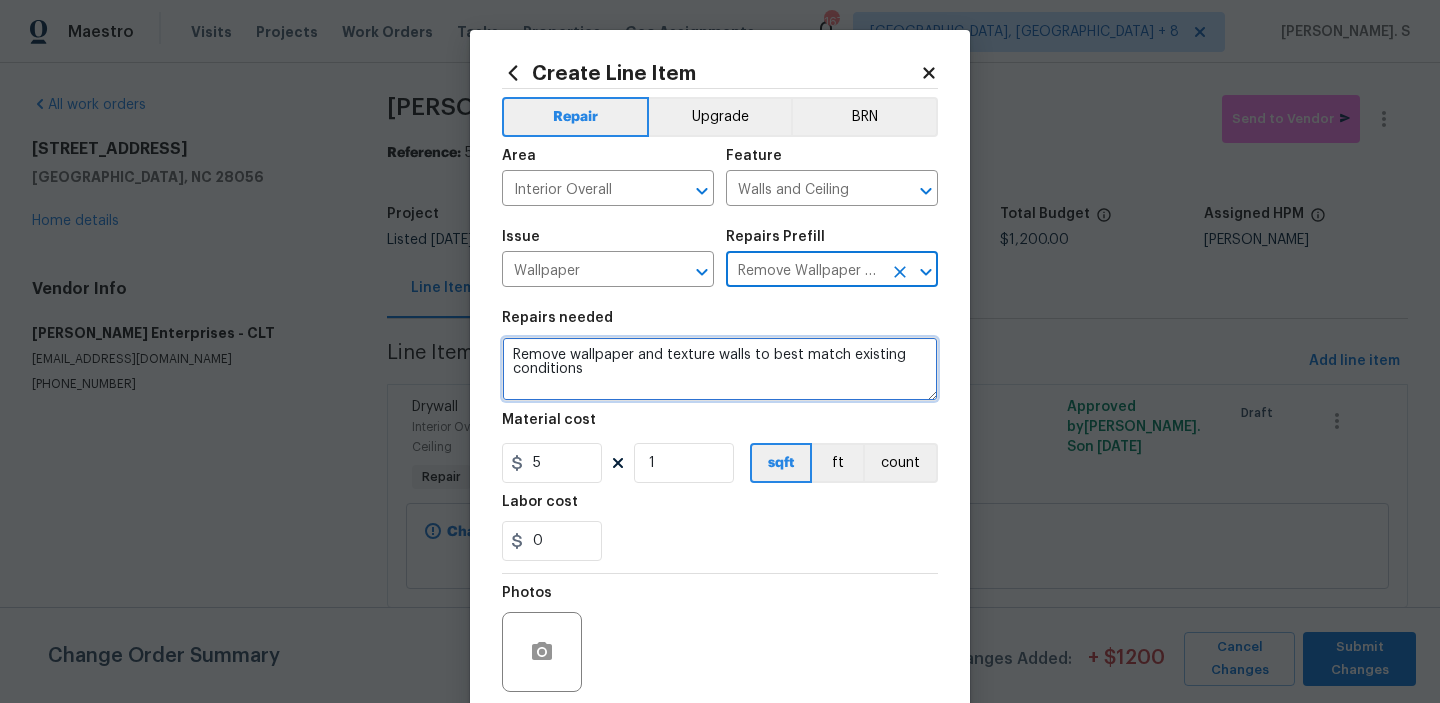 click on "Remove wallpaper and texture walls to best match existing conditions" at bounding box center (720, 369) 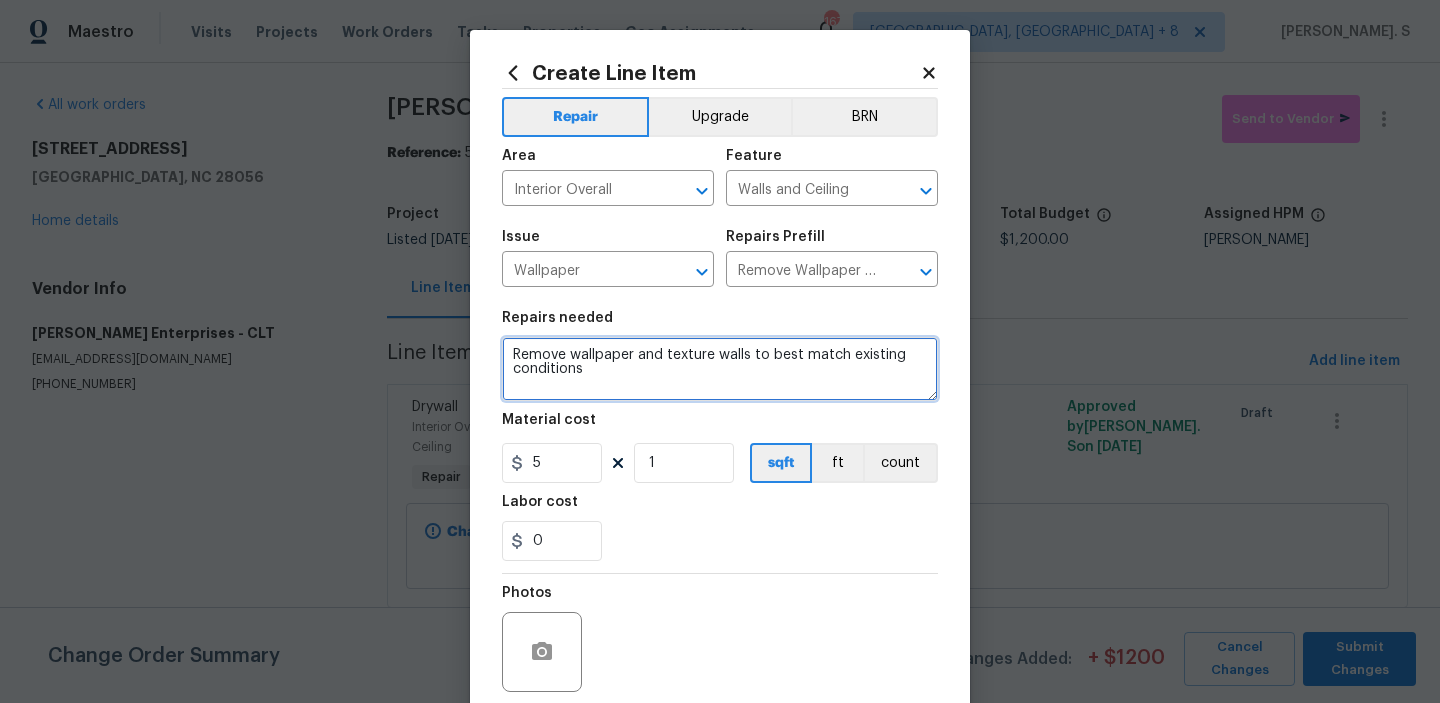 click on "Remove wallpaper and texture walls to best match existing conditions" at bounding box center (720, 369) 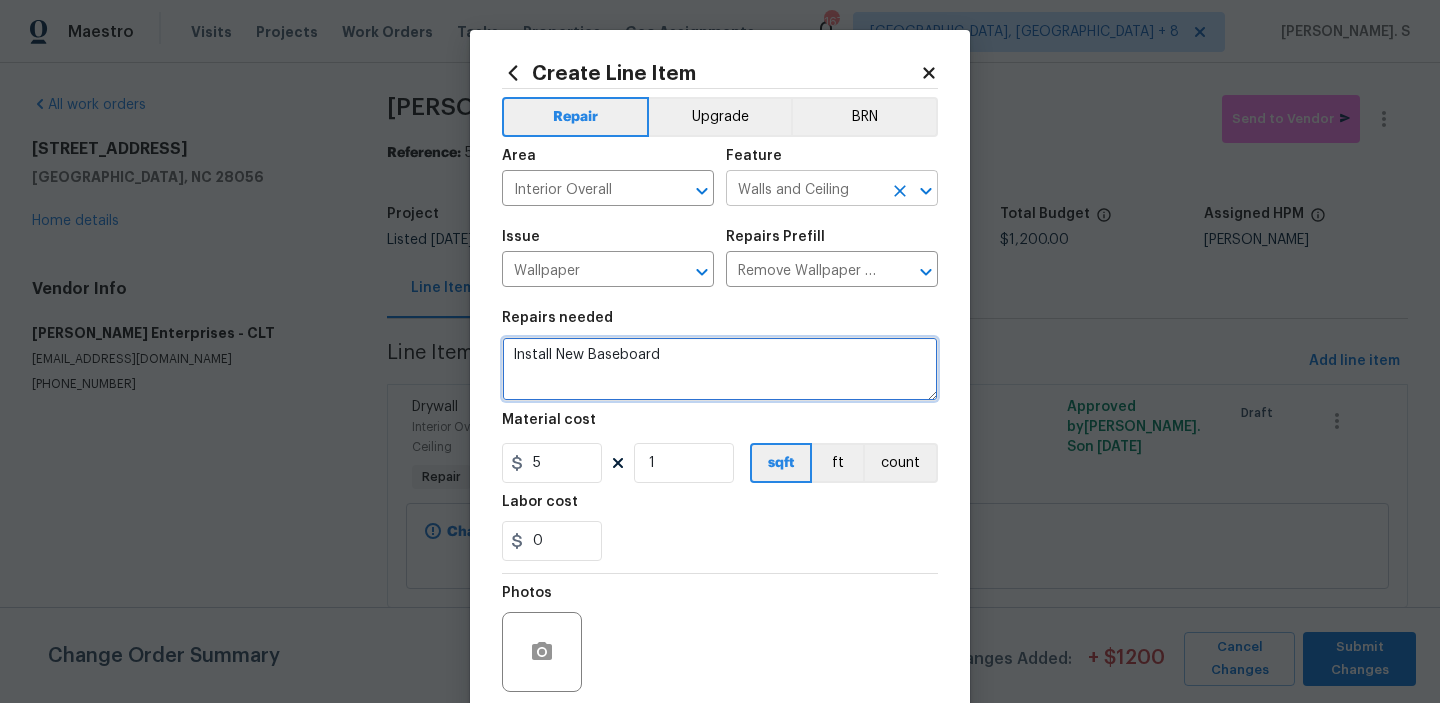 click 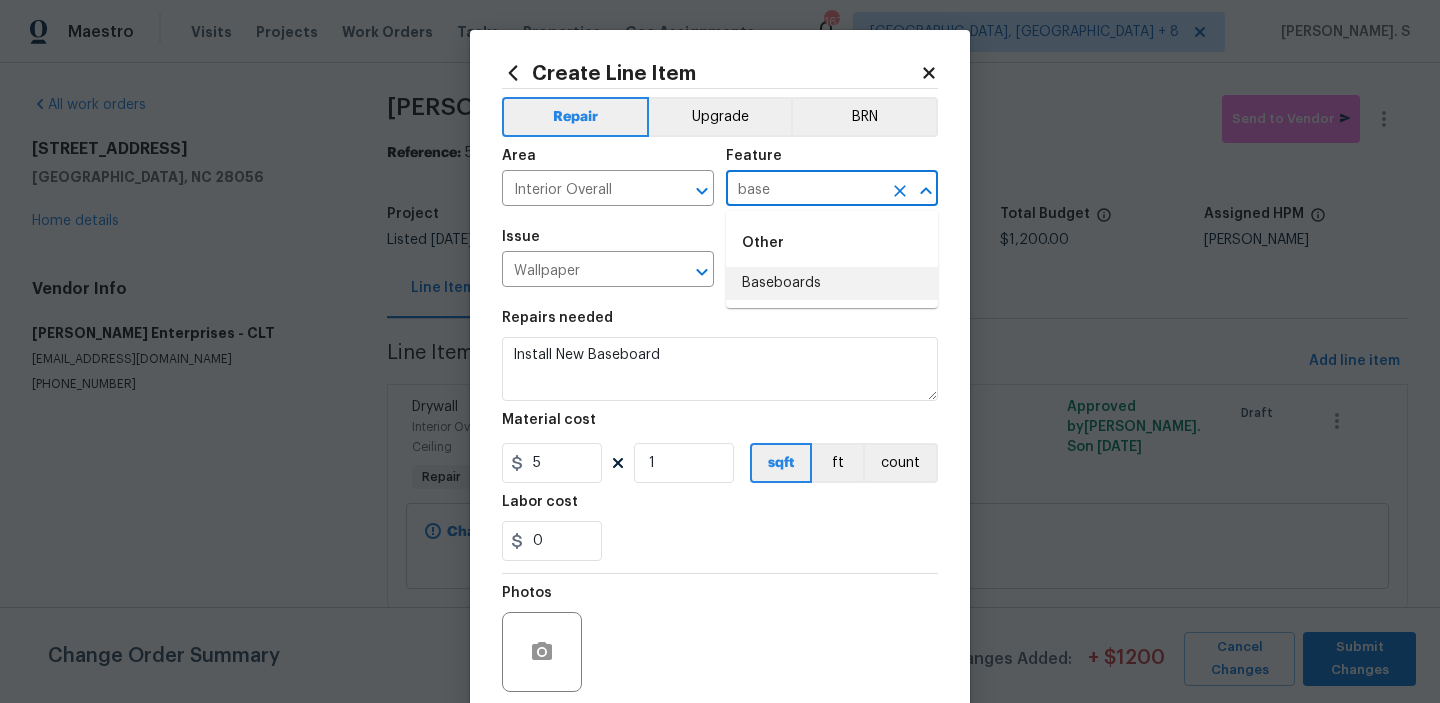 click on "Baseboards" at bounding box center [832, 283] 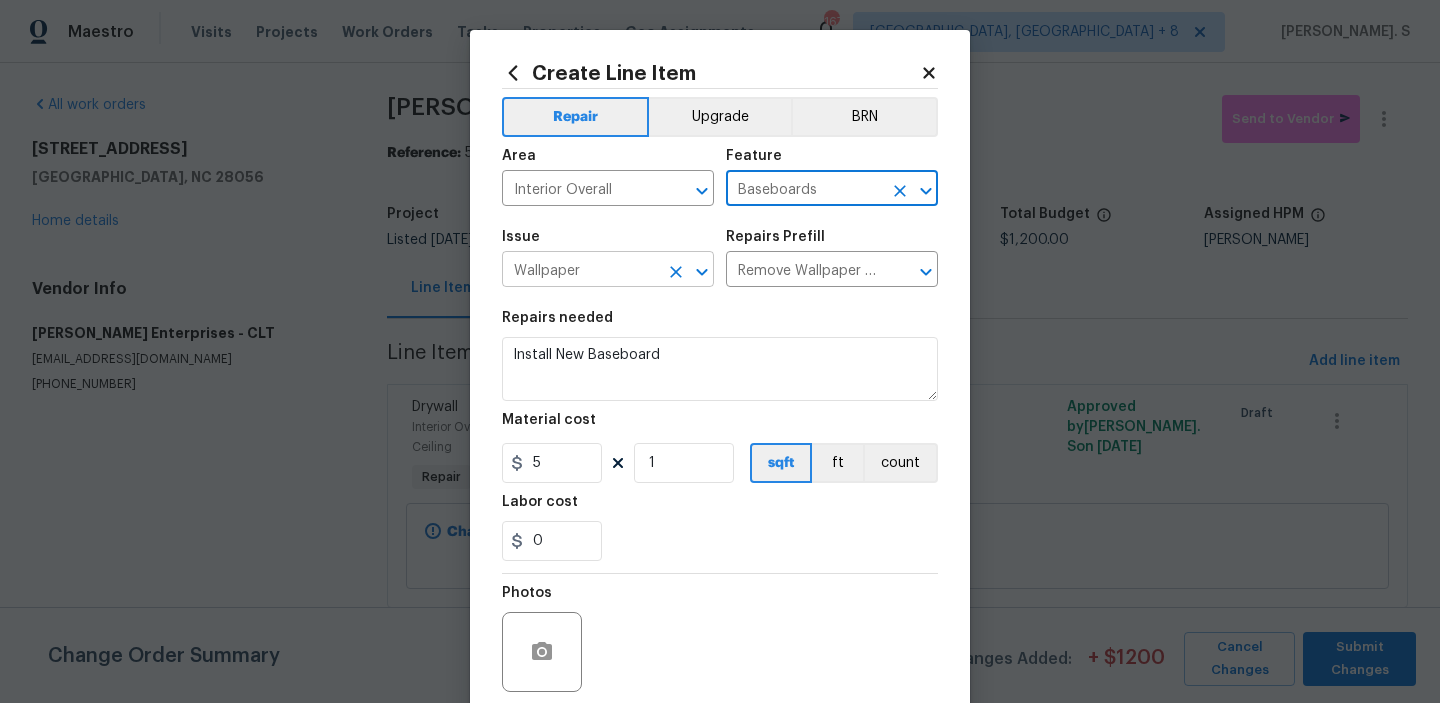 click 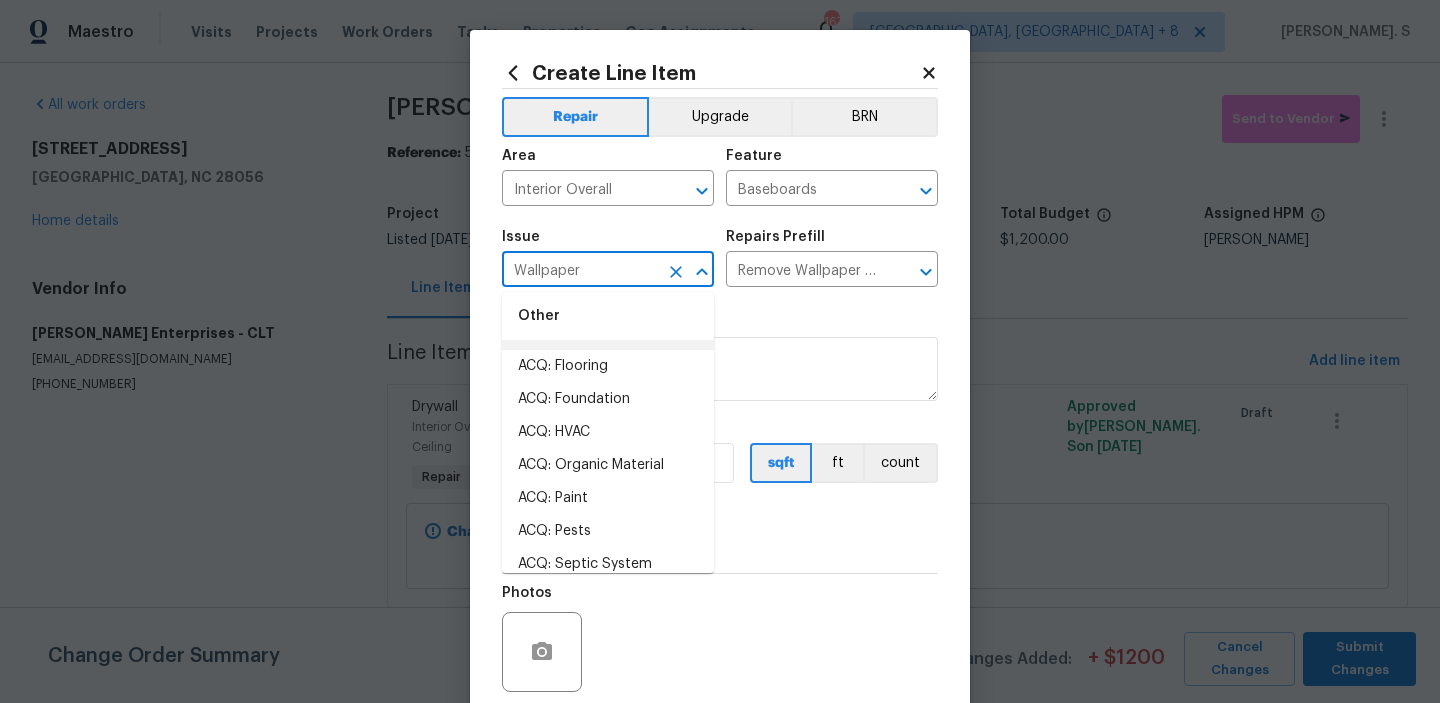 scroll, scrollTop: 34, scrollLeft: 0, axis: vertical 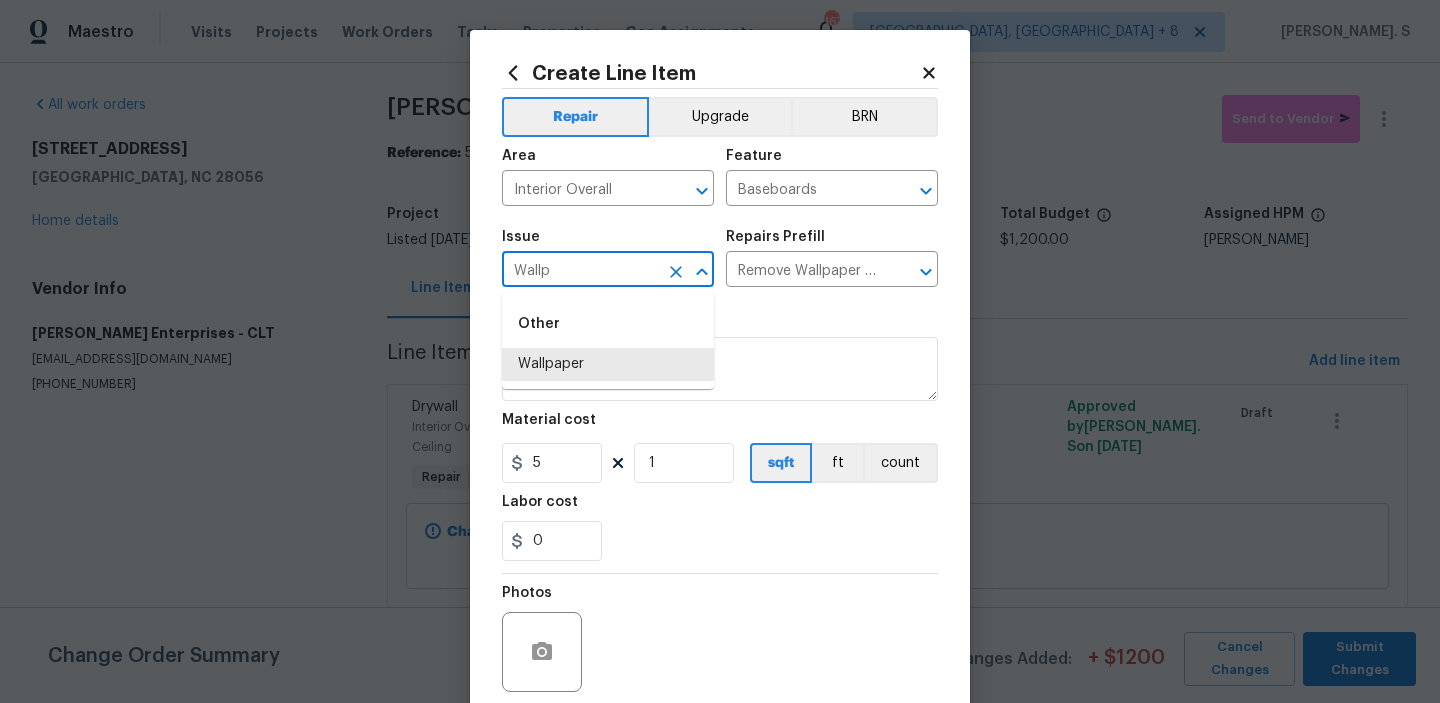 type on "Wall" 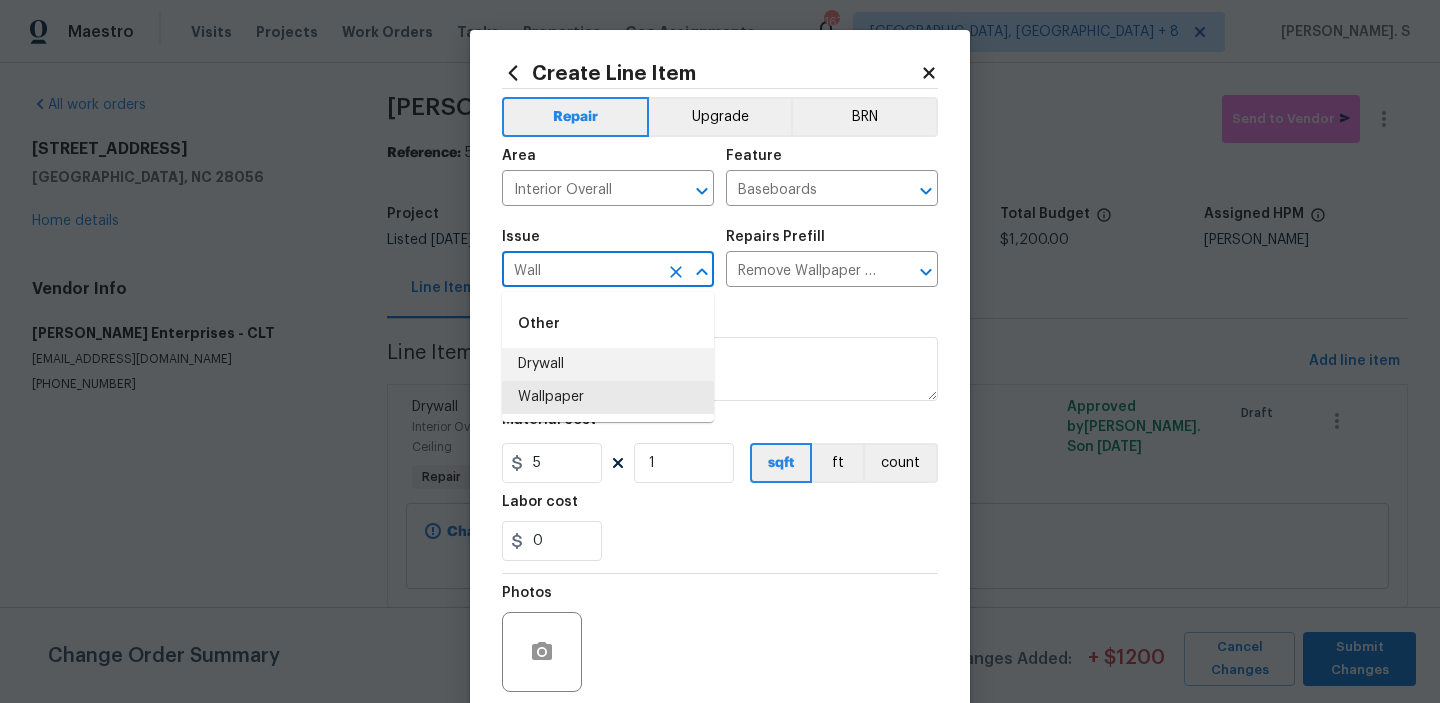 click 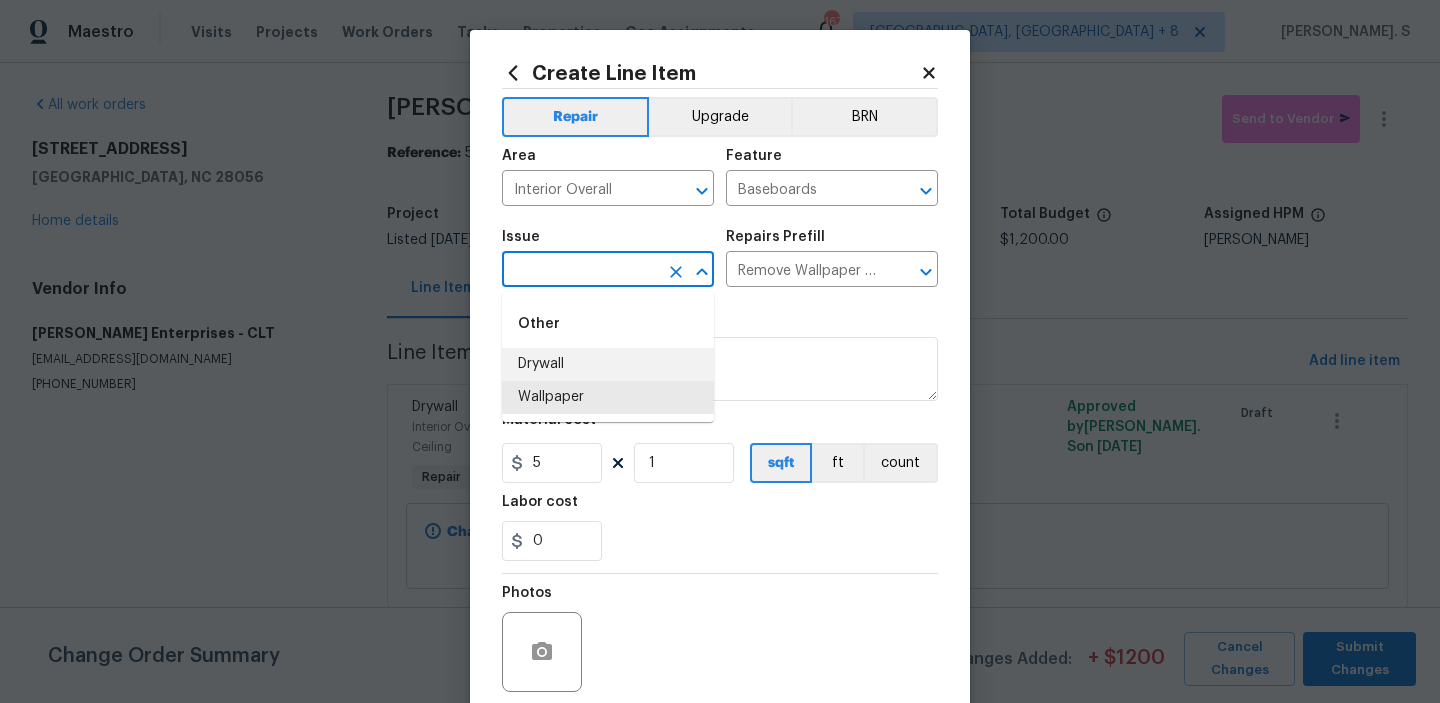 type 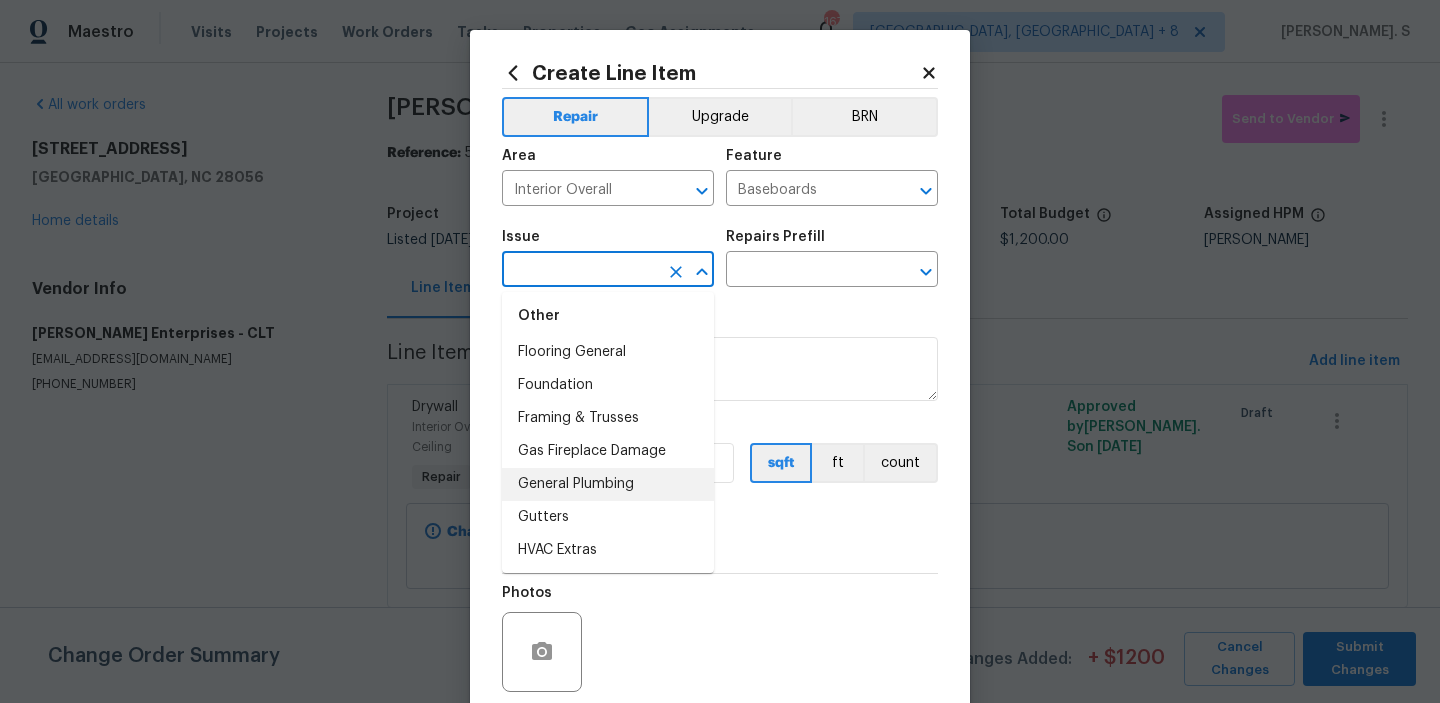 scroll, scrollTop: 1490, scrollLeft: 0, axis: vertical 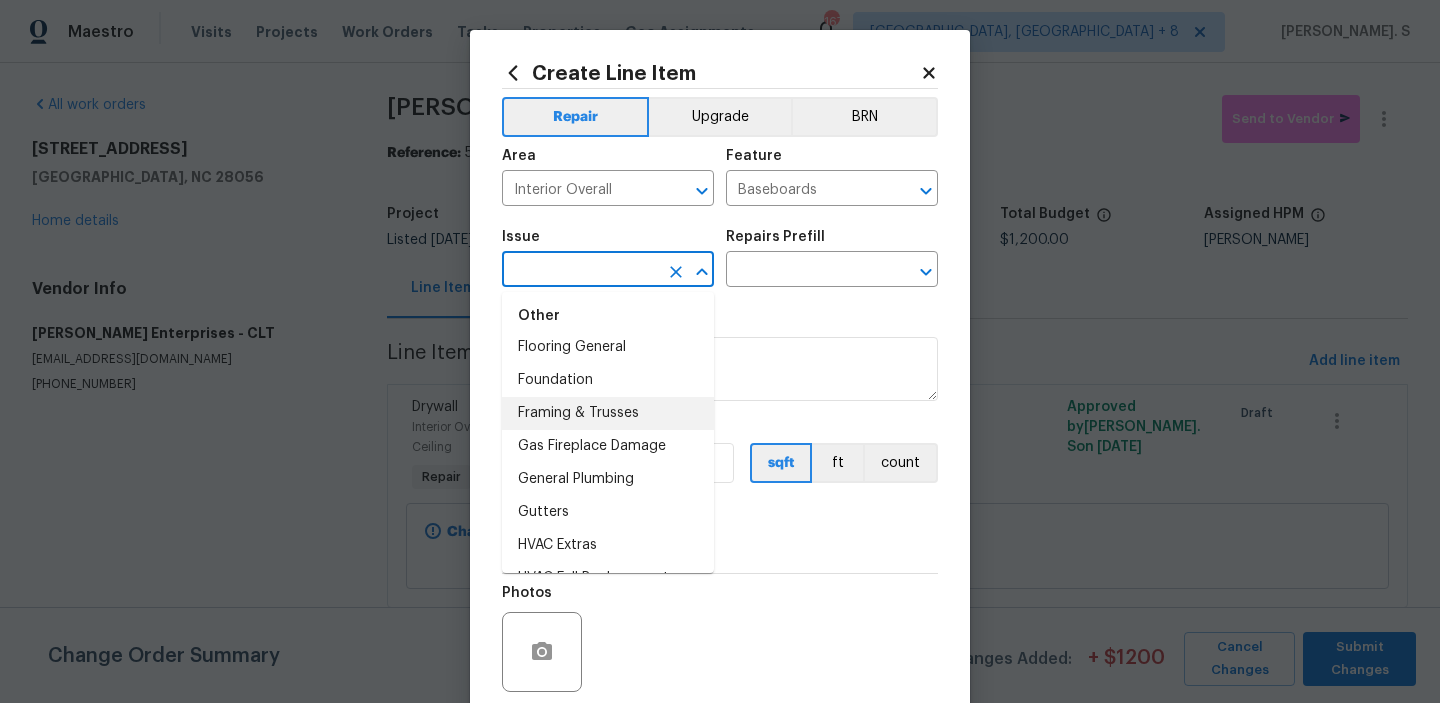 click on "Framing & Trusses" at bounding box center [608, 413] 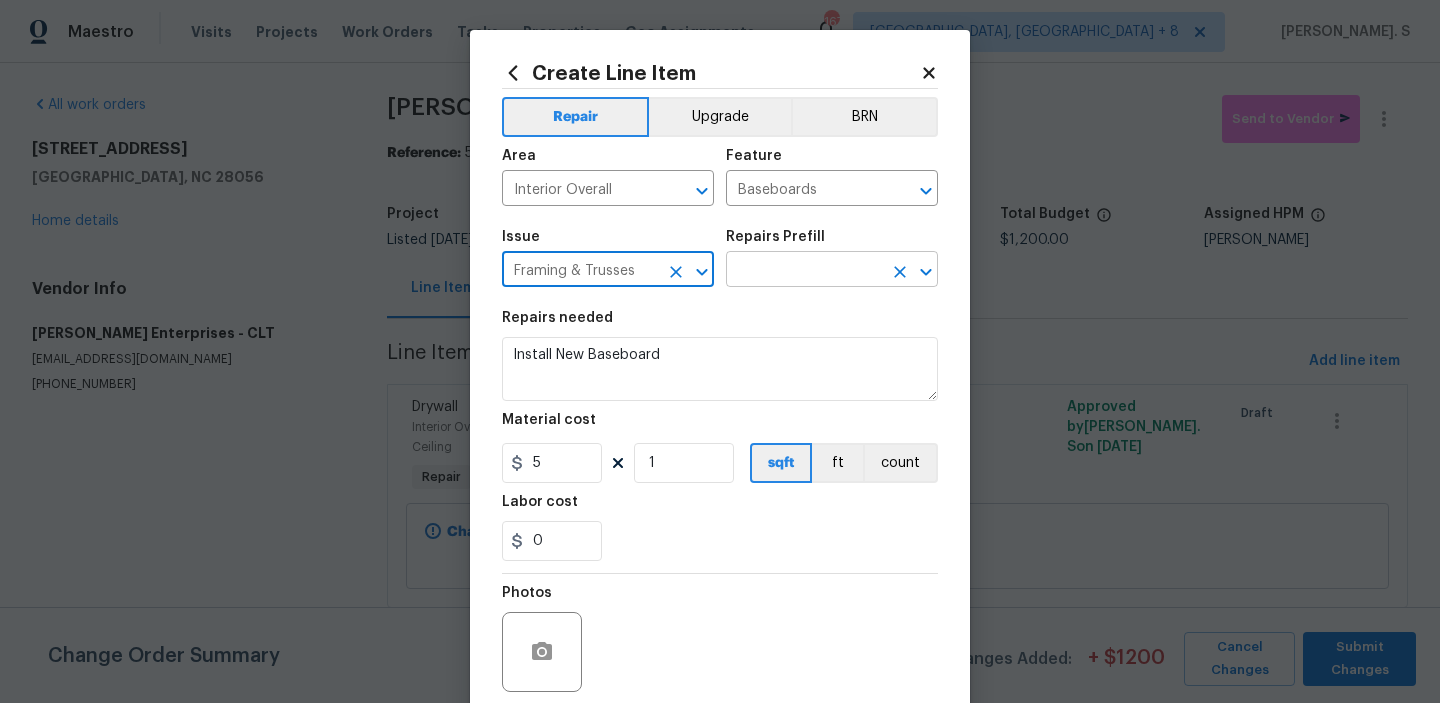click 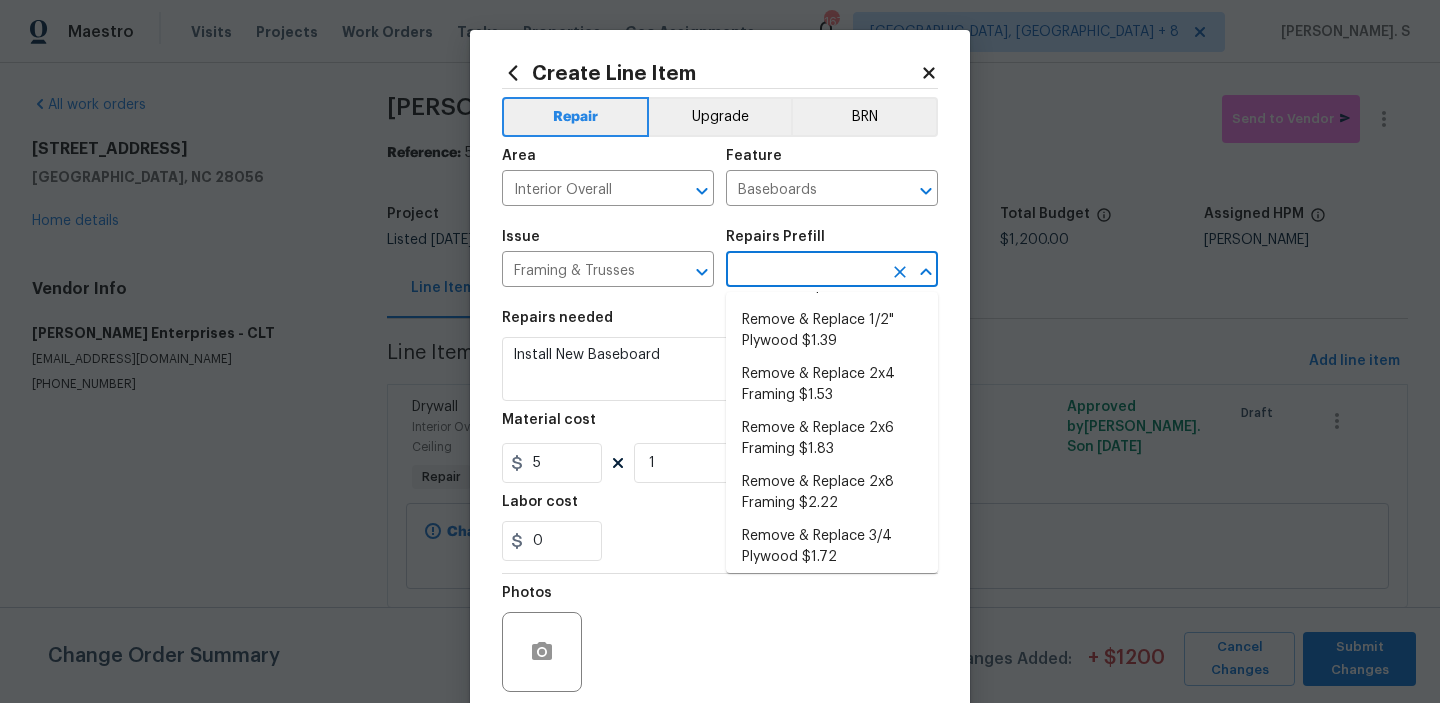scroll, scrollTop: 0, scrollLeft: 0, axis: both 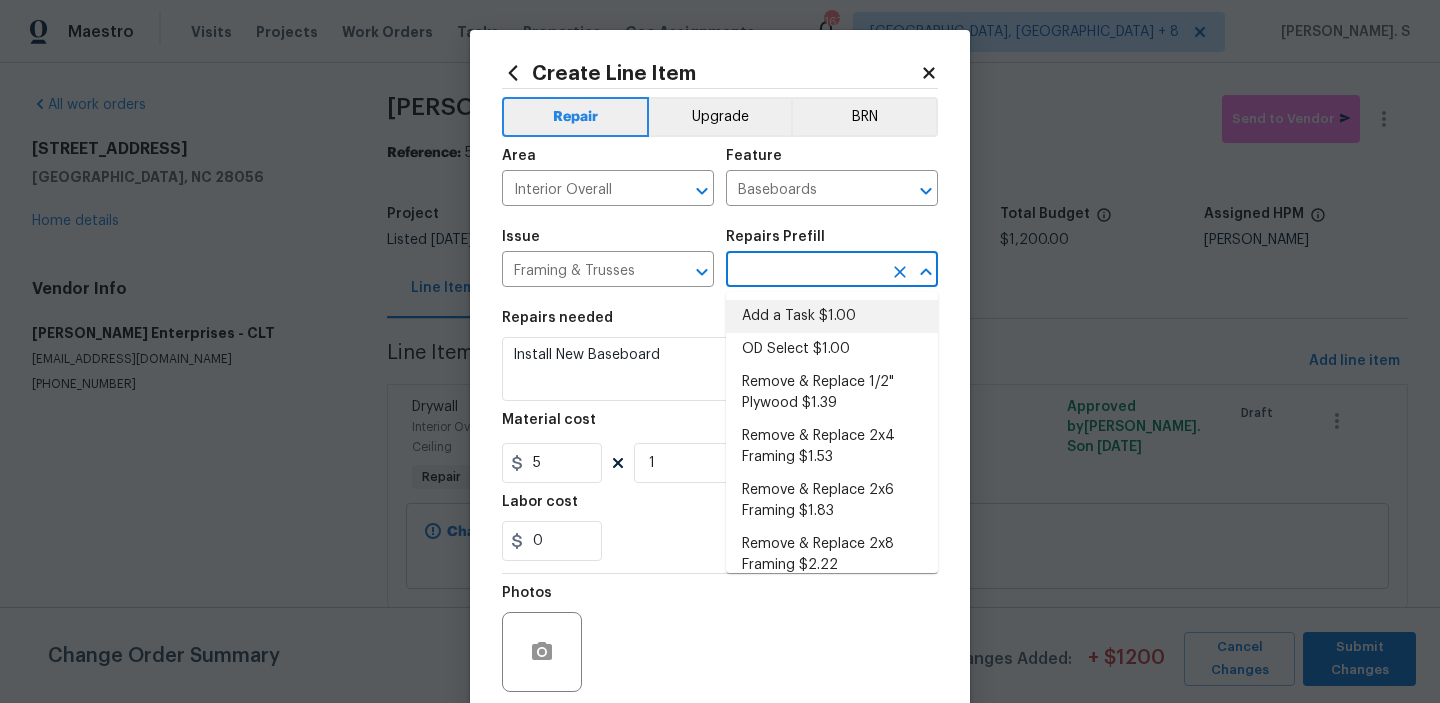 click on "Add a Task $1.00" at bounding box center (832, 316) 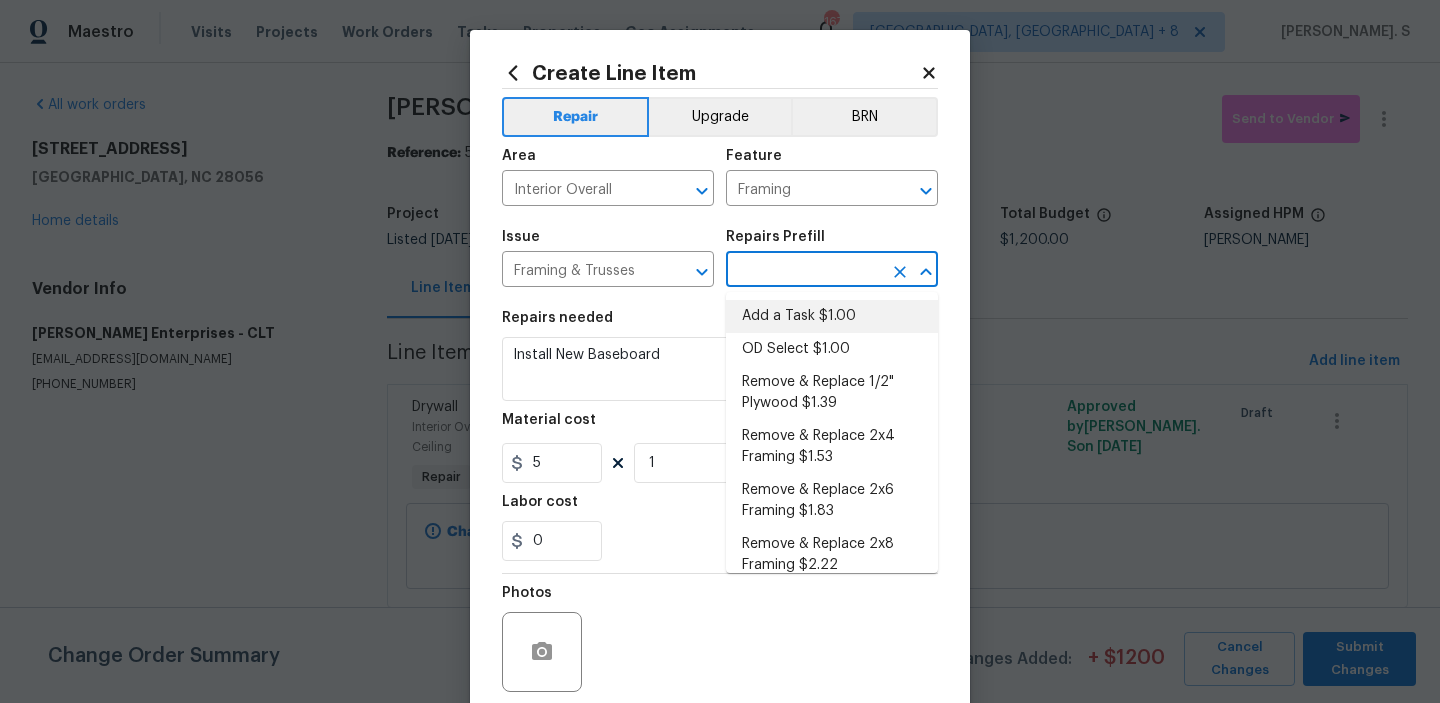 type on "Add a Task $1.00" 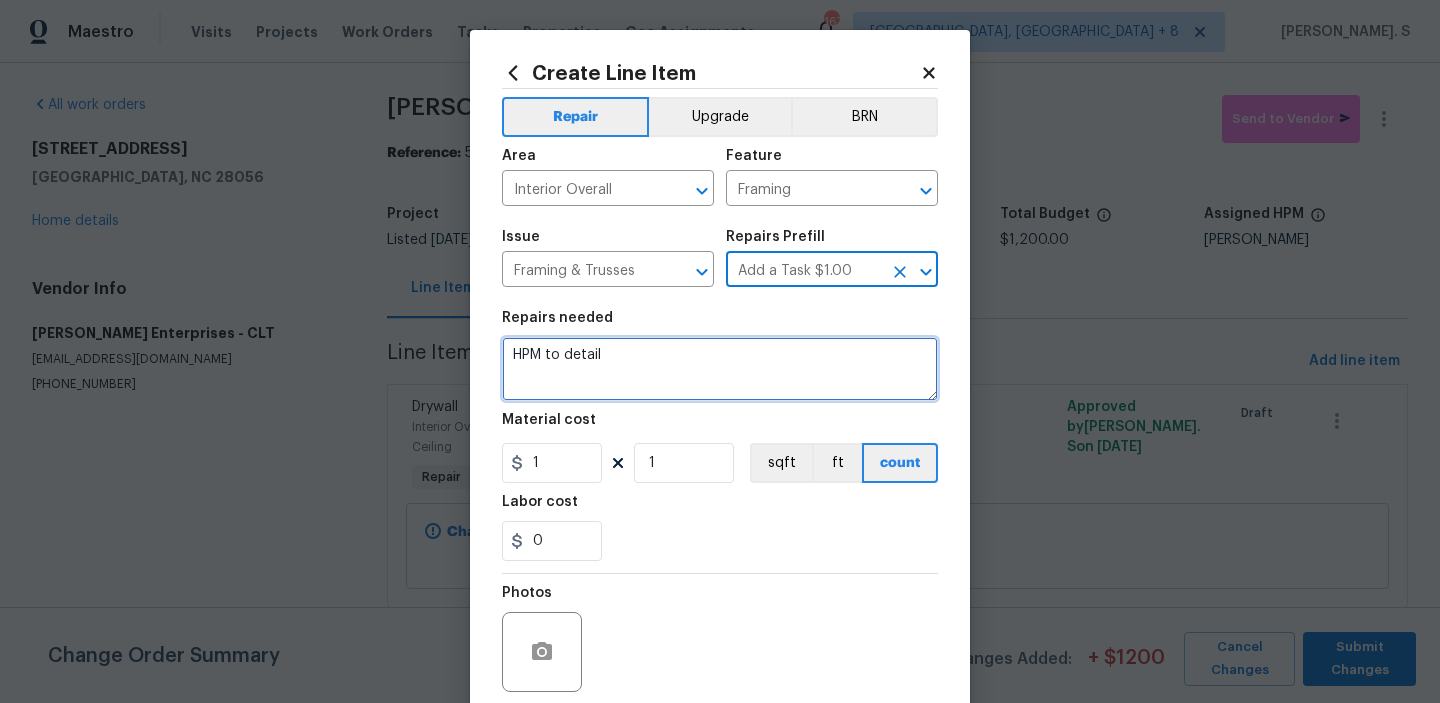 click on "HPM to detail" at bounding box center [720, 369] 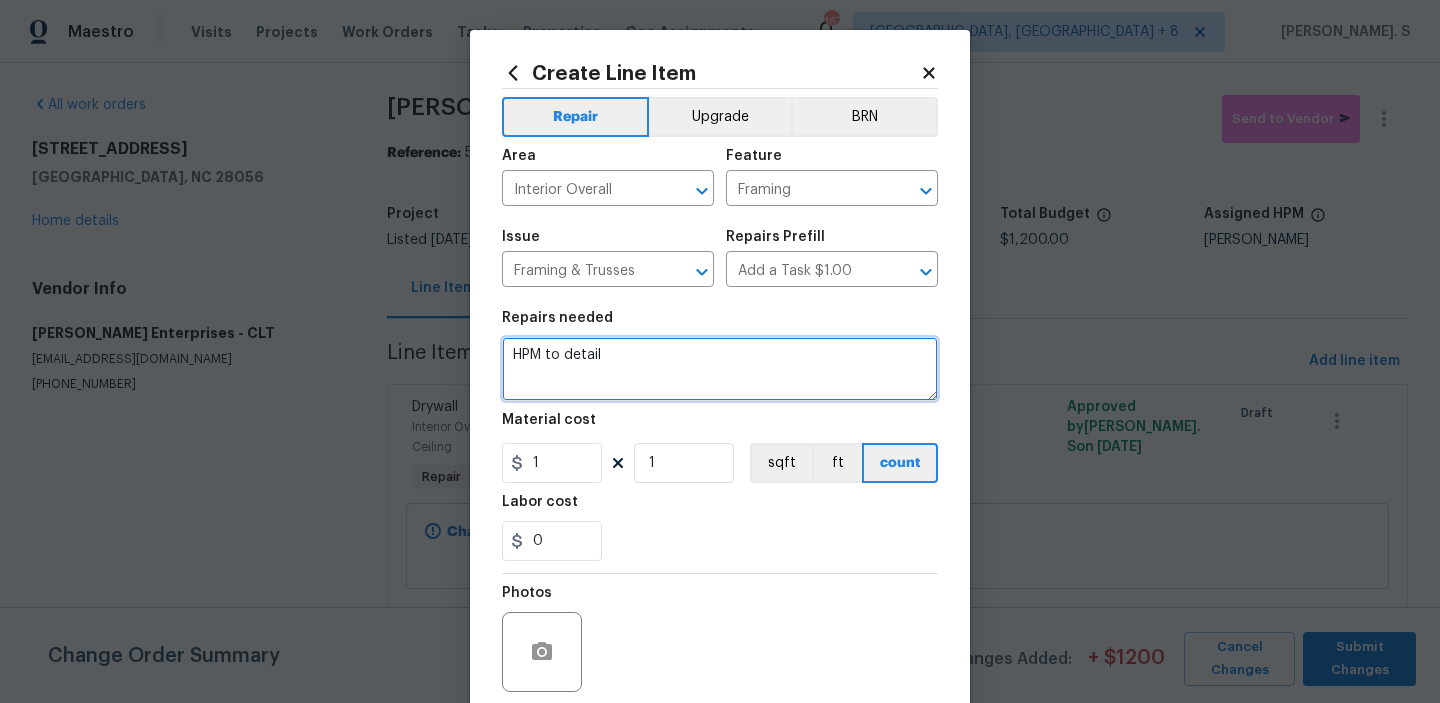 click on "HPM to detail" at bounding box center (720, 369) 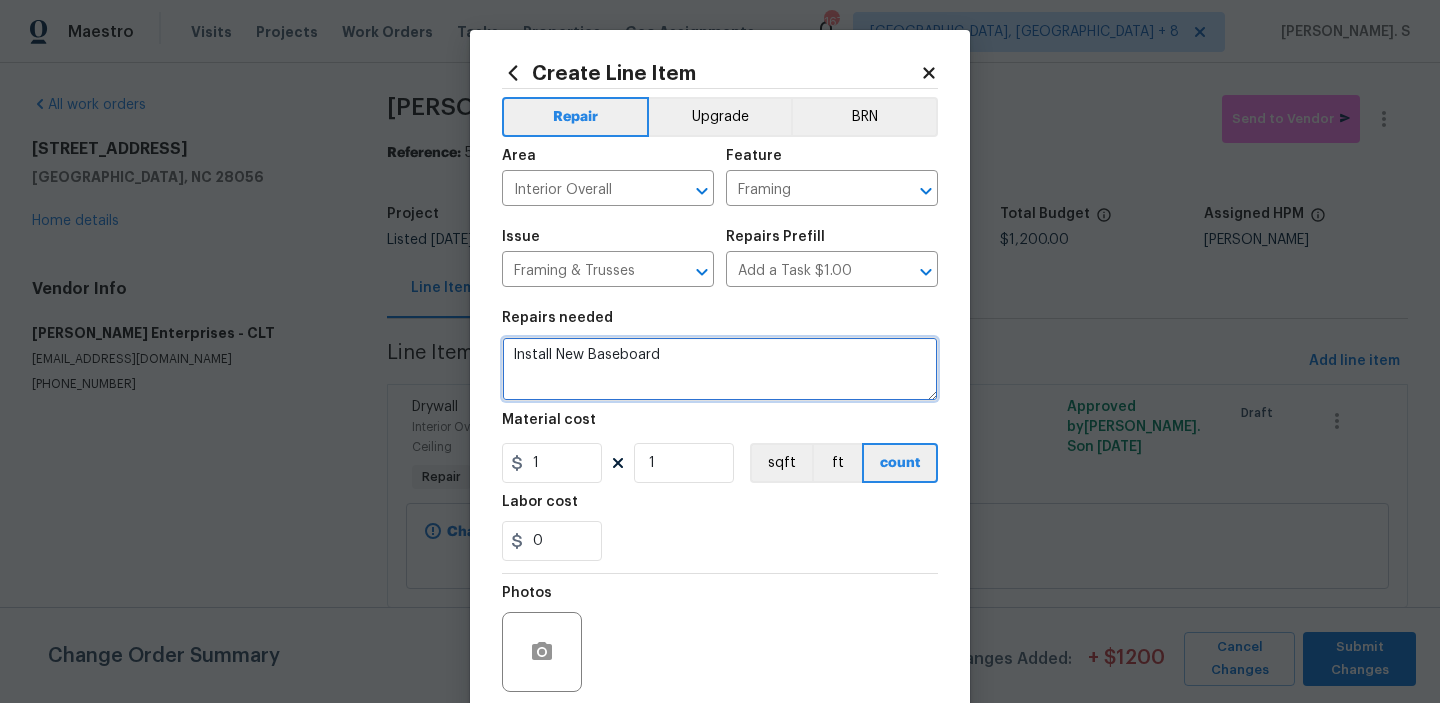 type on "Install New Baseboard" 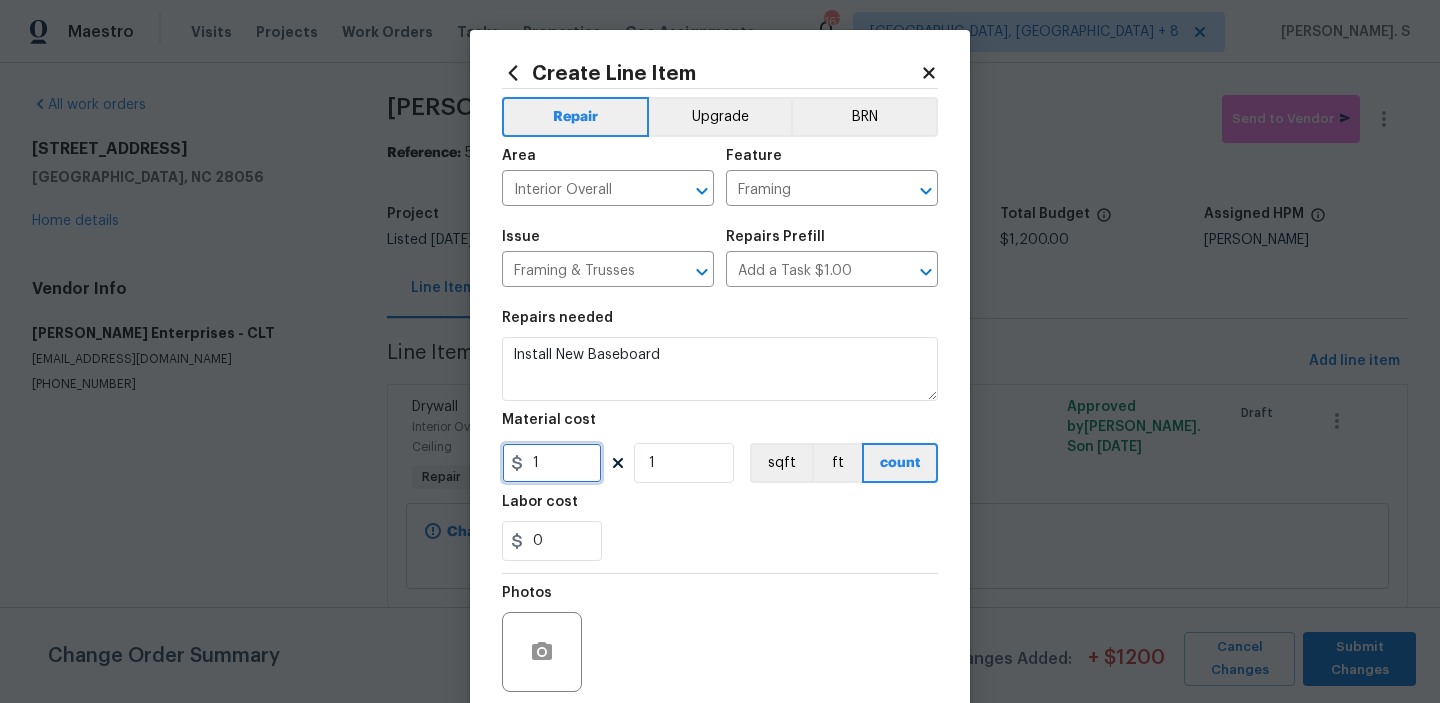 click on "1" at bounding box center [552, 463] 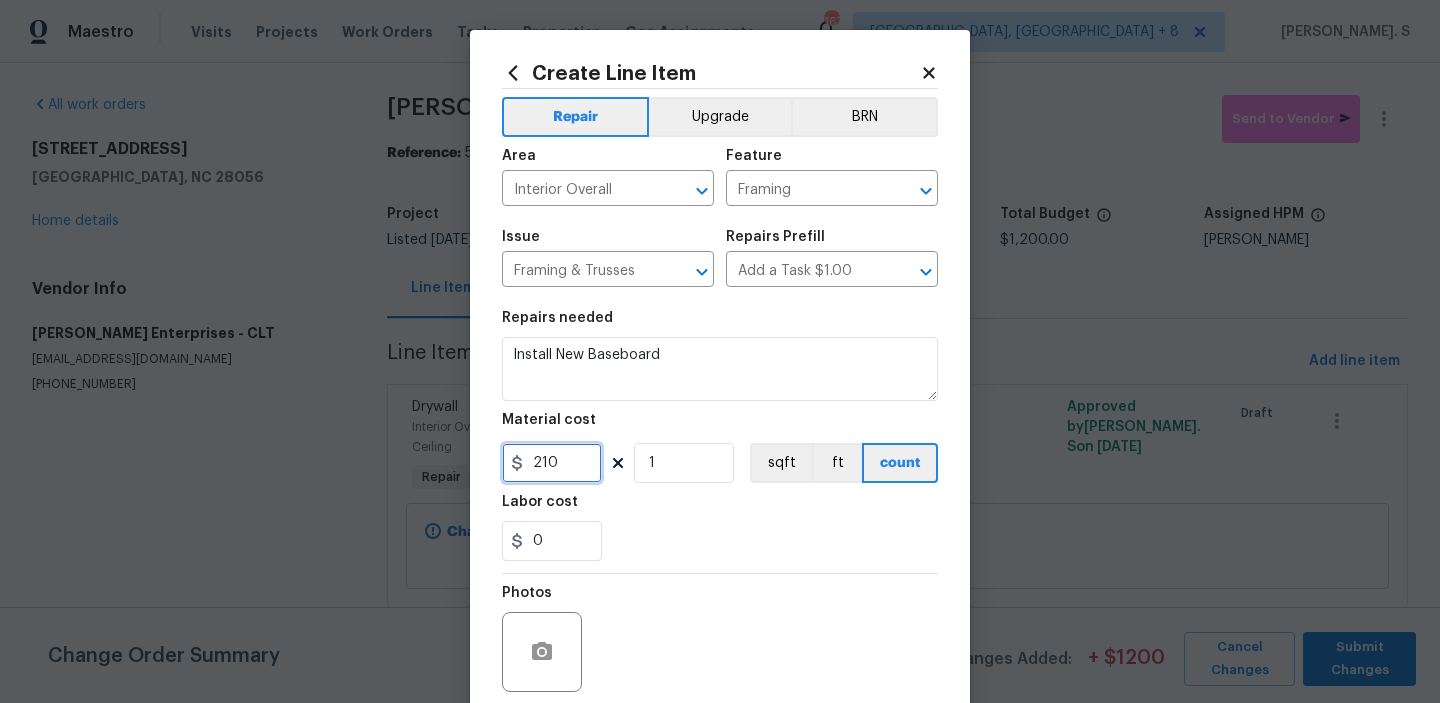 scroll, scrollTop: 159, scrollLeft: 0, axis: vertical 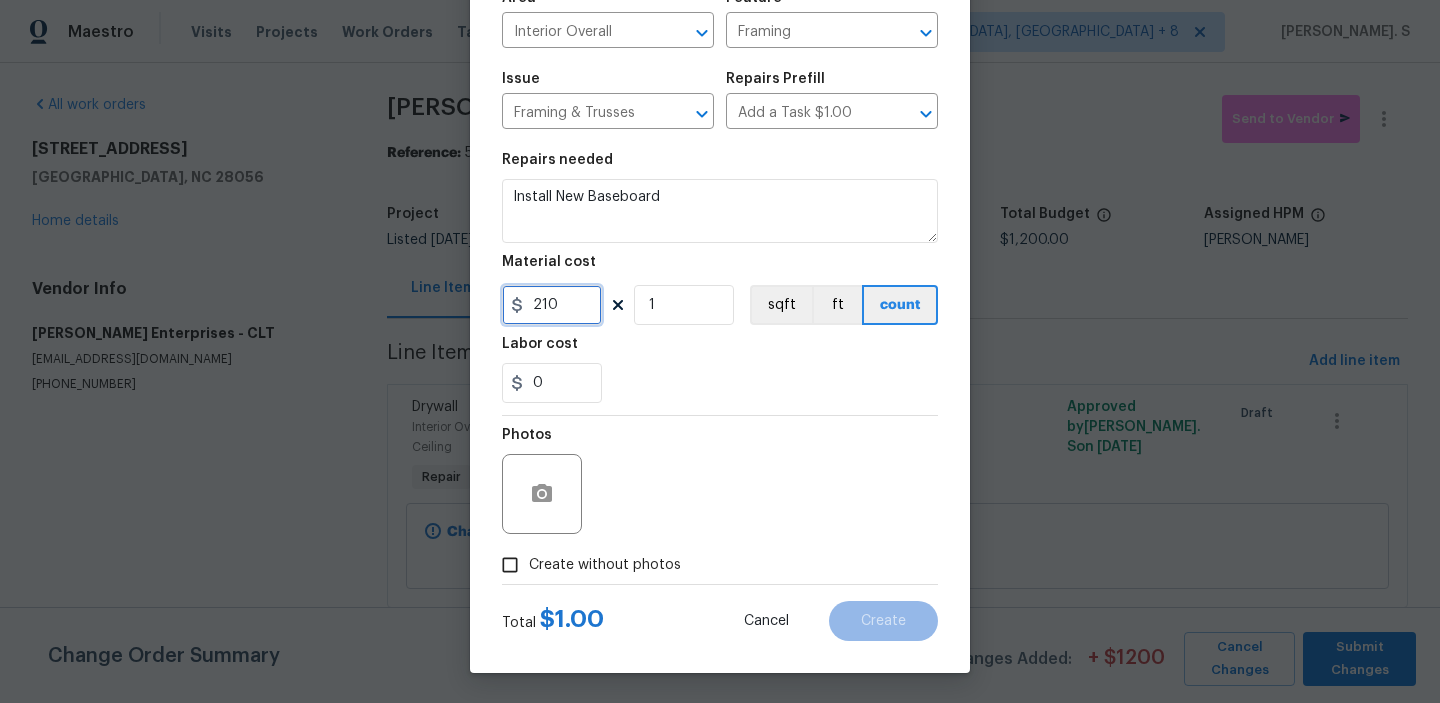 type on "210" 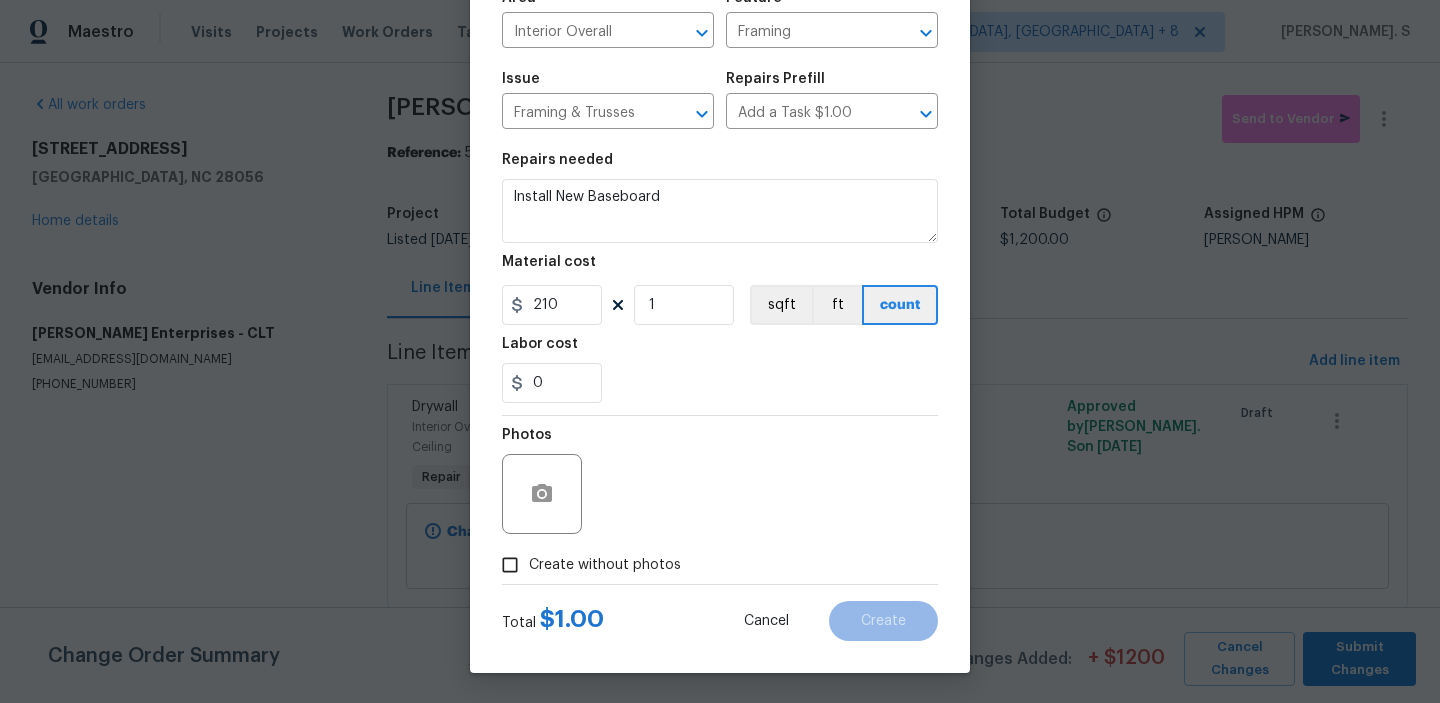 click on "Create without photos" at bounding box center [586, 565] 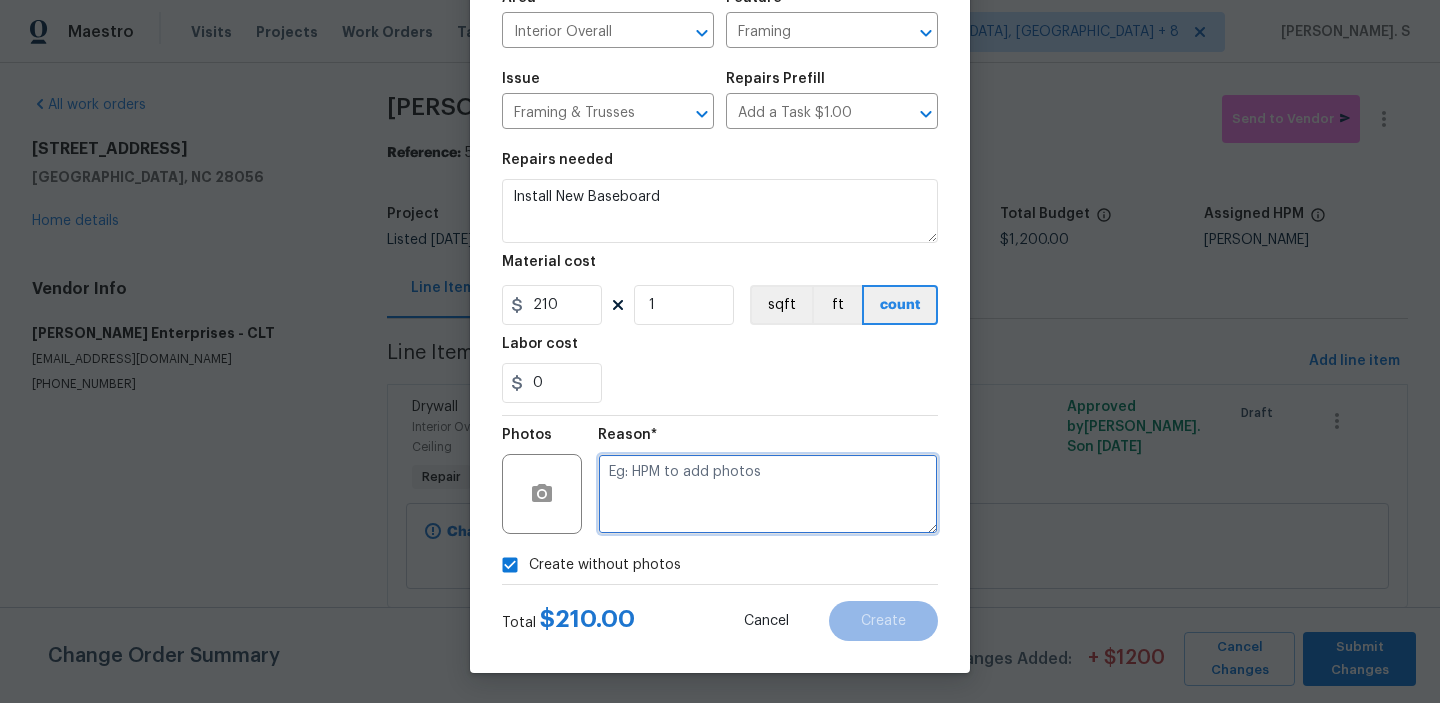 click at bounding box center (768, 494) 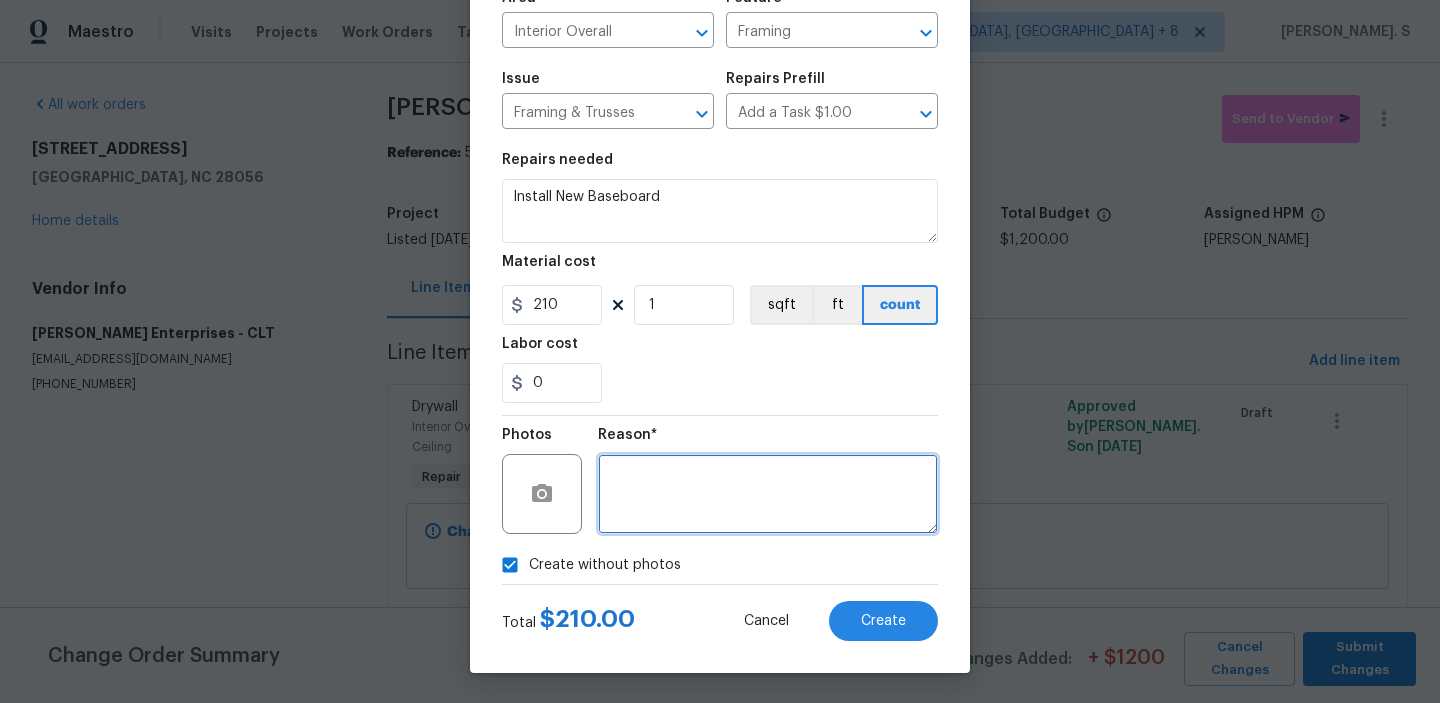 type 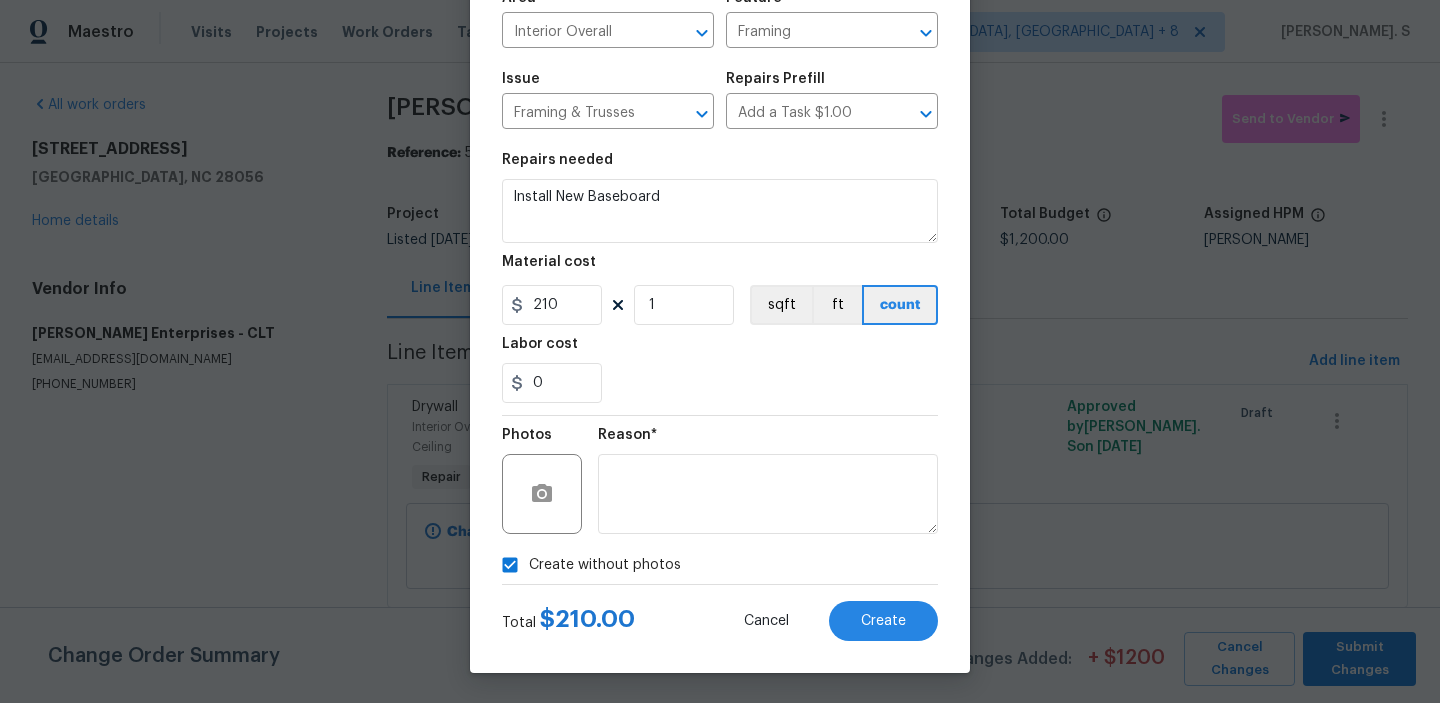 click on "Create Line Item Repair Upgrade BRN Area Interior Overall ​ Feature Framing ​ Issue Framing & Trusses ​ Repairs Prefill Add a Task $1.00 ​ Repairs needed Install New Baseboard Material cost 210 1 sqft ft count Labor cost 0 Photos Reason*   Create without photos Total   $ 210.00 Cancel Create" at bounding box center (720, 272) 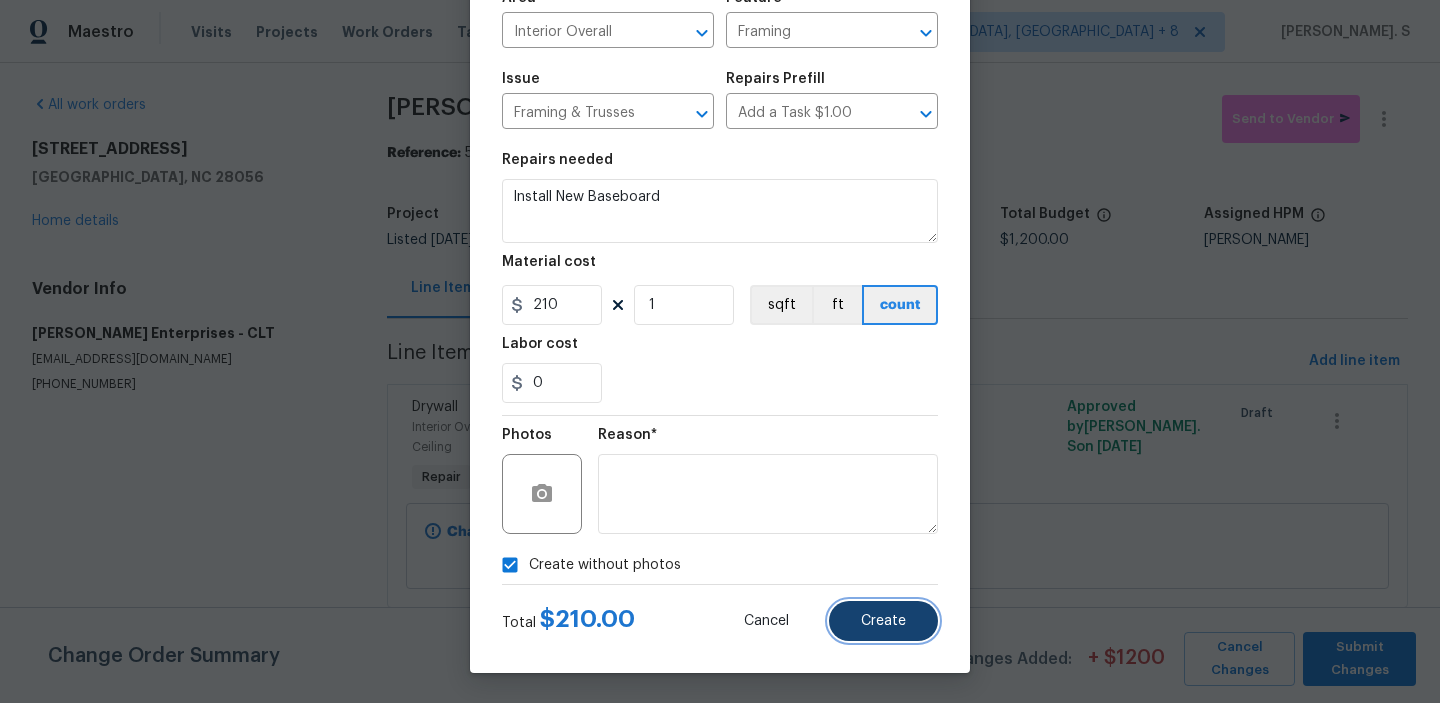 click on "Create" at bounding box center (883, 621) 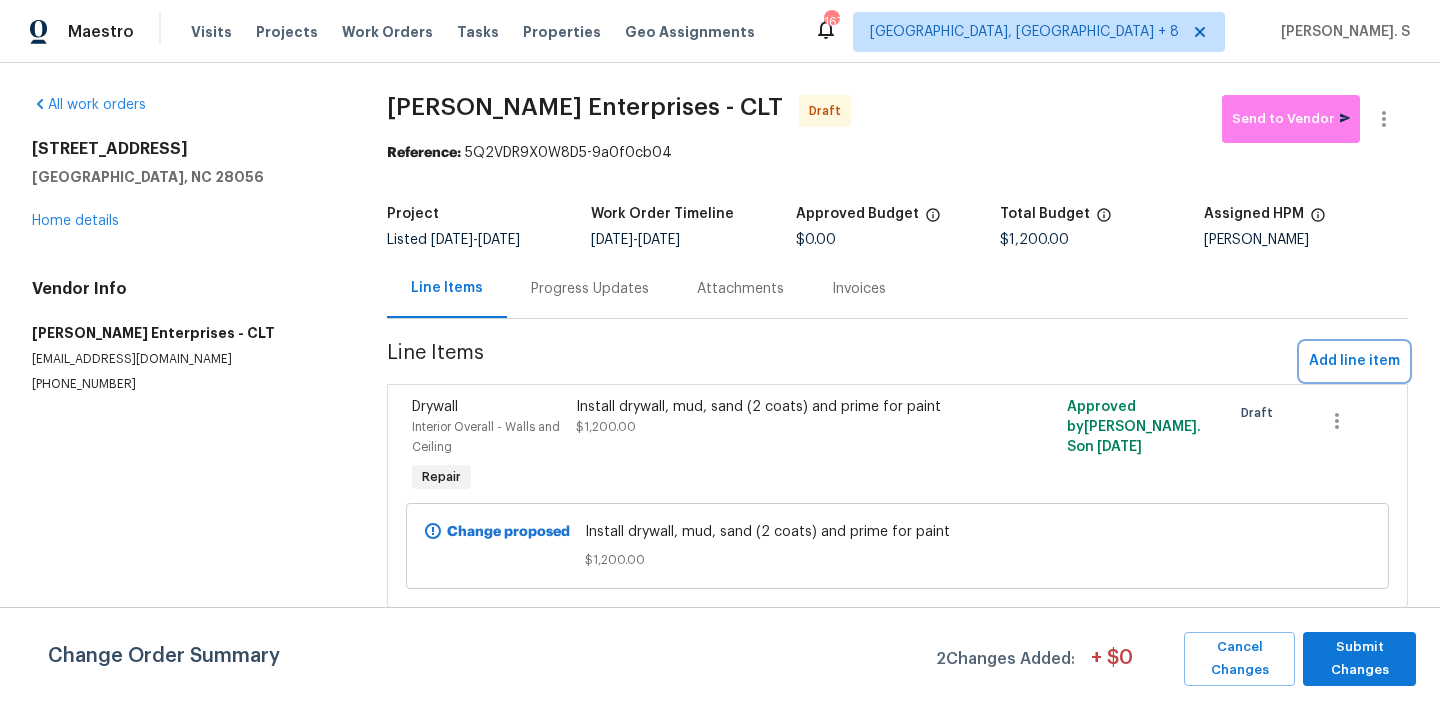 click on "[PERSON_NAME] Enterprises - CLT Draft Send to Vendor   Reference:   5Q2VDR9X0W8D5-9a0f0cb04 Project Listed   [DATE]  -  [DATE] Work Order Timeline [DATE]  -  [DATE] Approved Budget $0.00 Total Budget $1,200.00 Assigned HPM [PERSON_NAME] Line Items Progress Updates Attachments Invoices Line Items Add line item Drywall Interior Overall - Walls and Ceiling Repair Install drywall, mud, sand (2 coats) and prime for paint $1,200.00 Approved by  [PERSON_NAME]. S  on   [DATE] Draft Change proposed Install drywall, mud, sand (2 coats) and prime for paint $1,200.00 Change Order Summary 2  Changes Added: + $ 0 Cancel Changes Submit Changes" at bounding box center (897, 363) 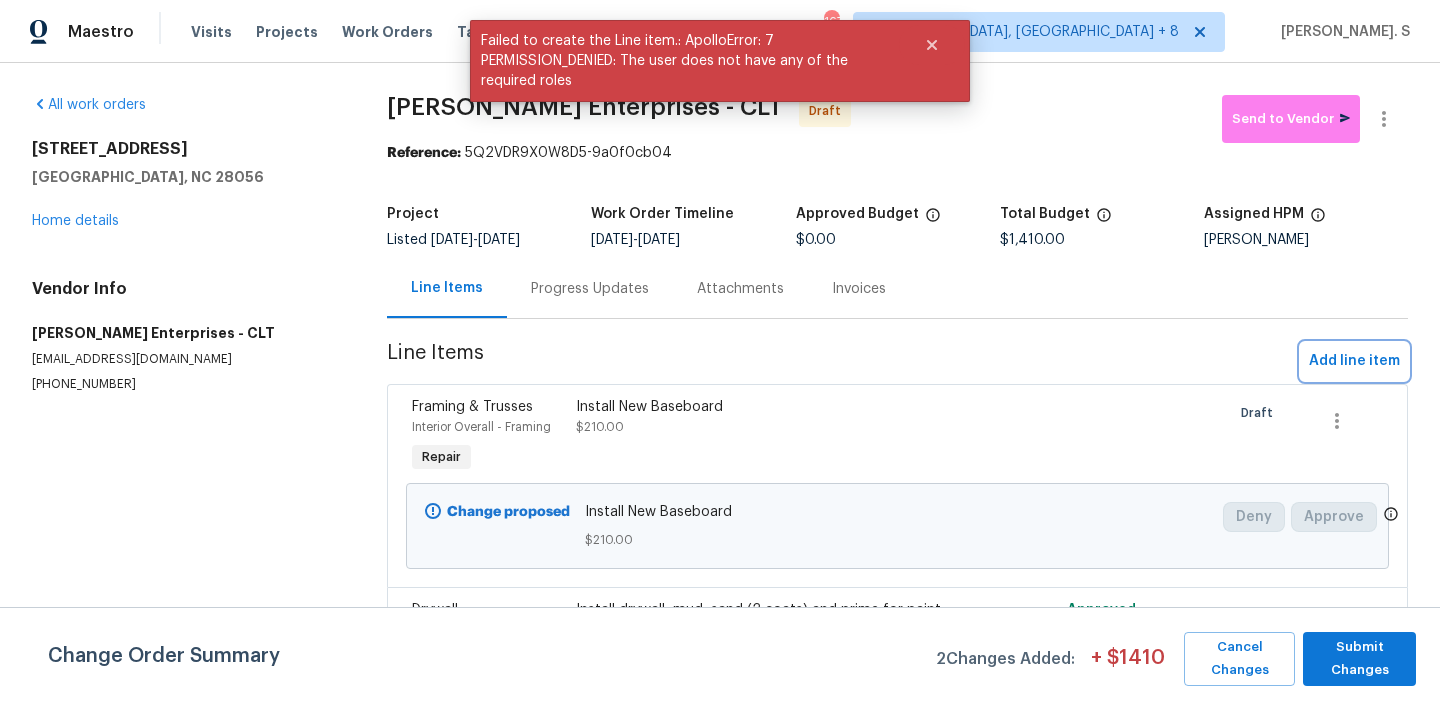 click on "Add line item" at bounding box center (1354, 361) 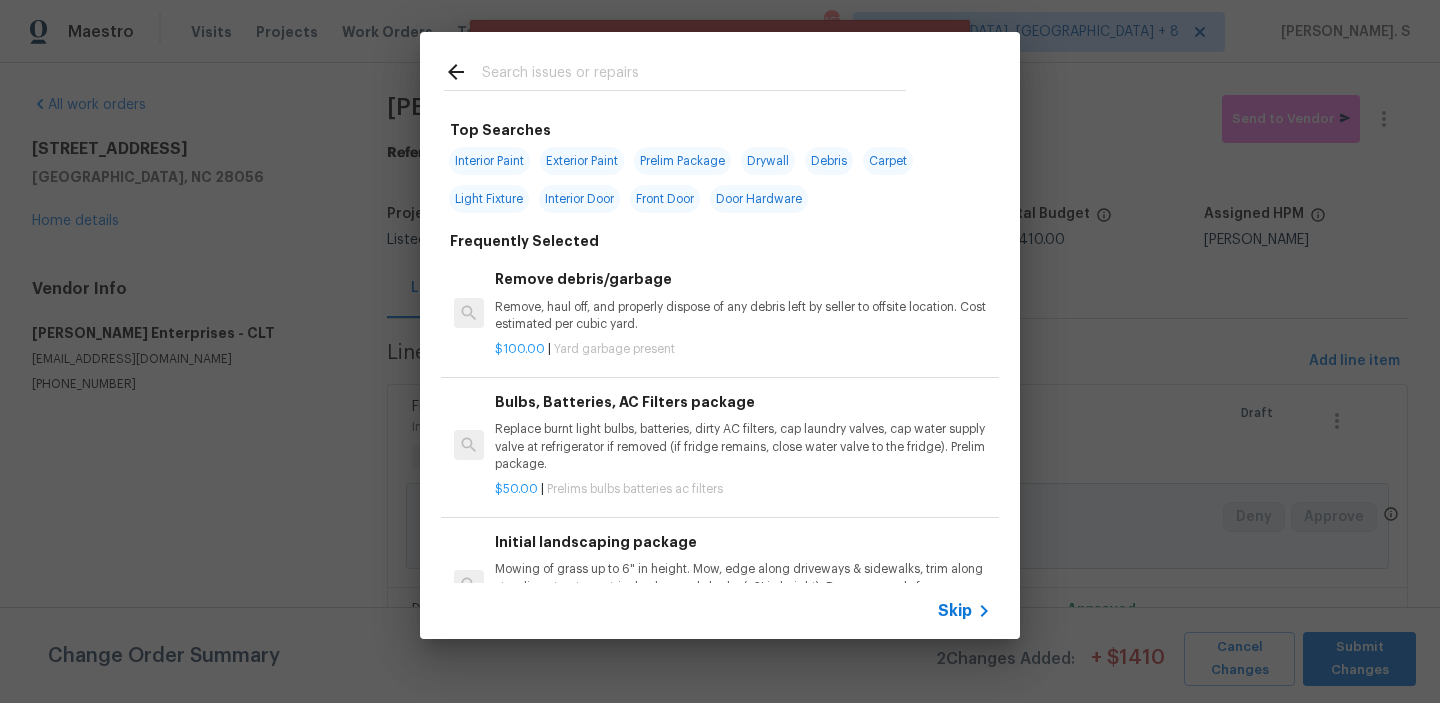 click on "Replace burnt light bulbs, batteries, dirty AC filters, cap laundry valves, cap water supply valve at refrigerator if removed (if fridge remains, close water valve to the fridge). Prelim package." at bounding box center (743, 446) 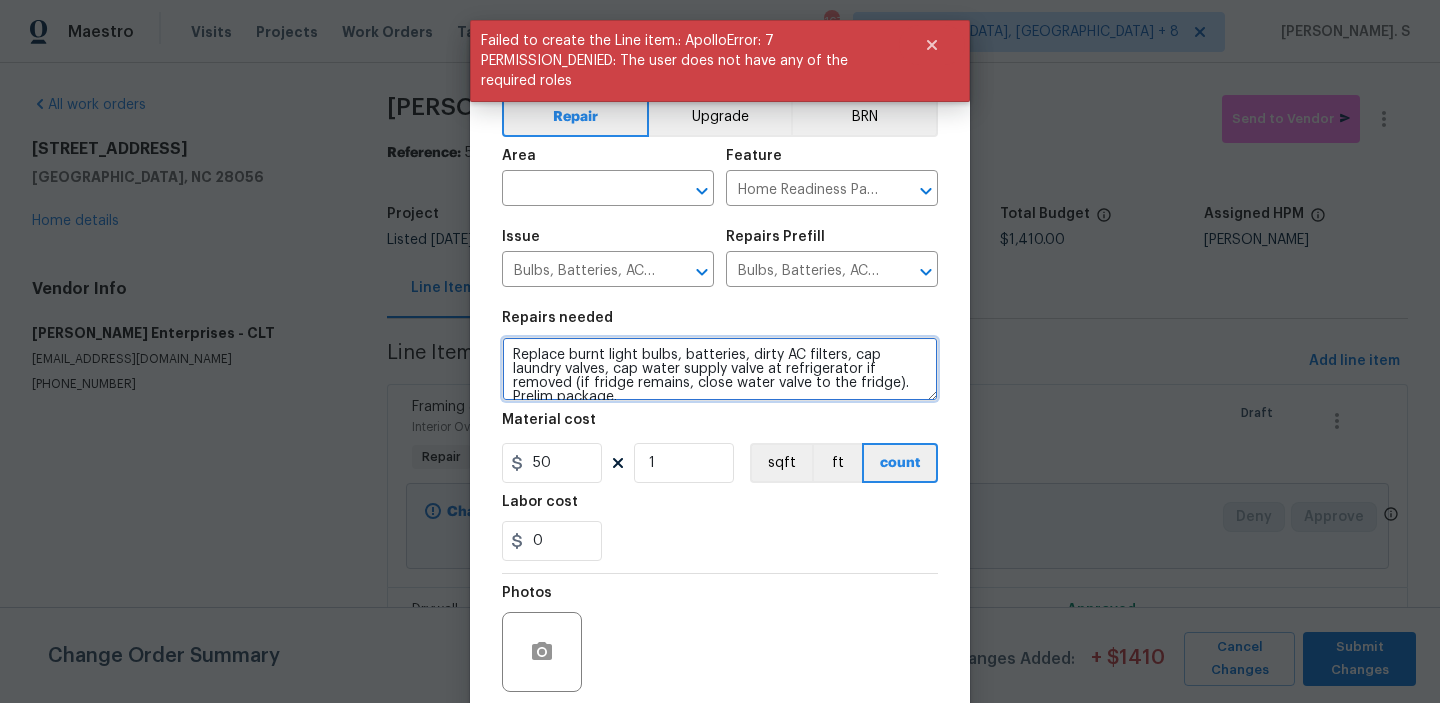 click on "Replace burnt light bulbs, batteries, dirty AC filters, cap laundry valves, cap water supply valve at refrigerator if removed (if fridge remains, close water valve to the fridge). Prelim package." at bounding box center [720, 369] 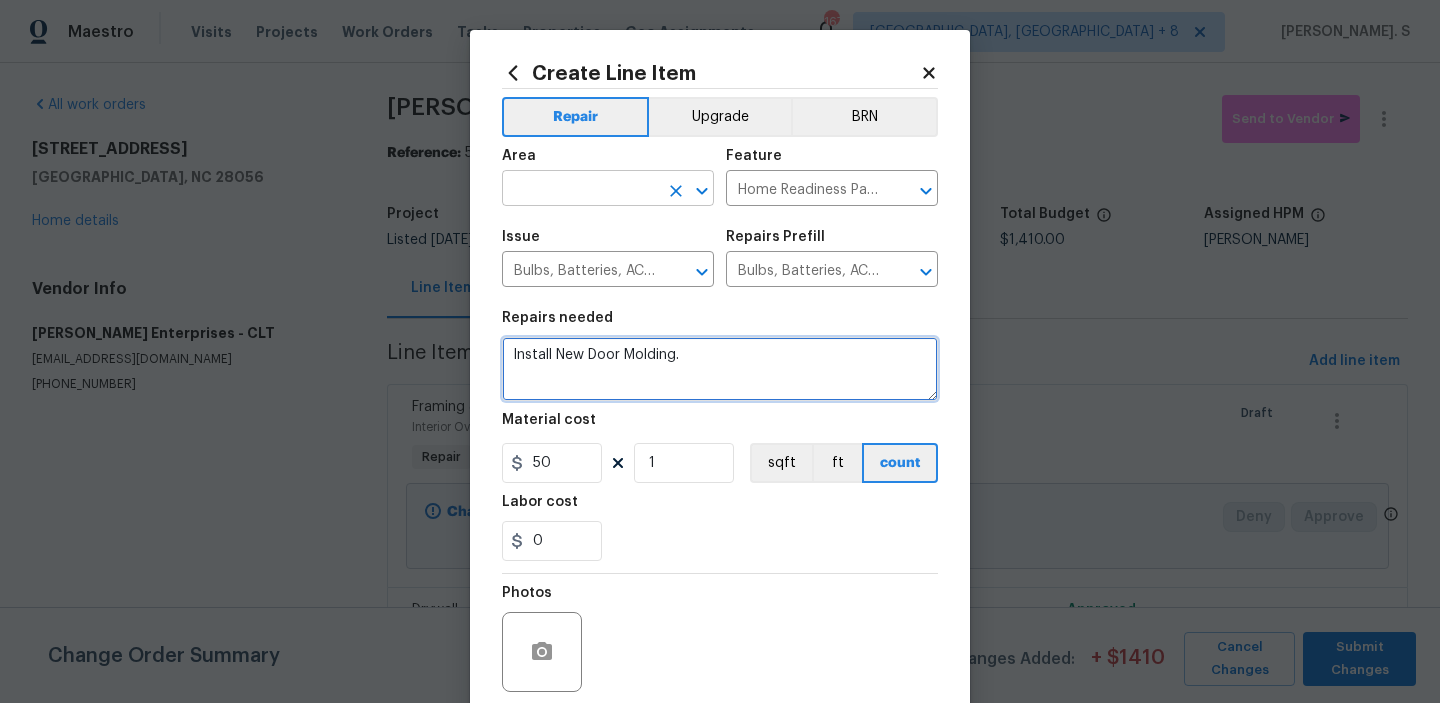 click 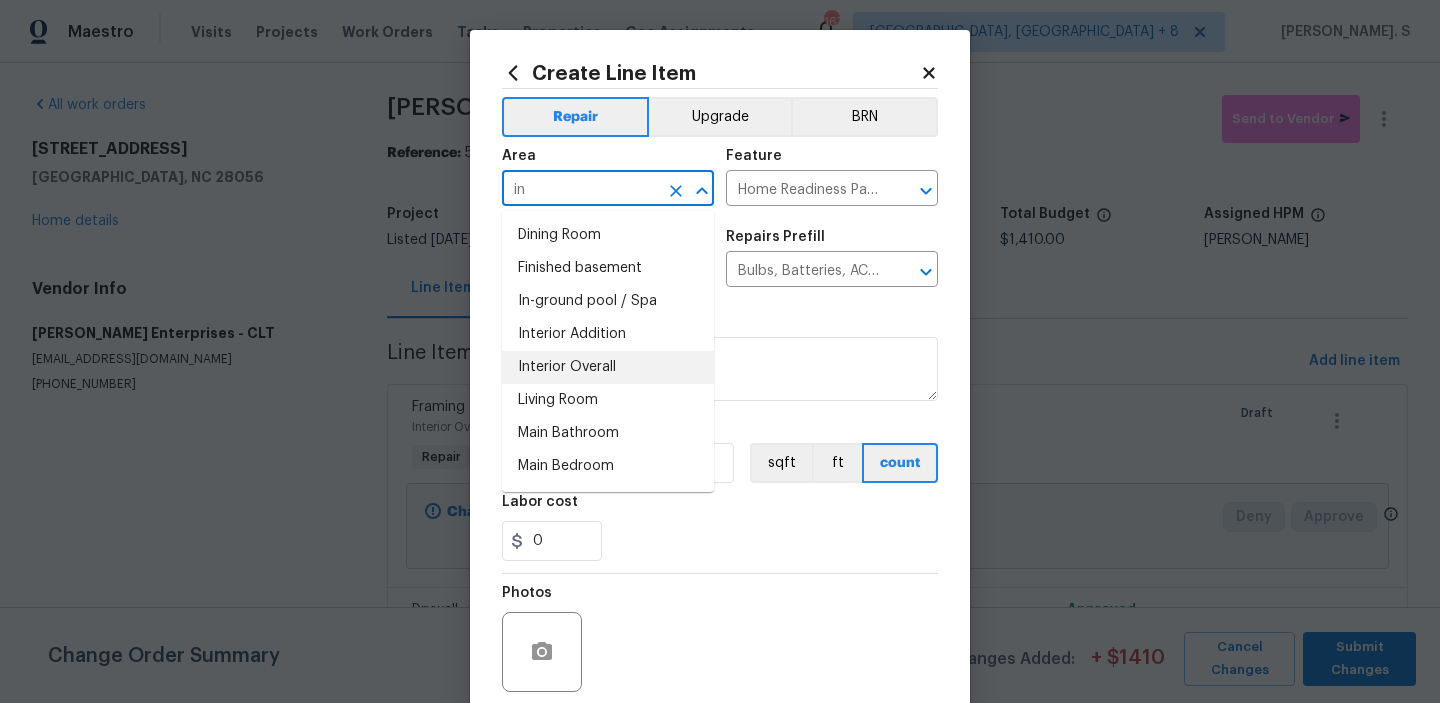 click on "Interior Overall" at bounding box center (608, 367) 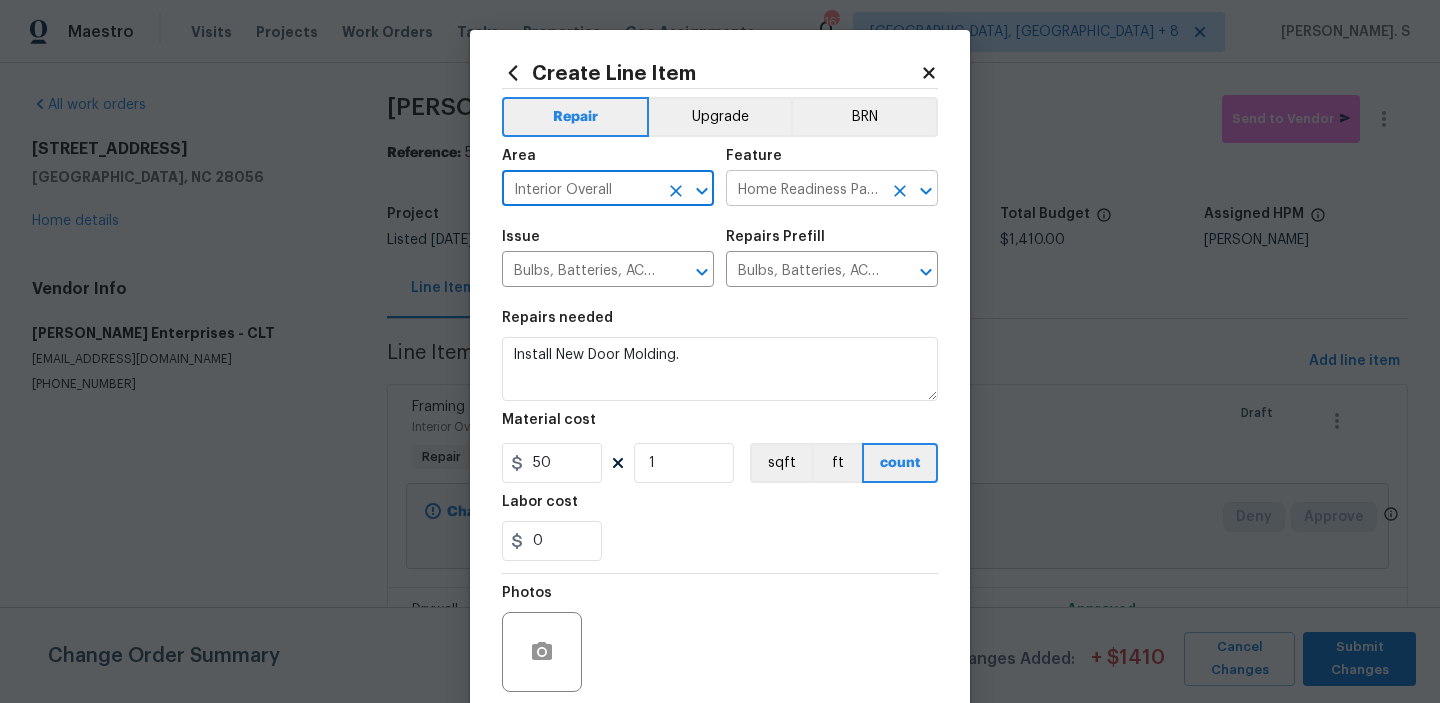 click 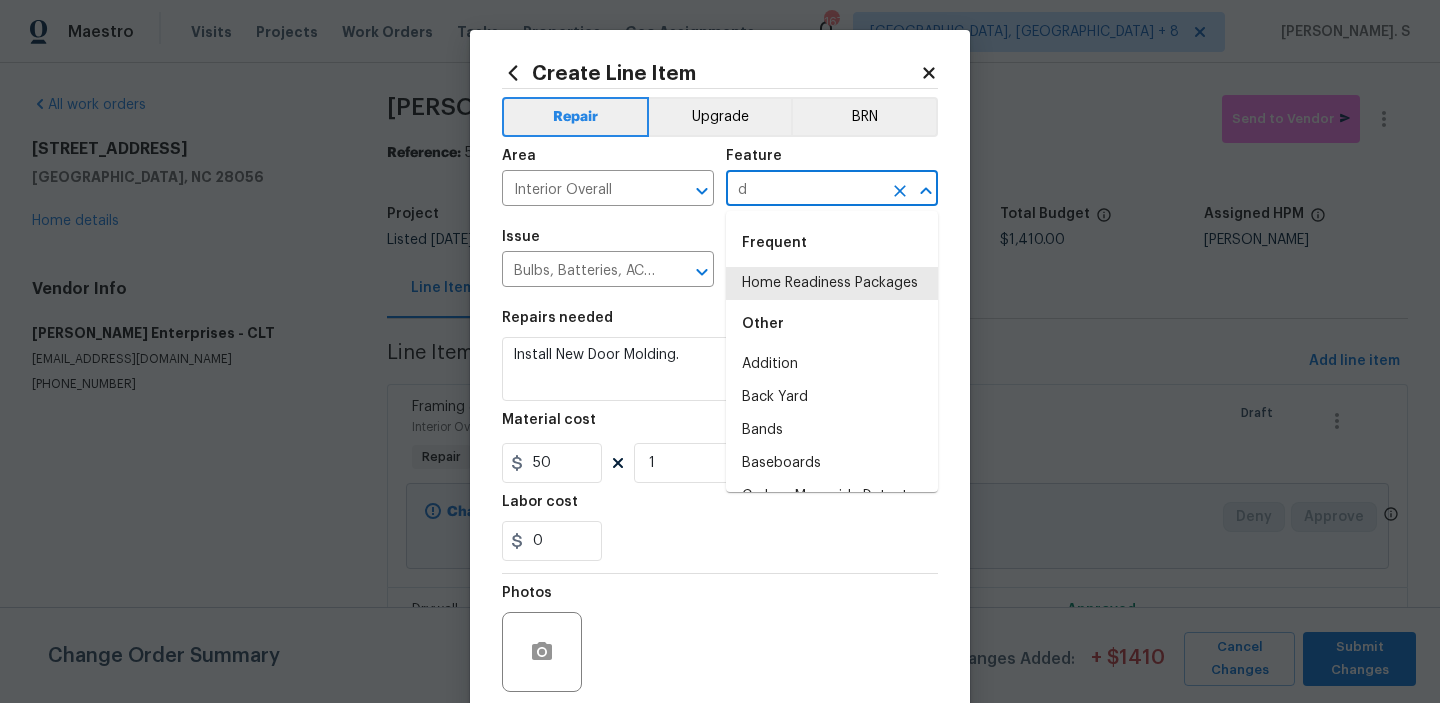 scroll, scrollTop: 0, scrollLeft: 0, axis: both 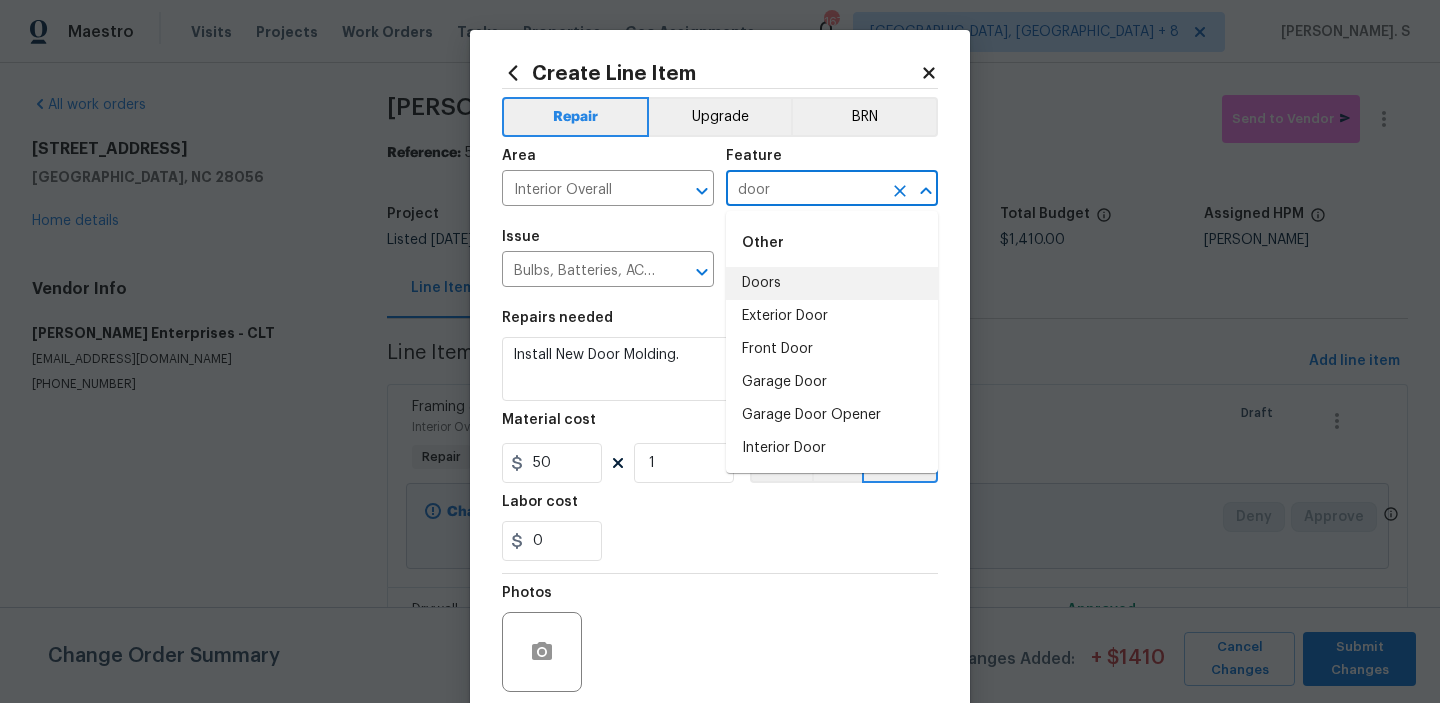 click on "Doors" at bounding box center (832, 283) 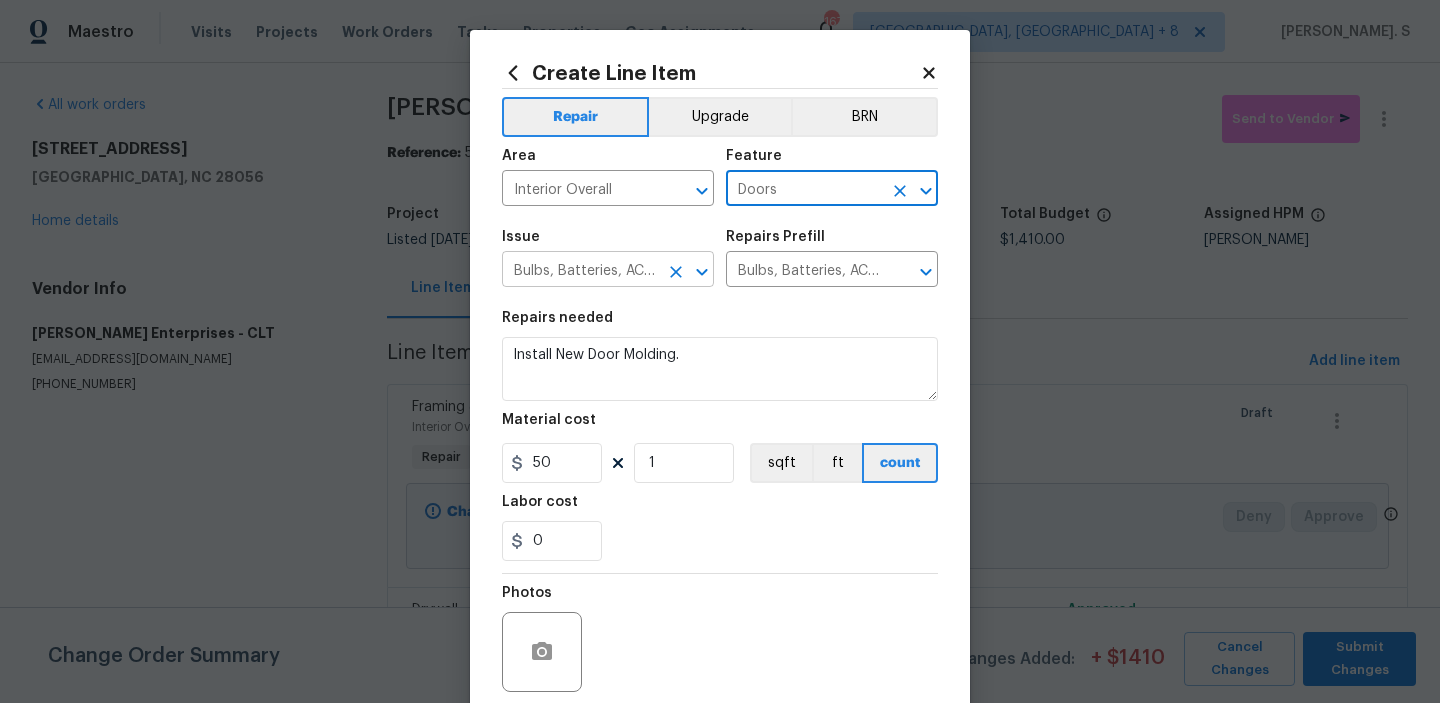 click 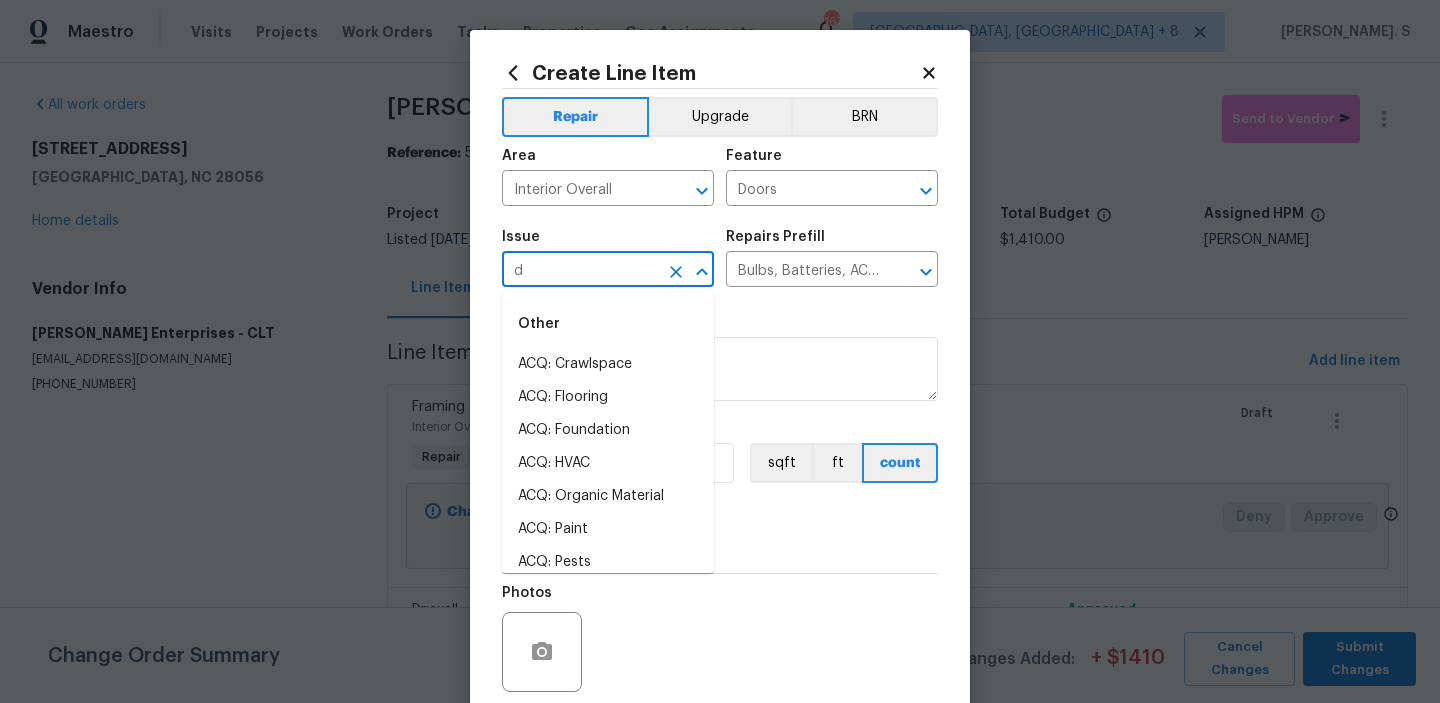 scroll, scrollTop: 0, scrollLeft: 0, axis: both 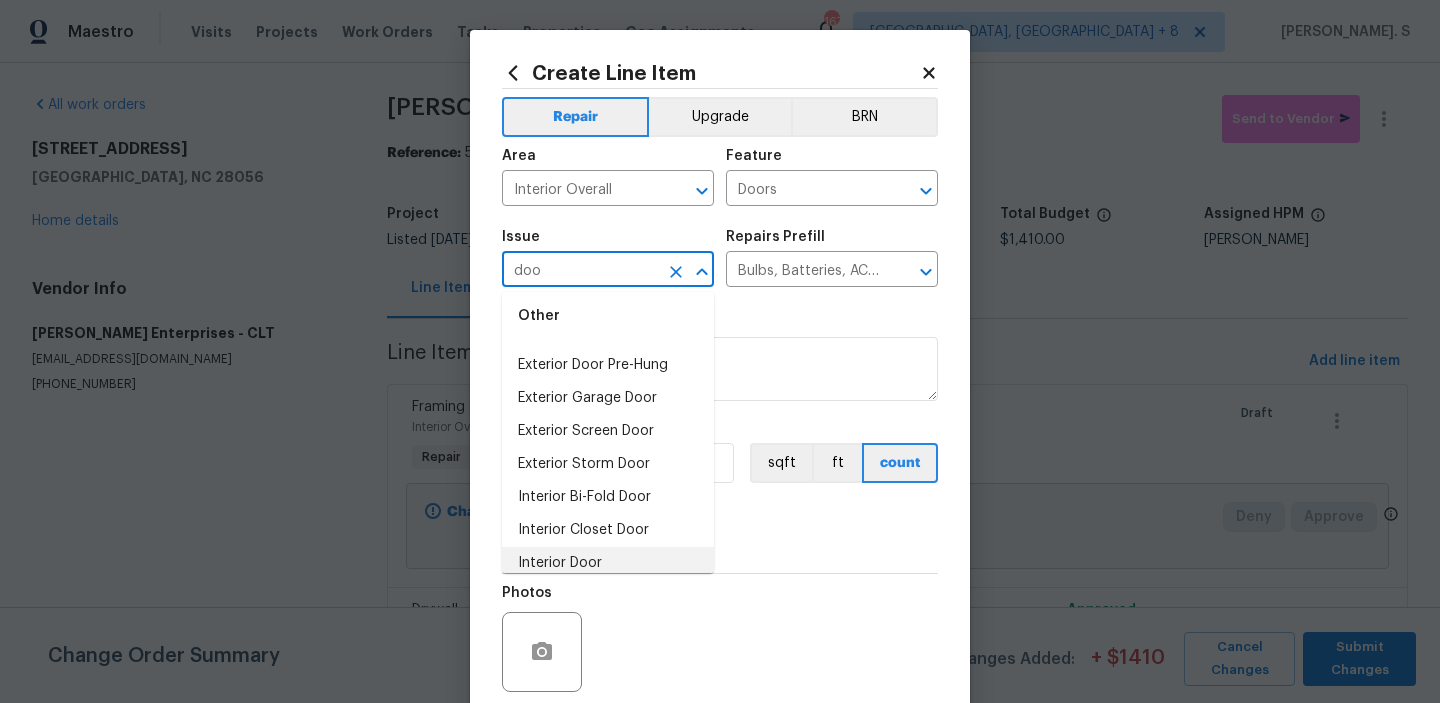 click on "Interior Door" at bounding box center (608, 563) 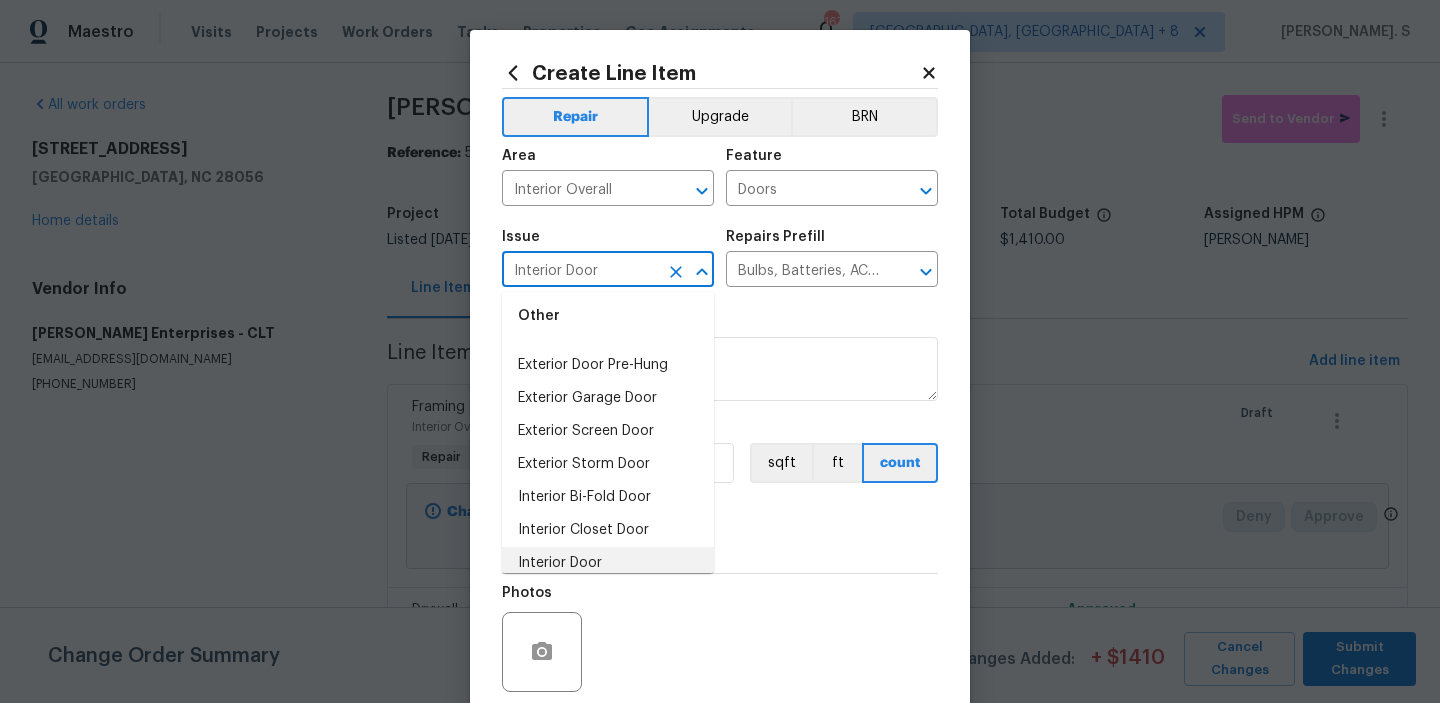 type 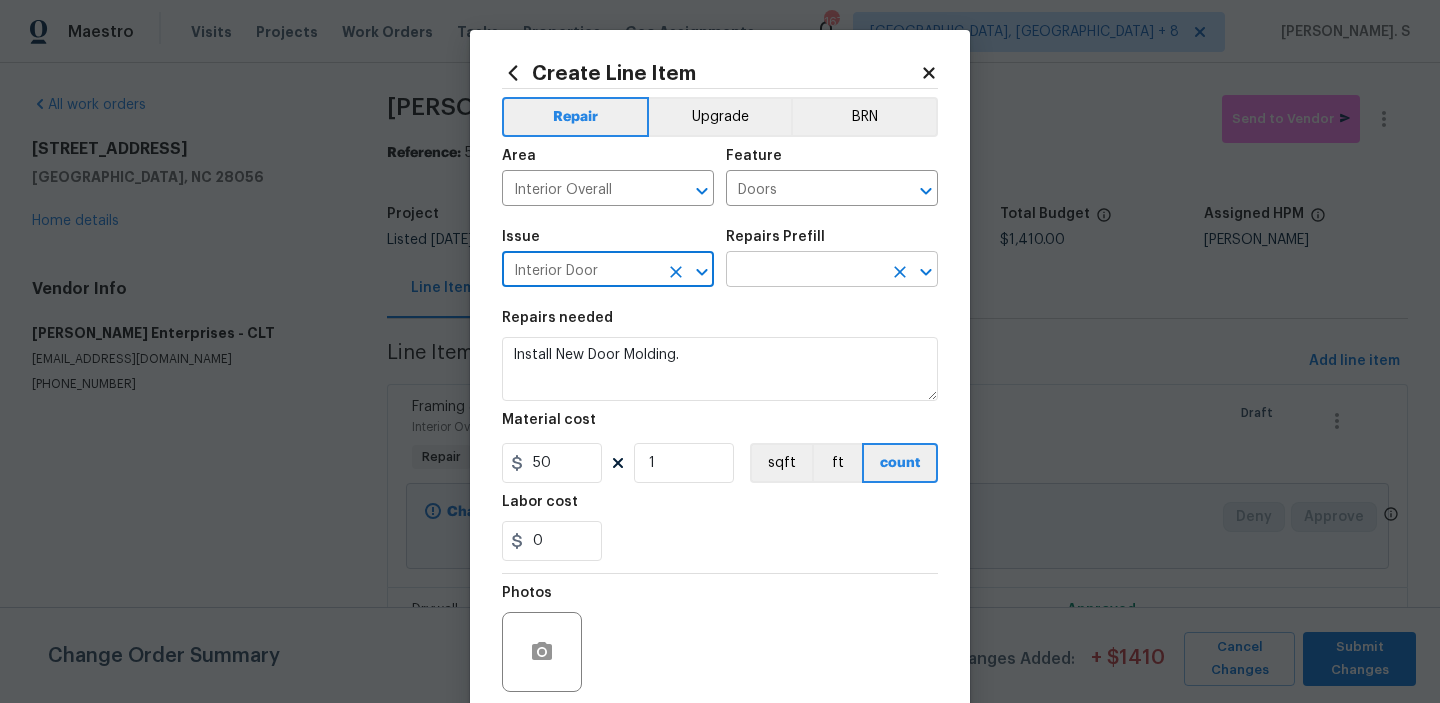 click 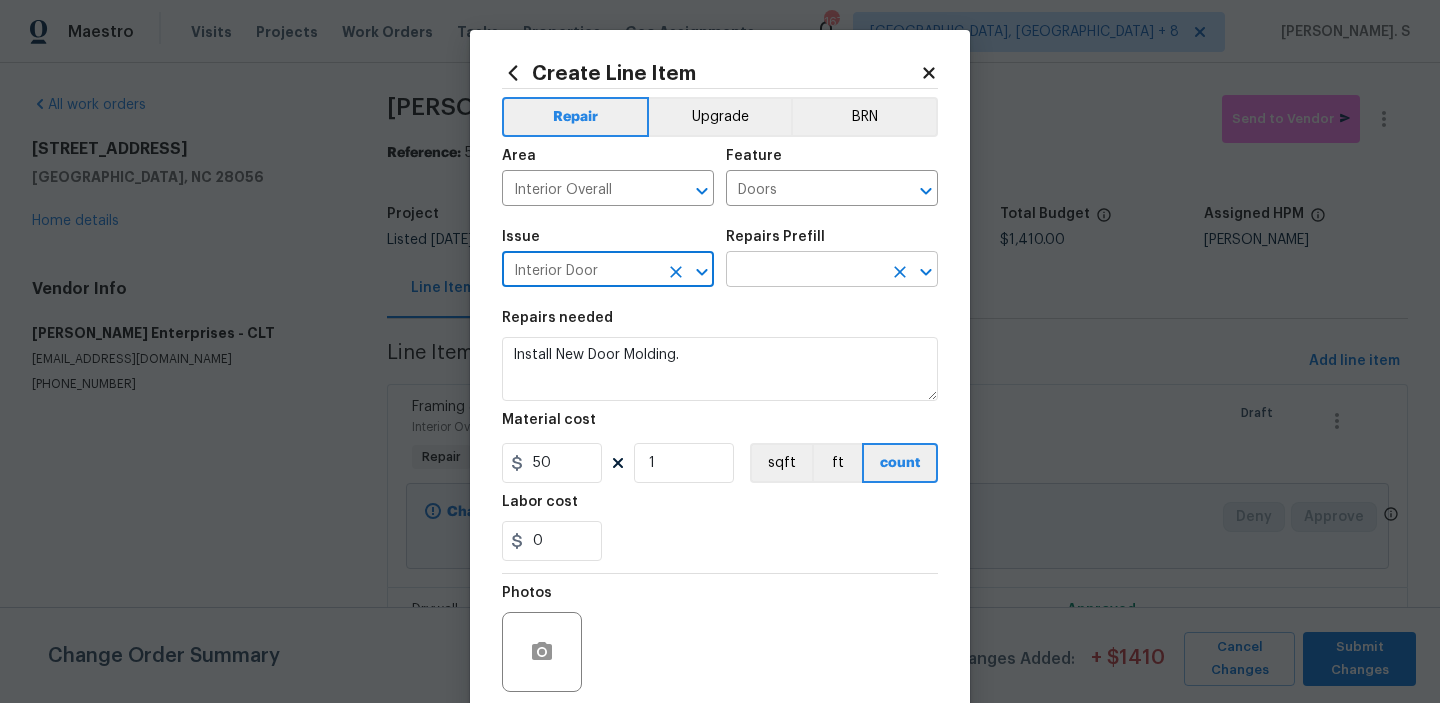 type on "Interior Door" 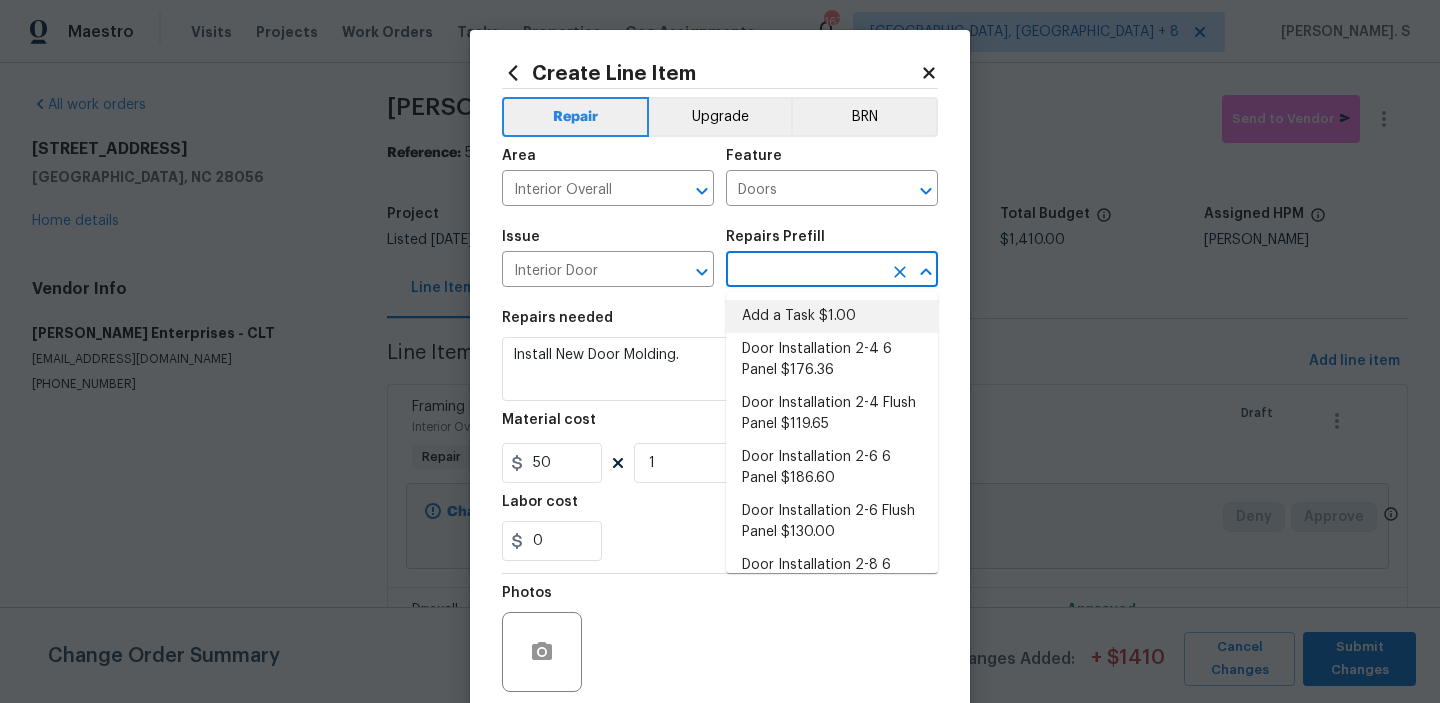 click on "Add a Task $1.00" at bounding box center [832, 316] 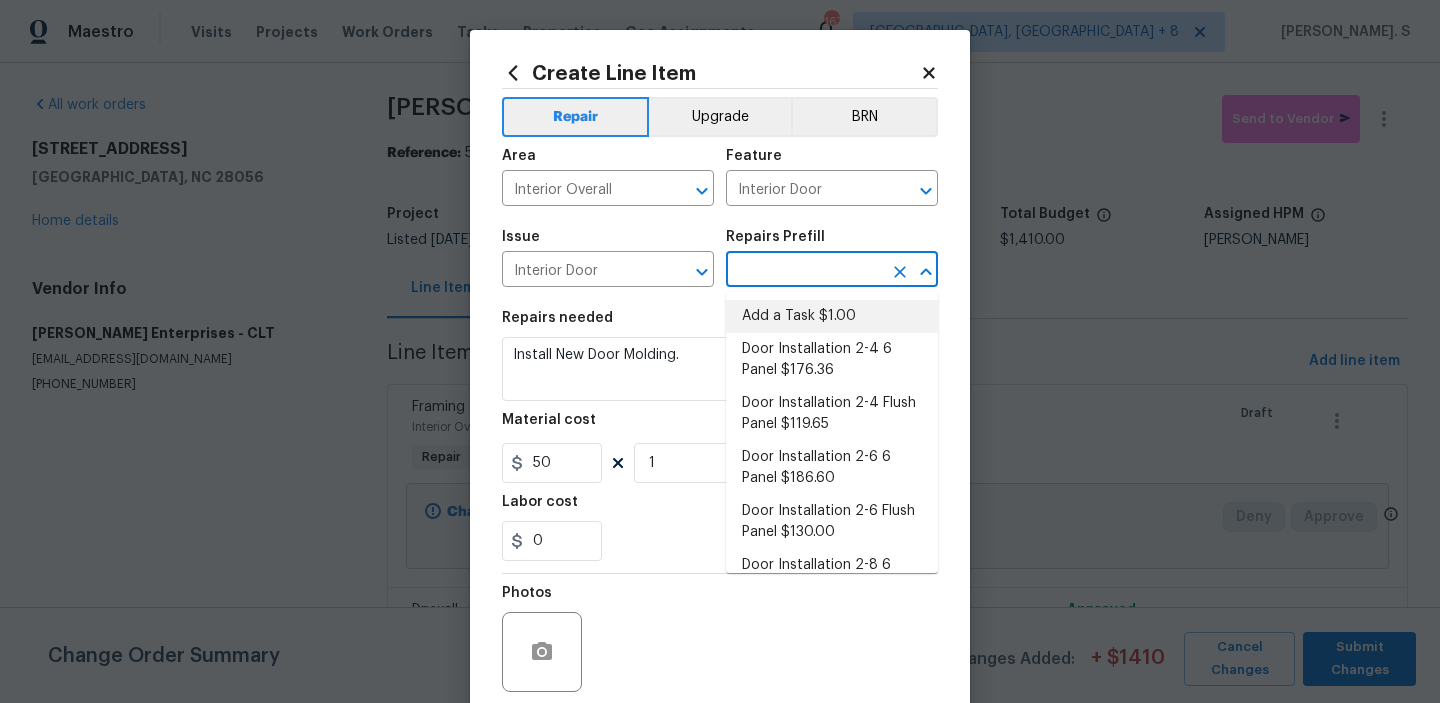 type on "Add a Task $1.00" 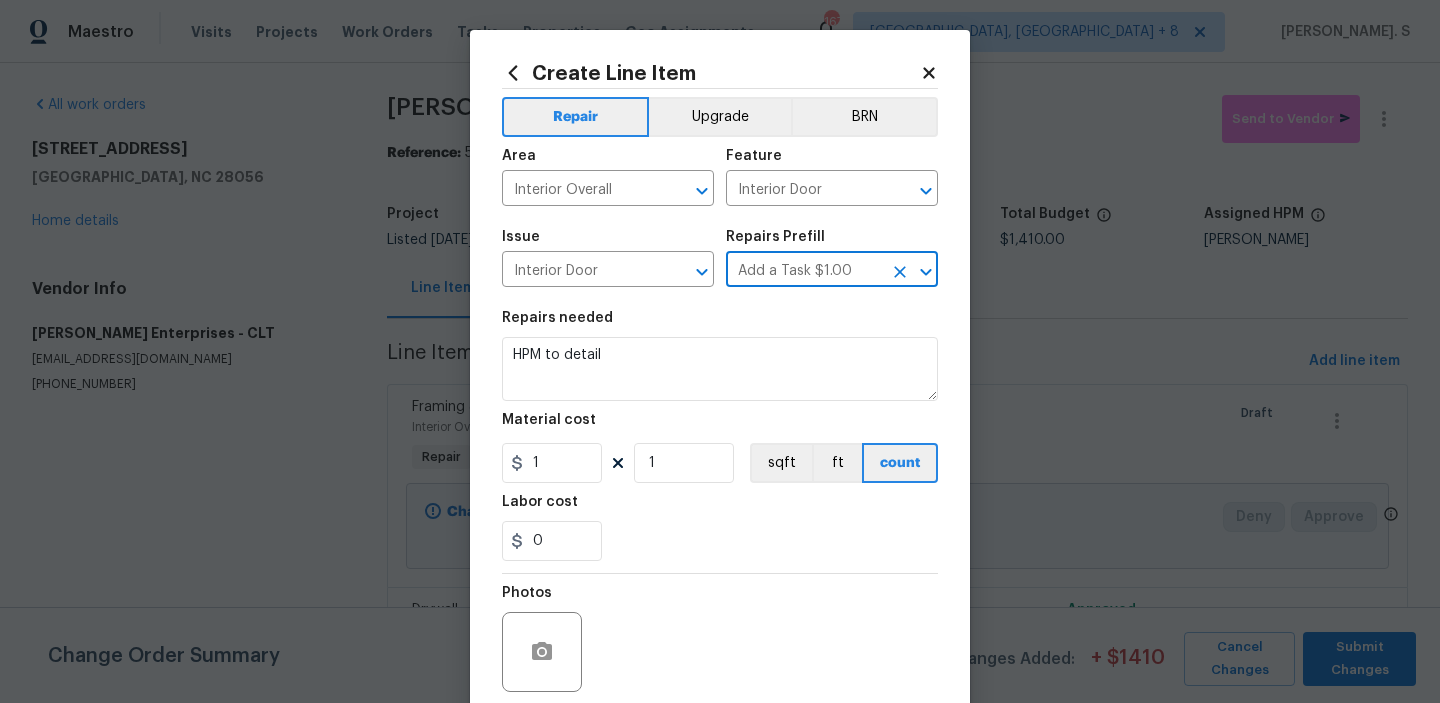 click on "Repairs needed" at bounding box center [720, 324] 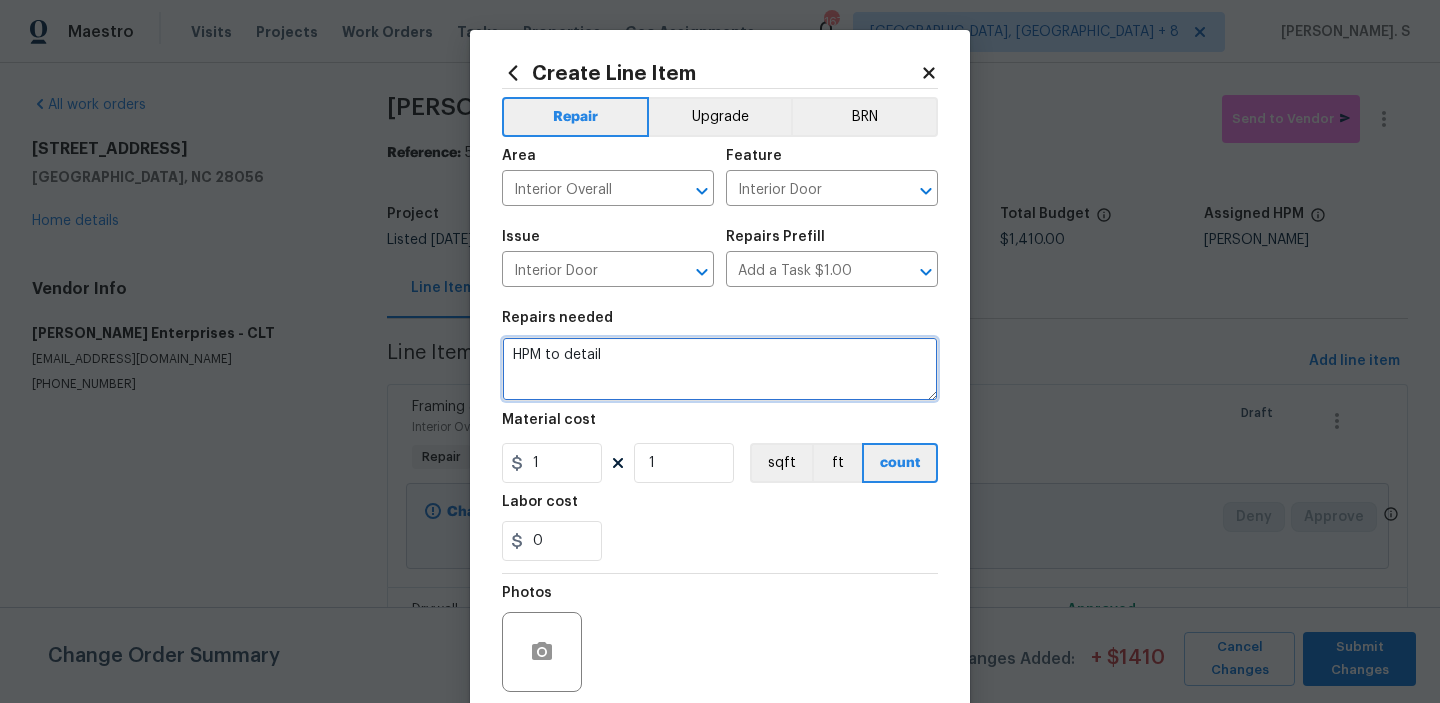 click on "HPM to detail" at bounding box center [720, 369] 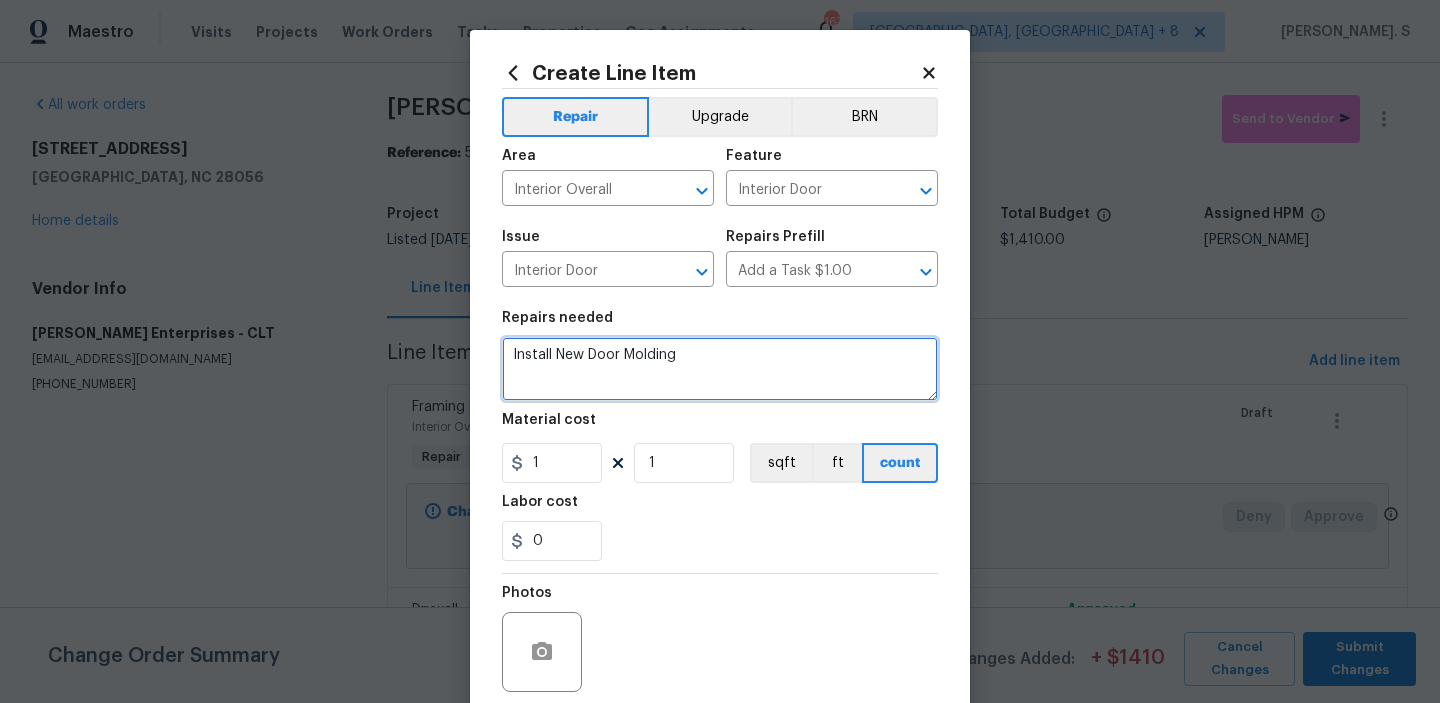 type on "Install New Door Molding" 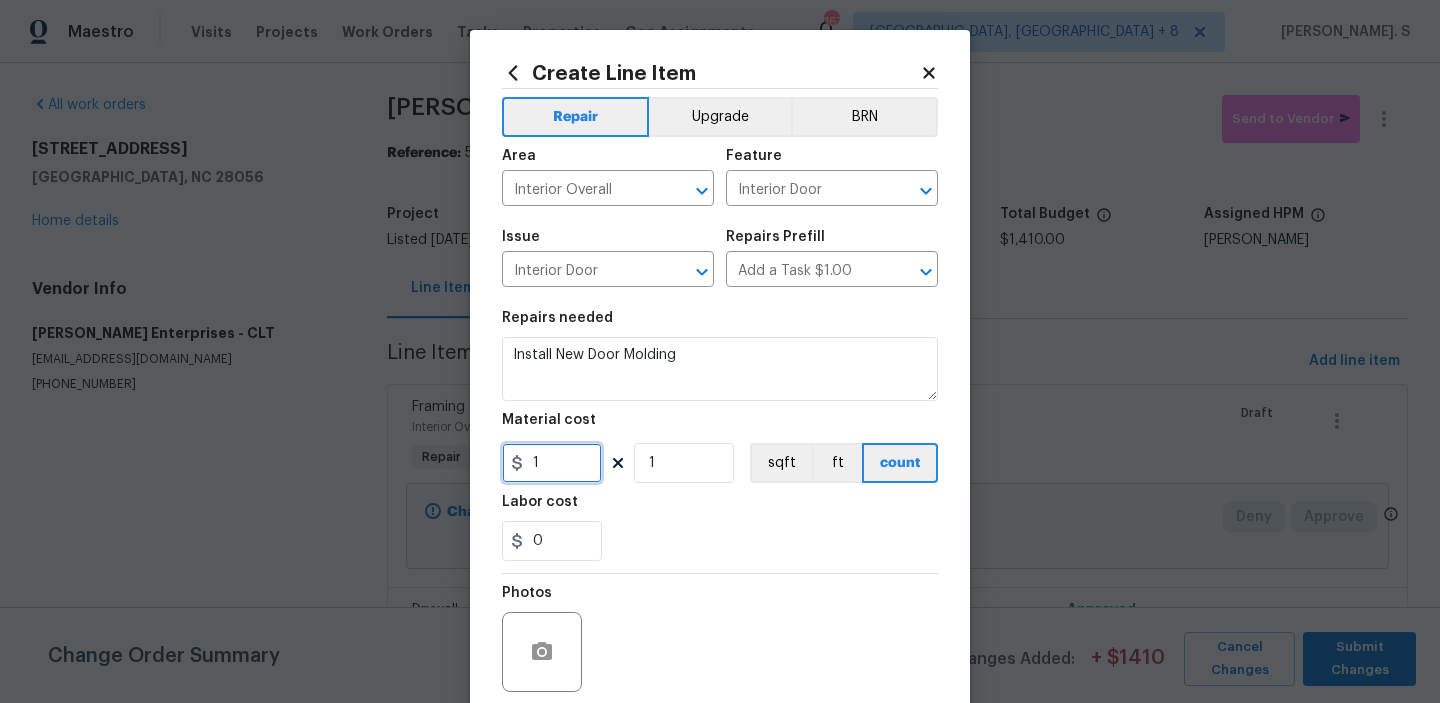 click on "1" at bounding box center [552, 463] 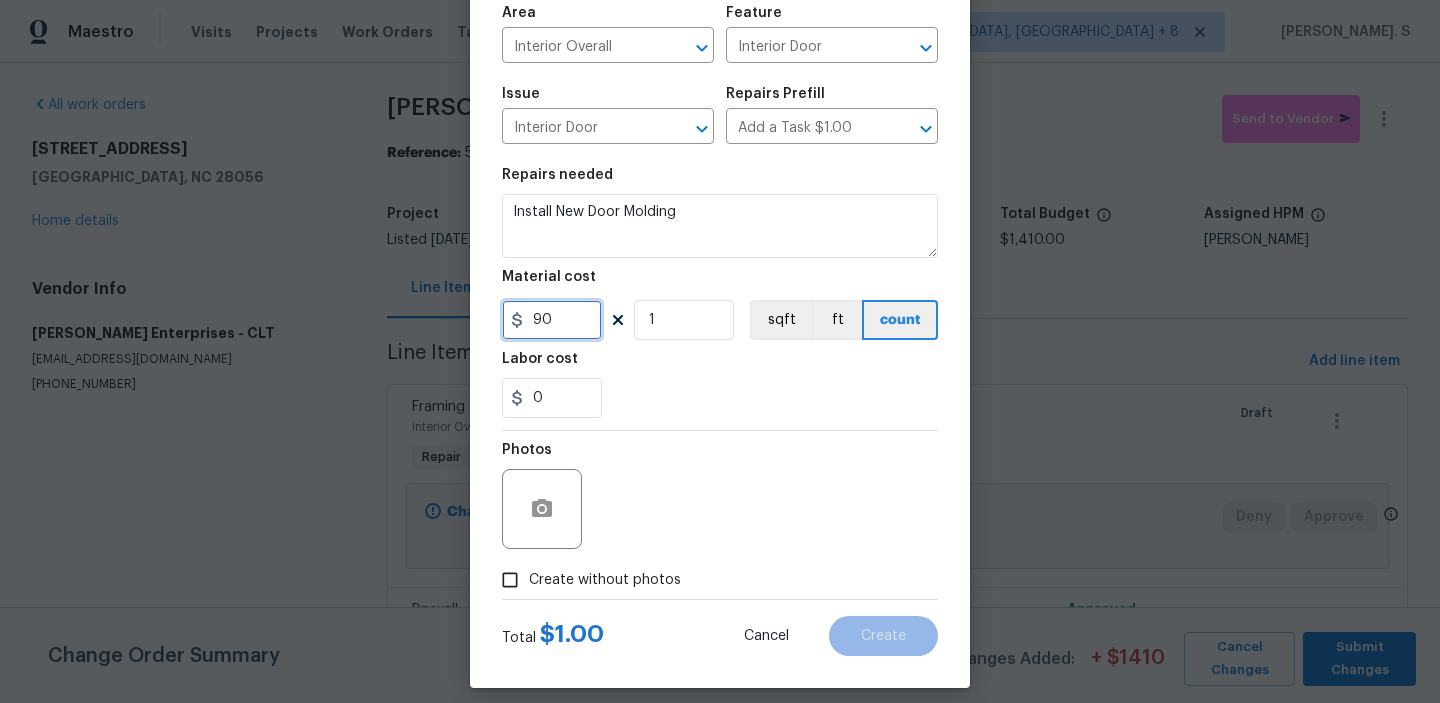 scroll, scrollTop: 159, scrollLeft: 0, axis: vertical 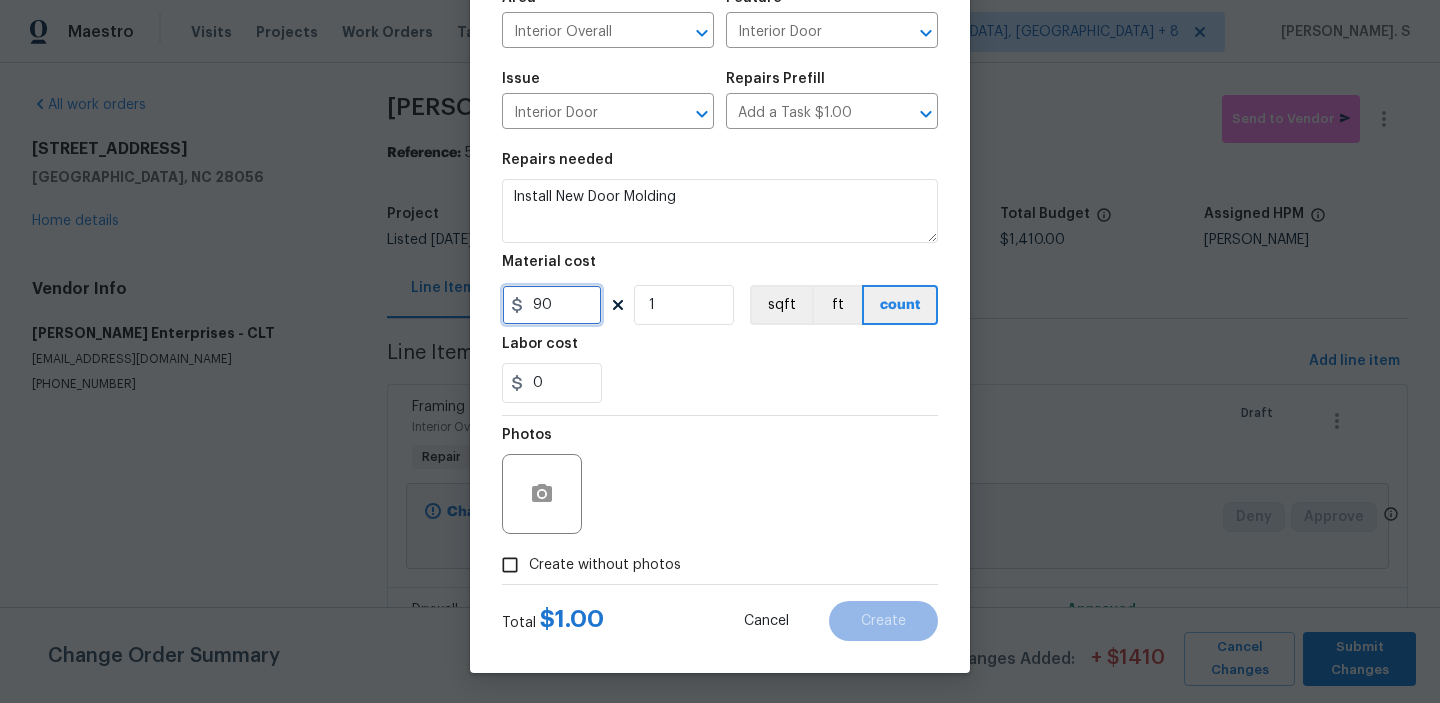 type on "90" 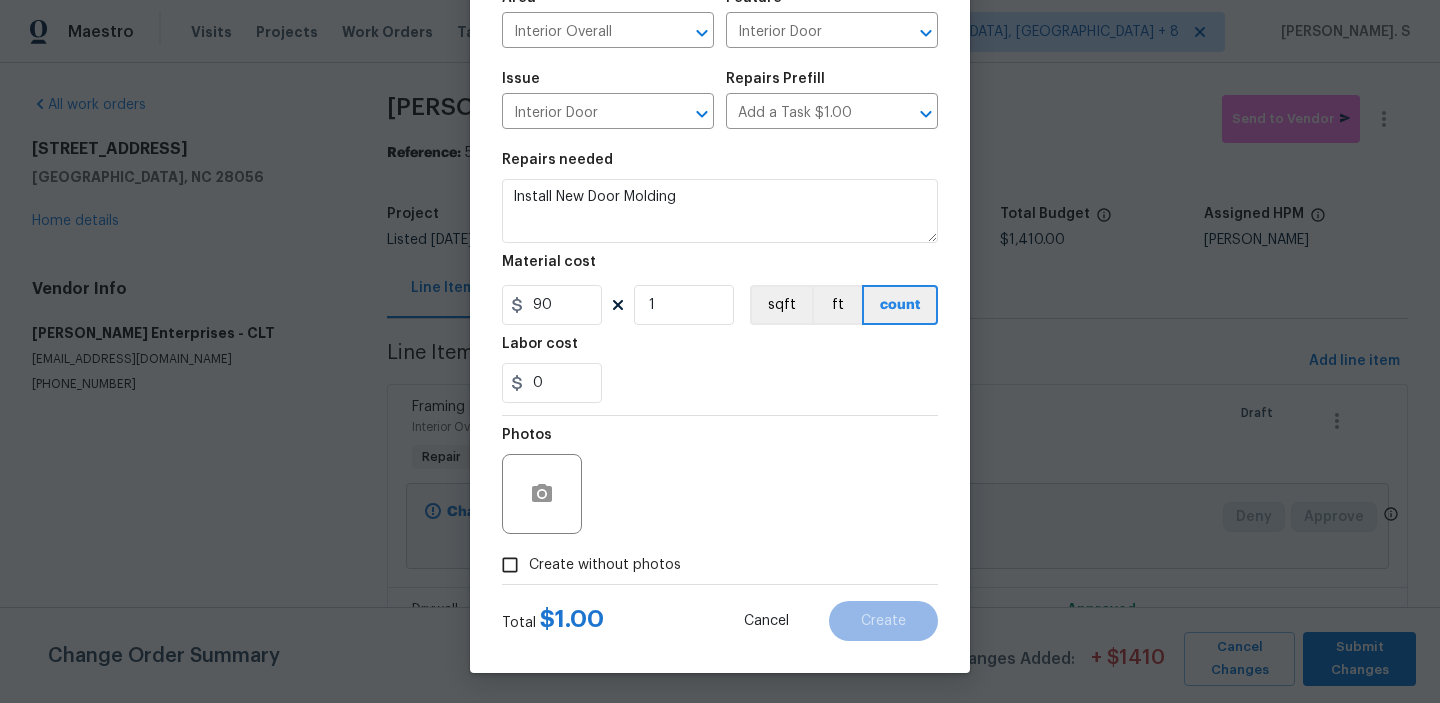 click on "Create without photos" at bounding box center (605, 565) 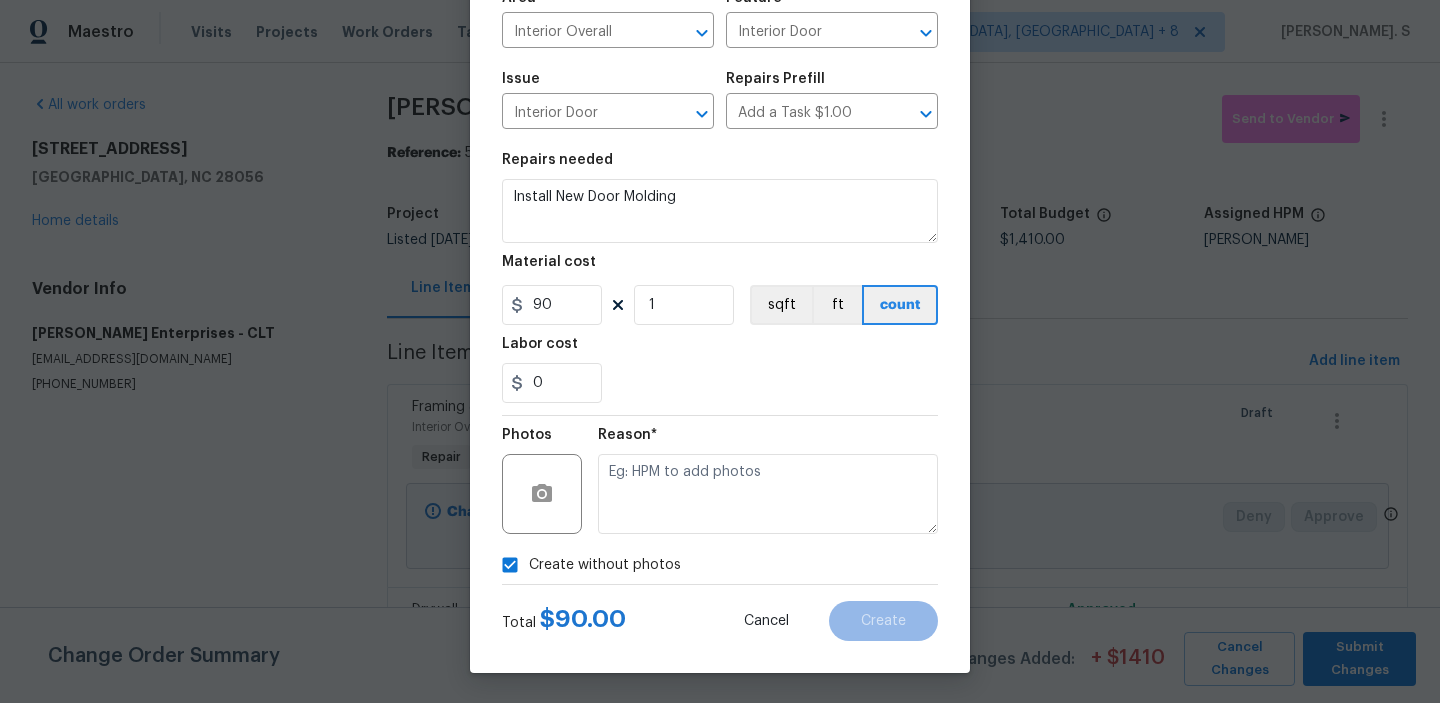 click on "Reason*" at bounding box center [768, 481] 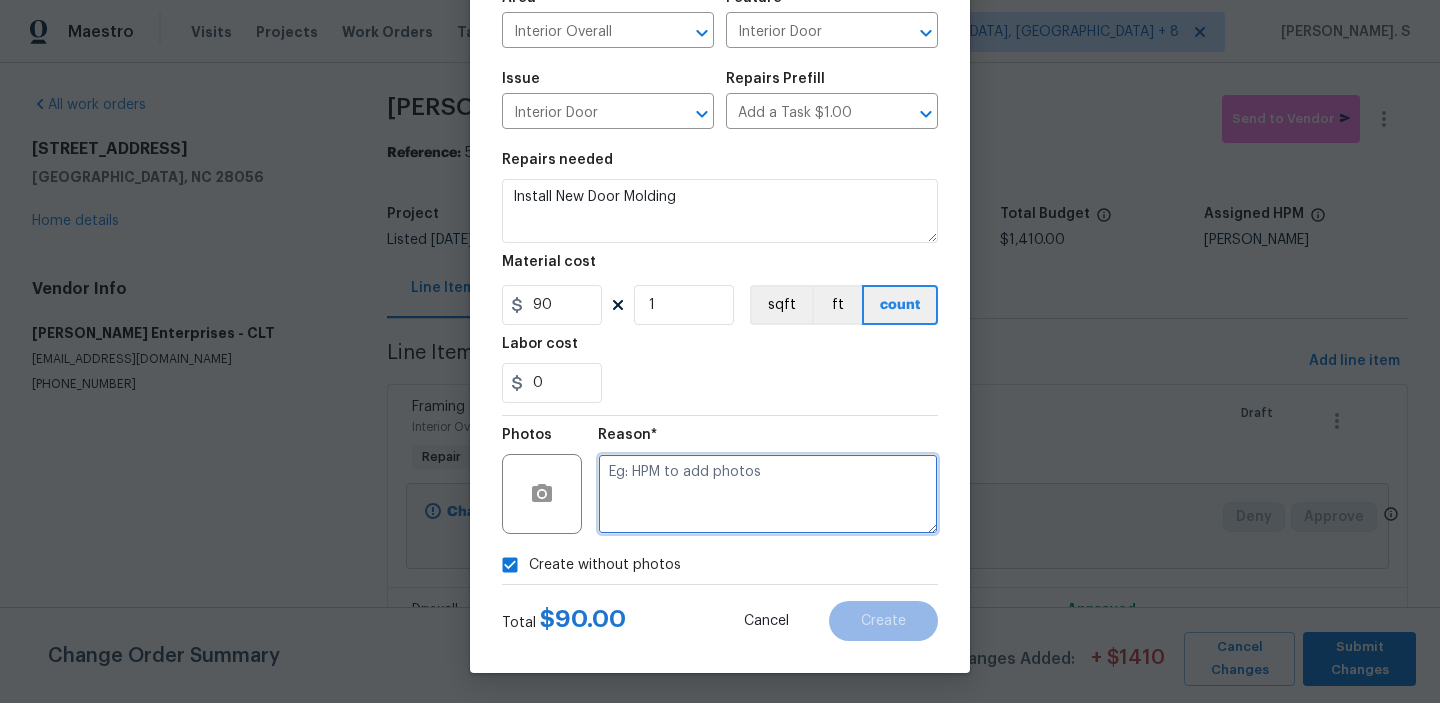 click at bounding box center (768, 494) 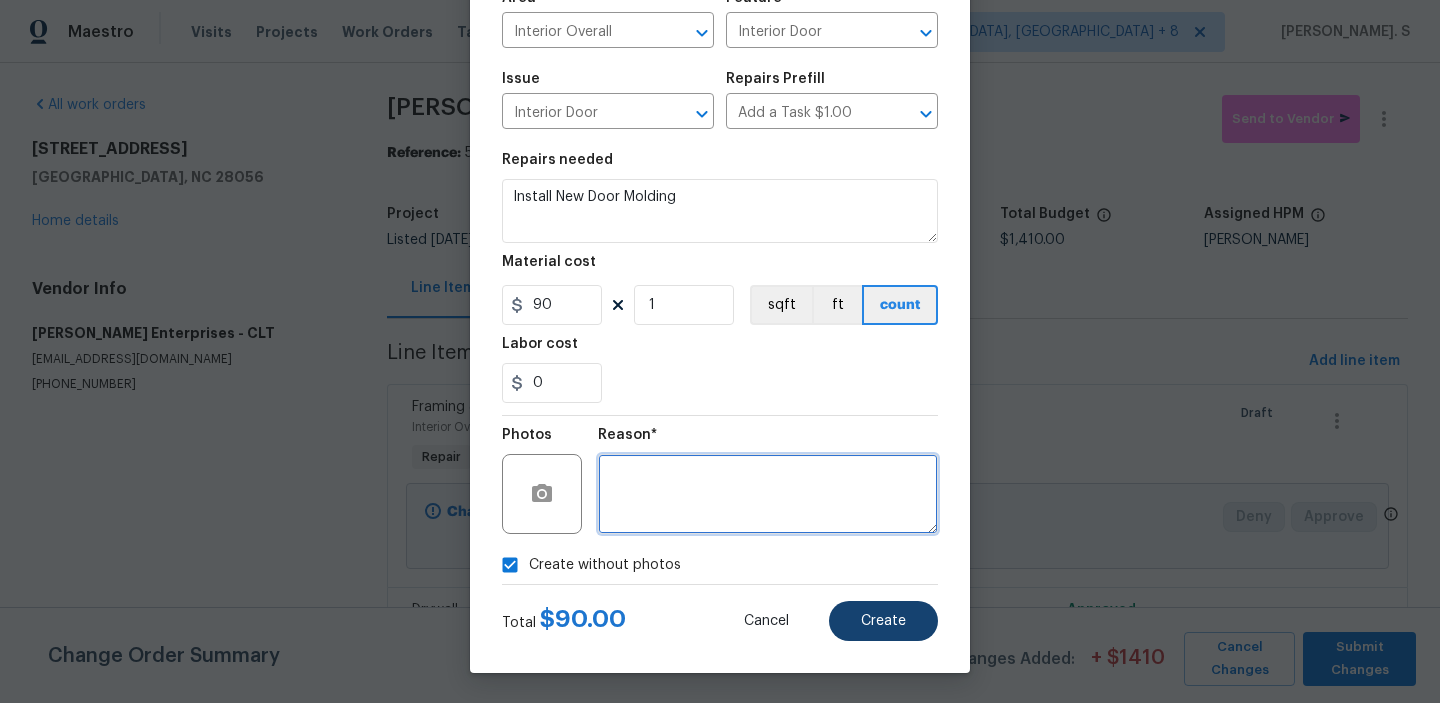 type 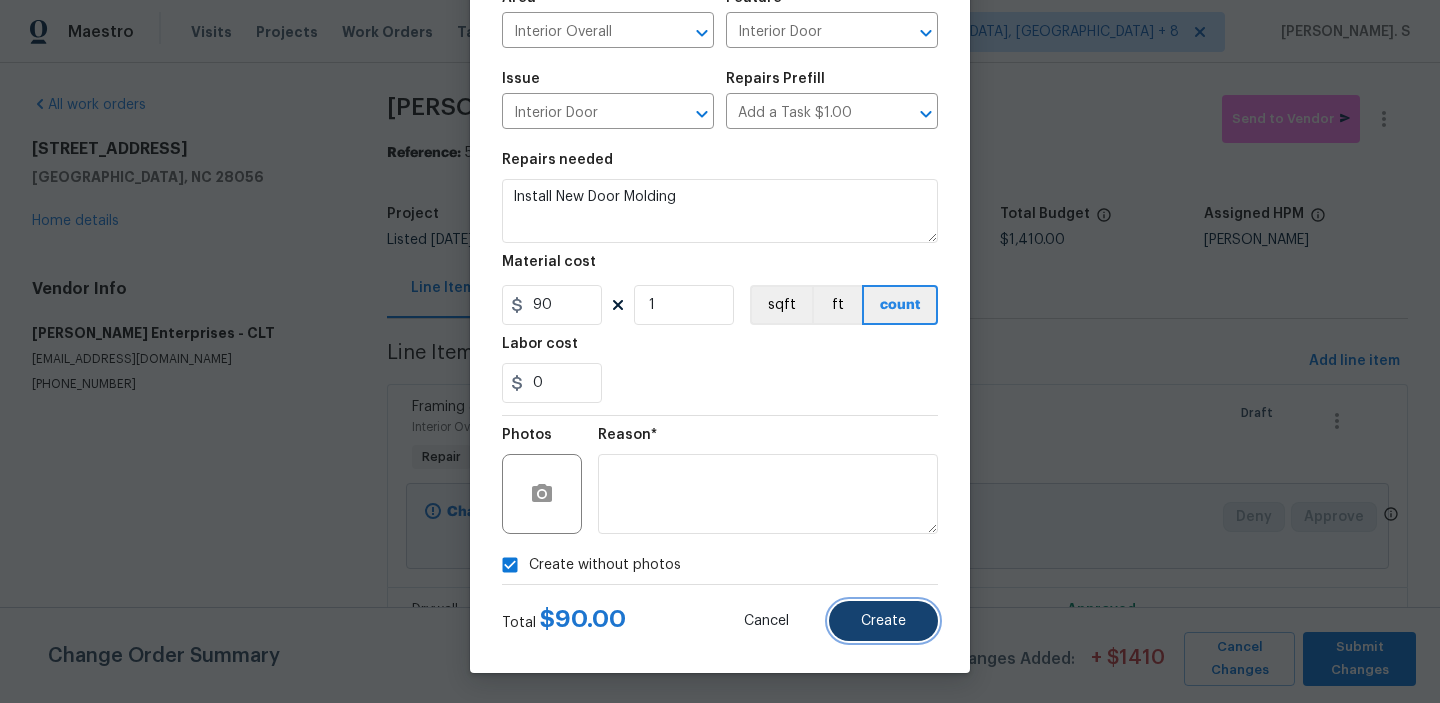 click on "Create" at bounding box center [883, 621] 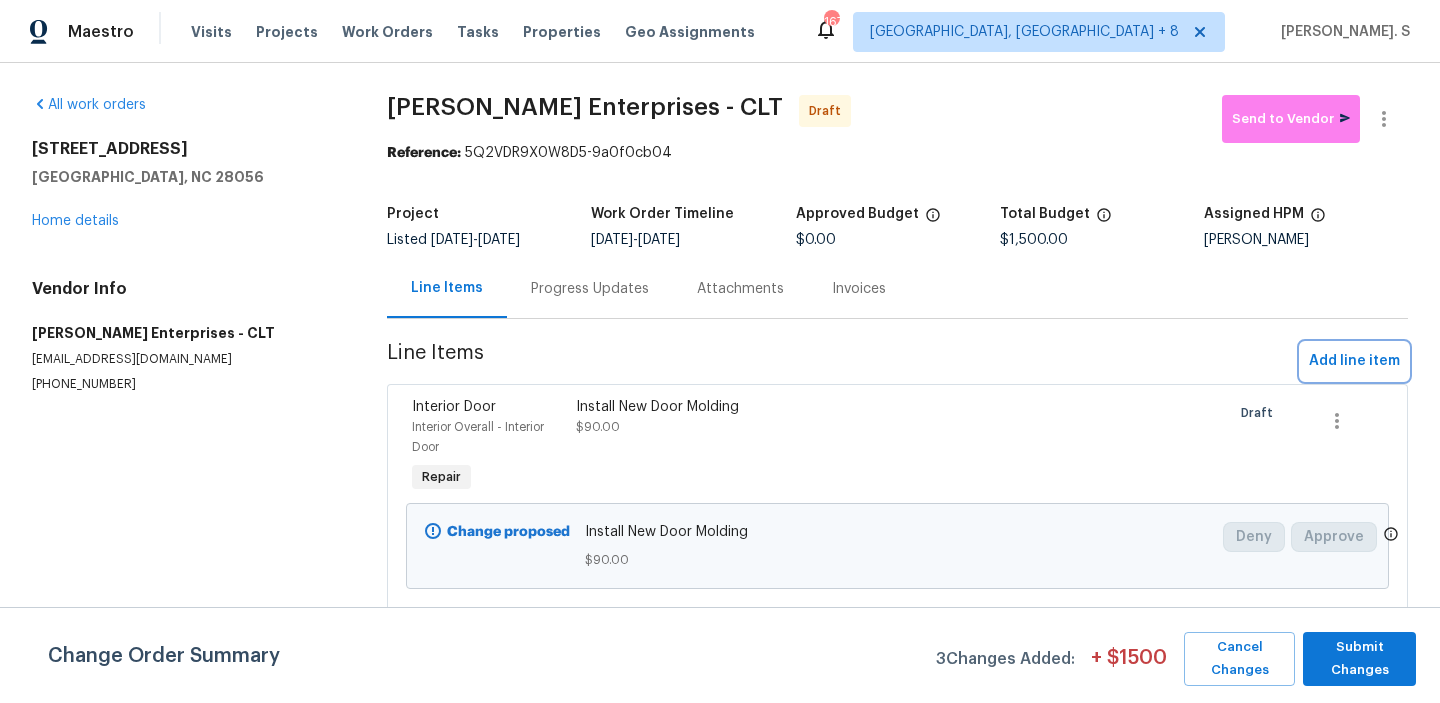 click on "Add line item" at bounding box center [1354, 361] 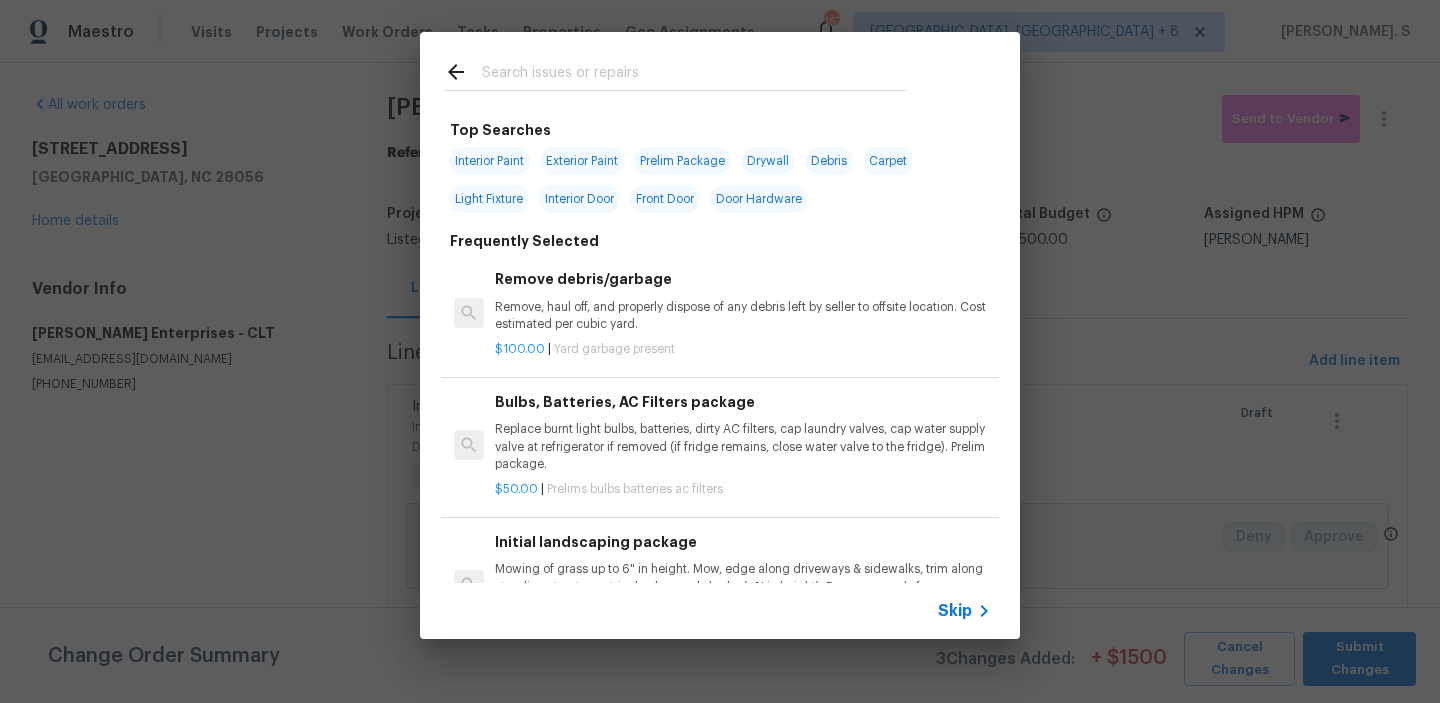 click on "Remove, haul off, and properly dispose of any debris left by seller to offsite location. Cost estimated per cubic yard." at bounding box center [743, 316] 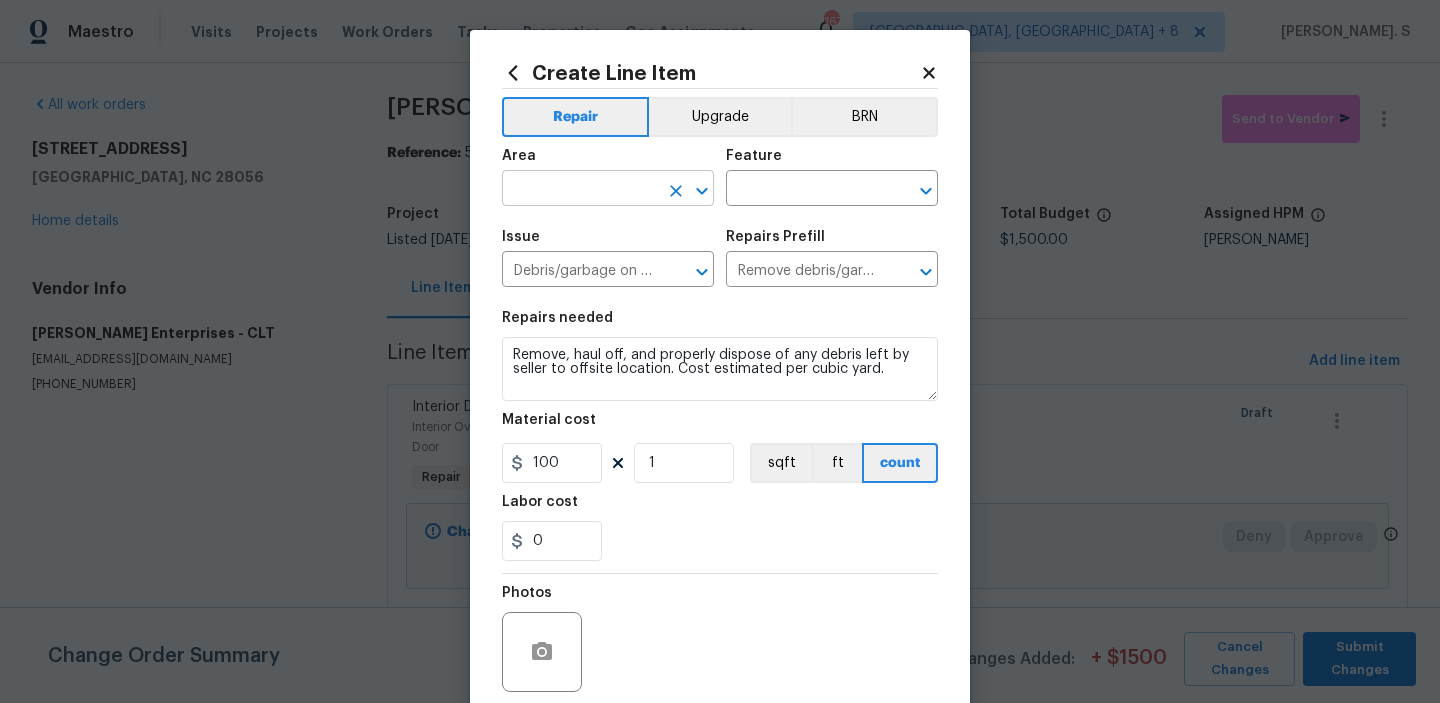 click 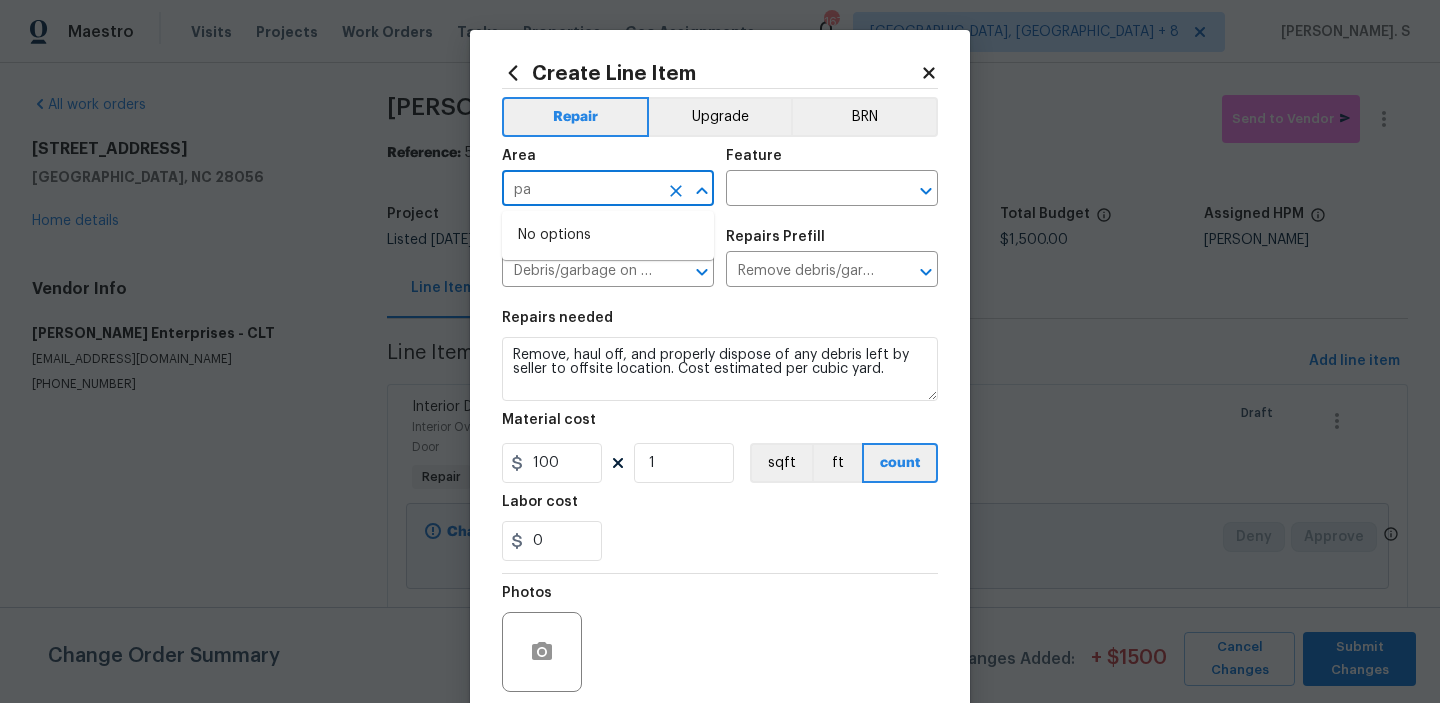 type on "p" 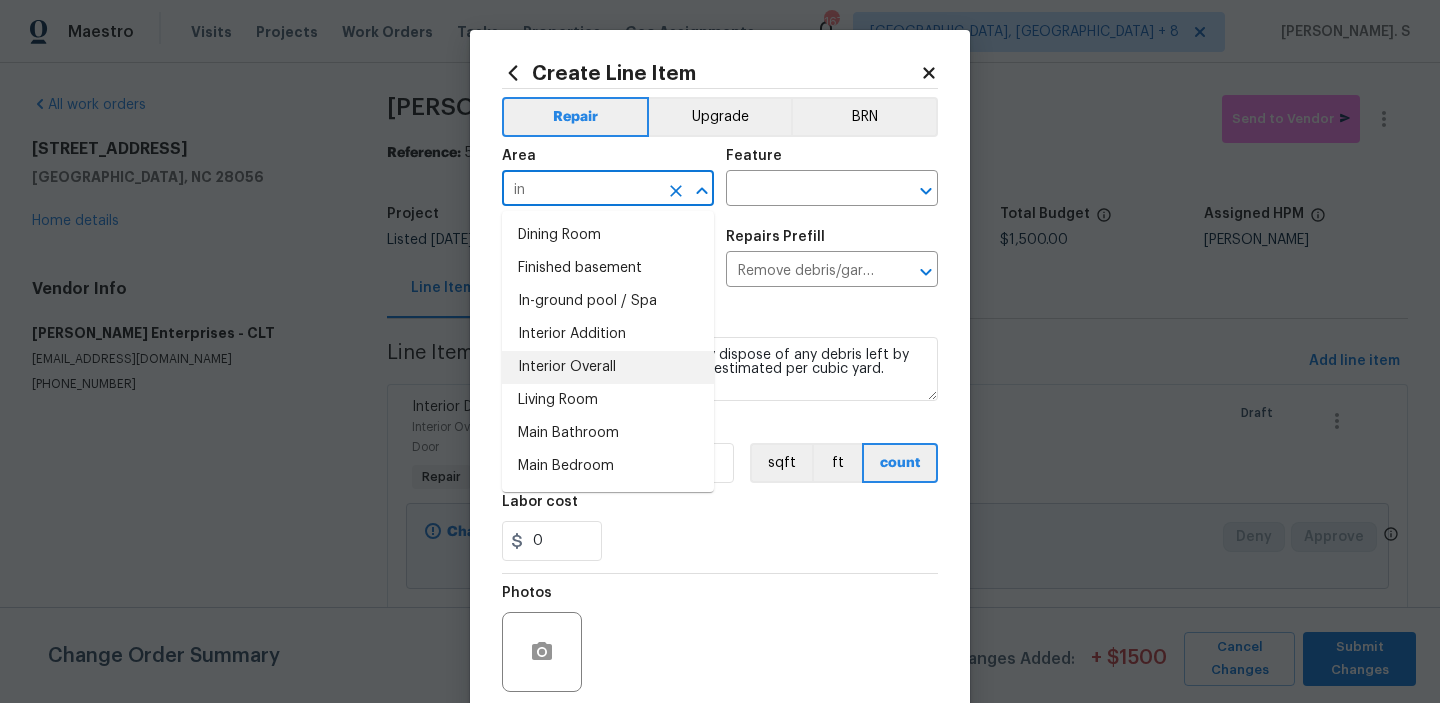 click on "Interior Overall" at bounding box center [608, 367] 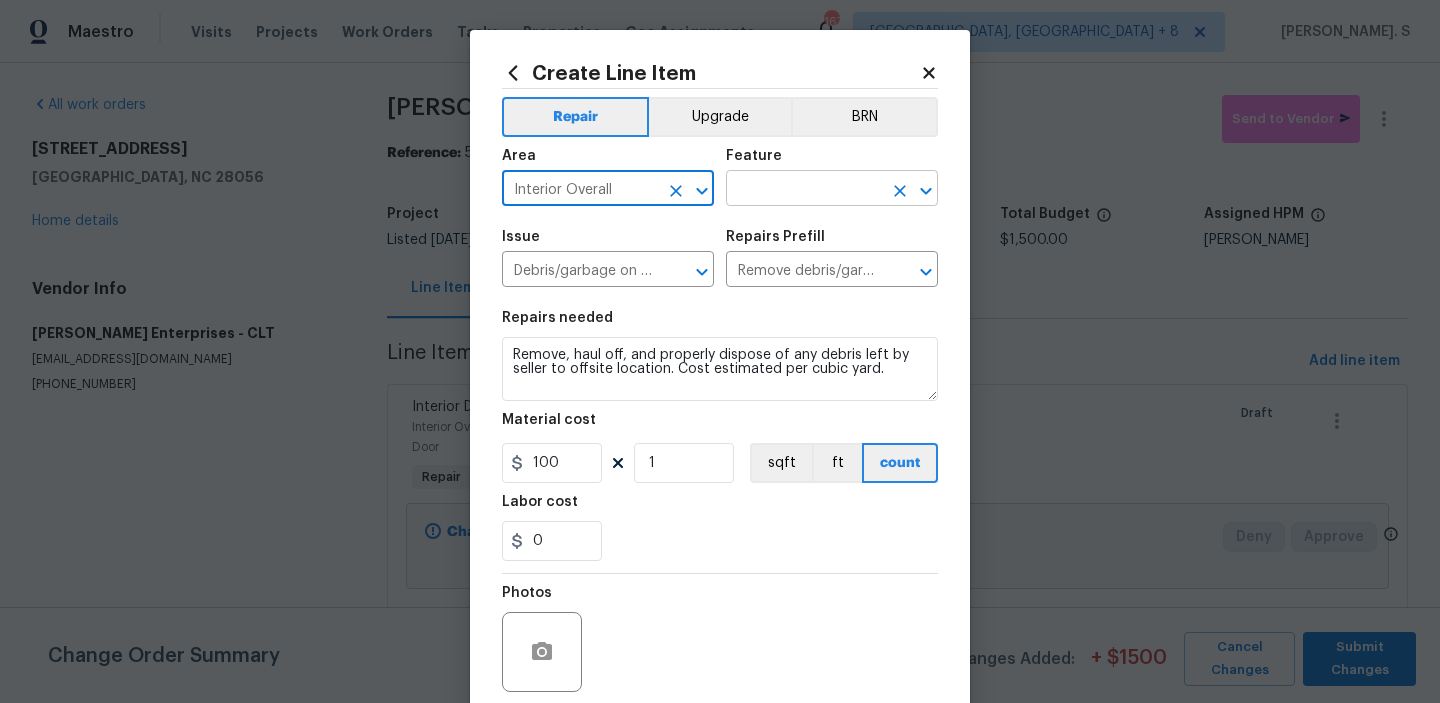 click 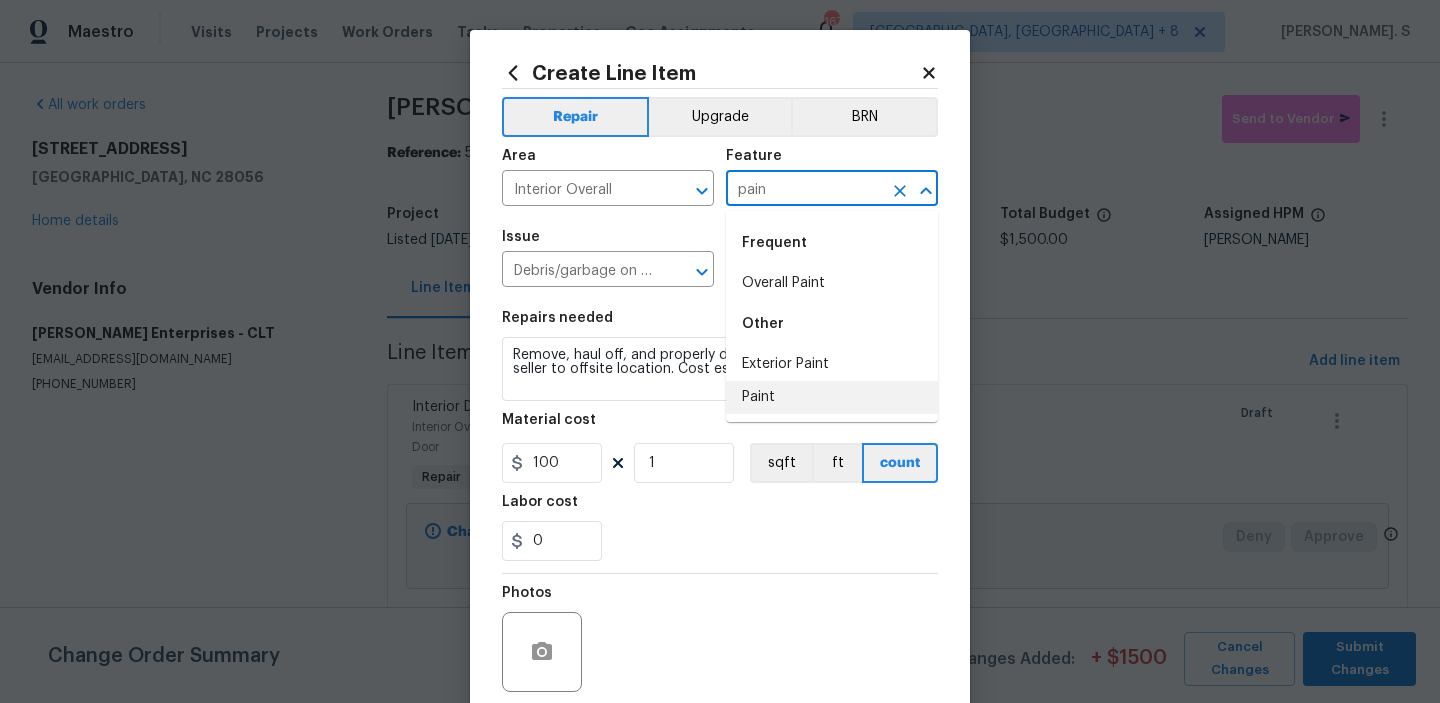 click on "Paint" at bounding box center [832, 397] 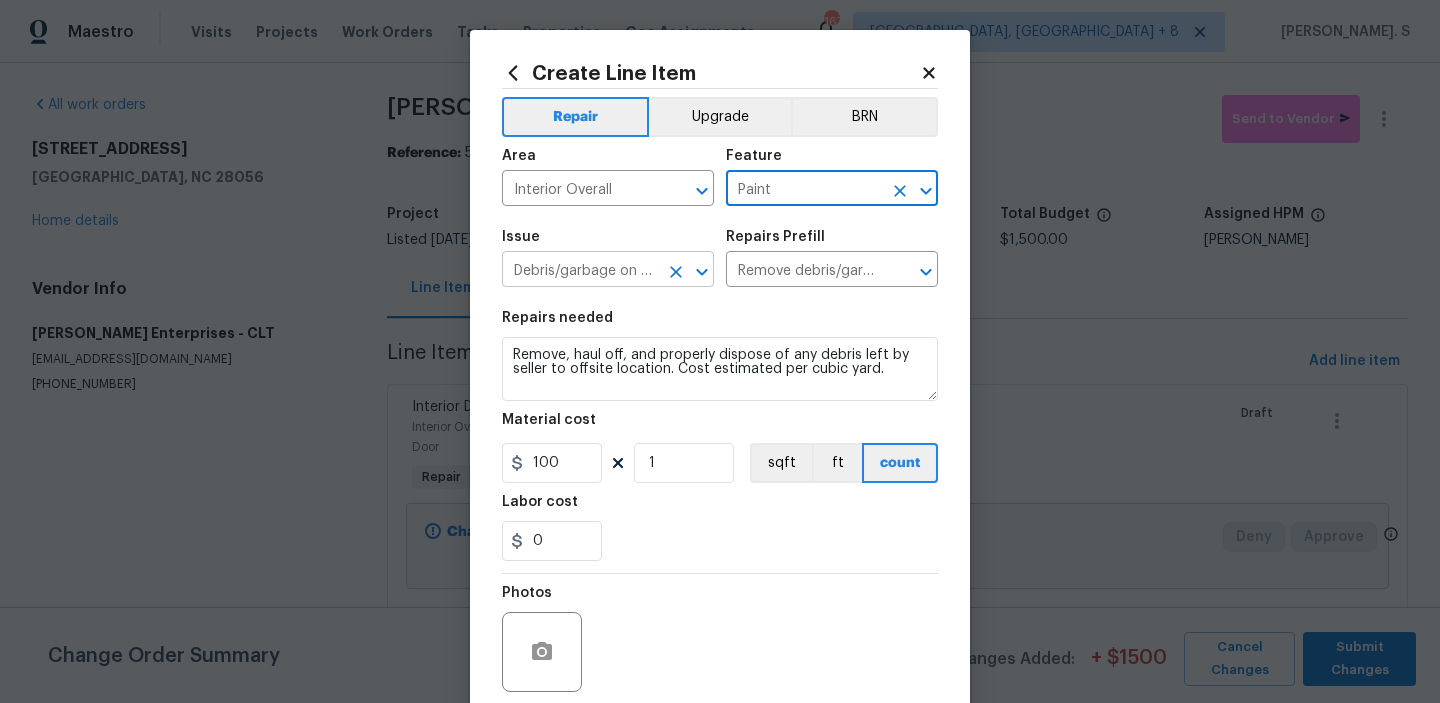 click 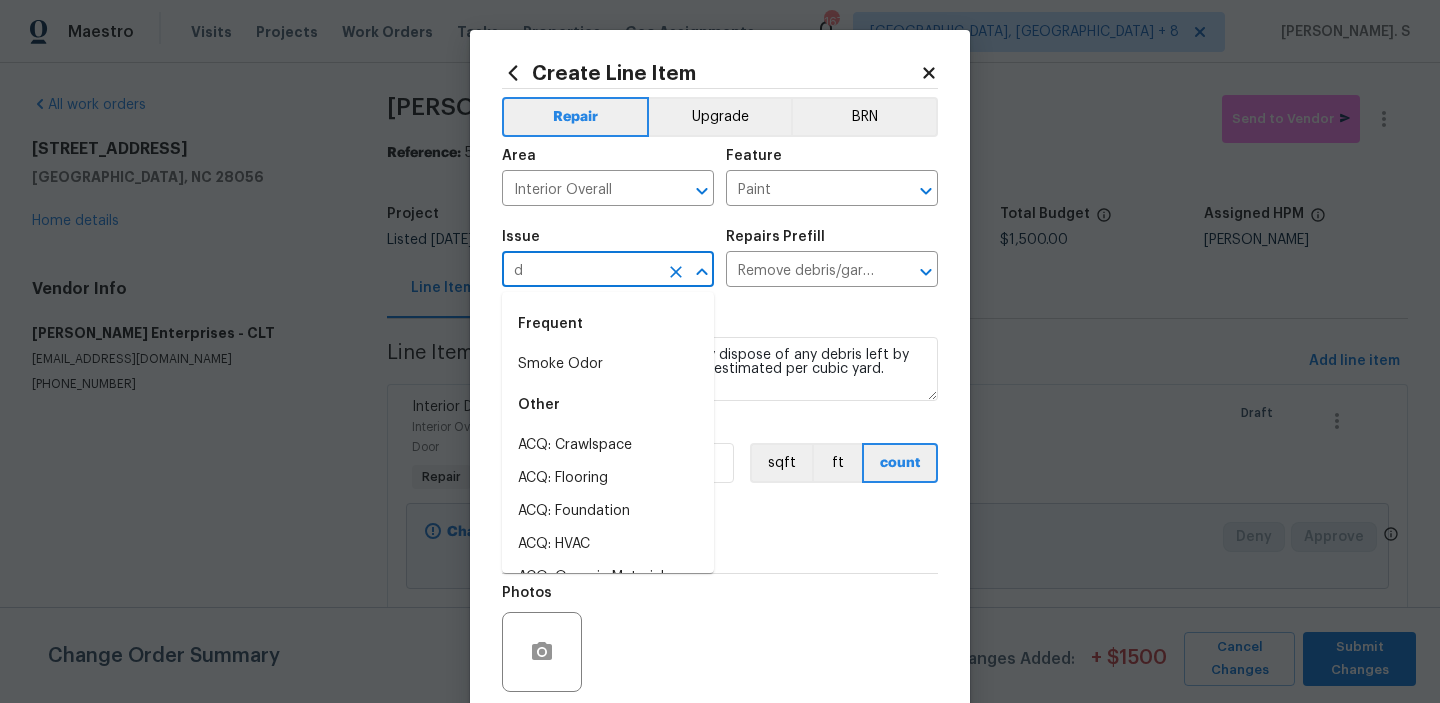 scroll, scrollTop: 0, scrollLeft: 0, axis: both 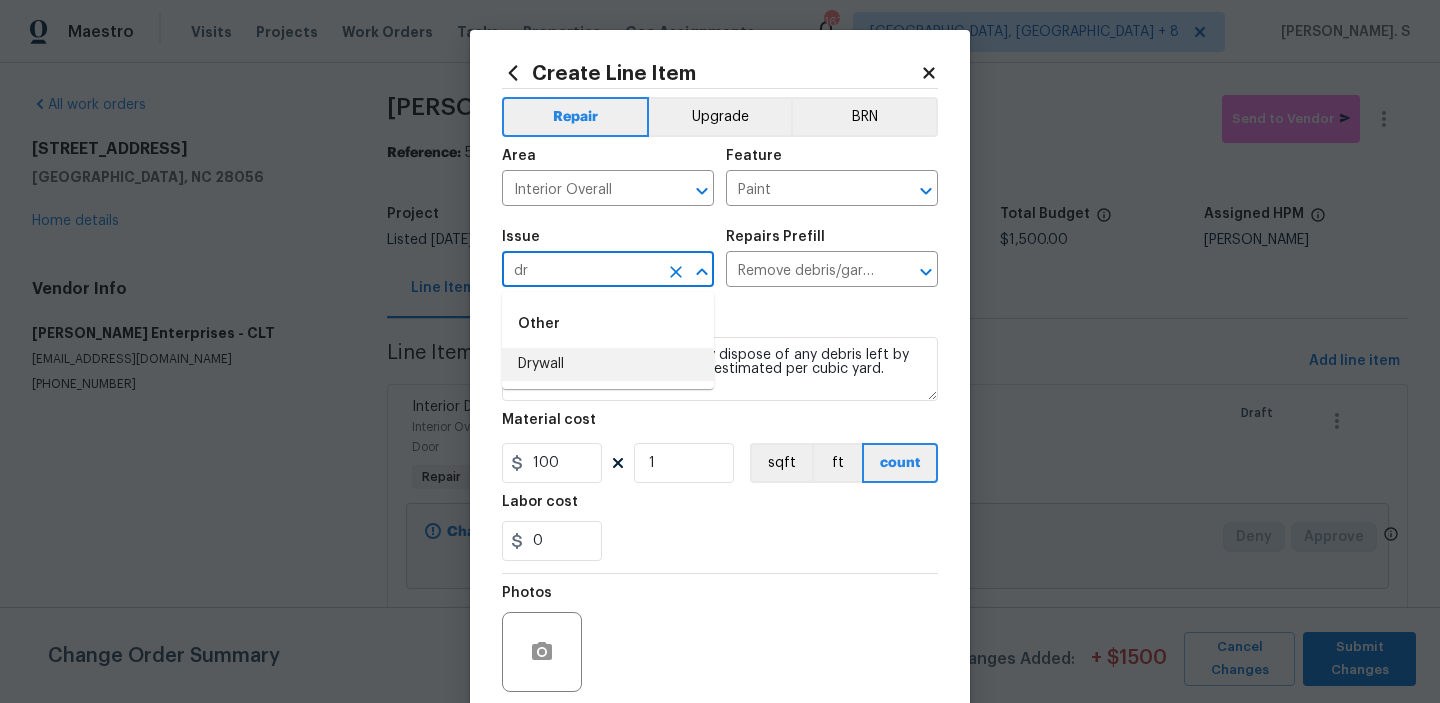 click on "Drywall" at bounding box center (608, 364) 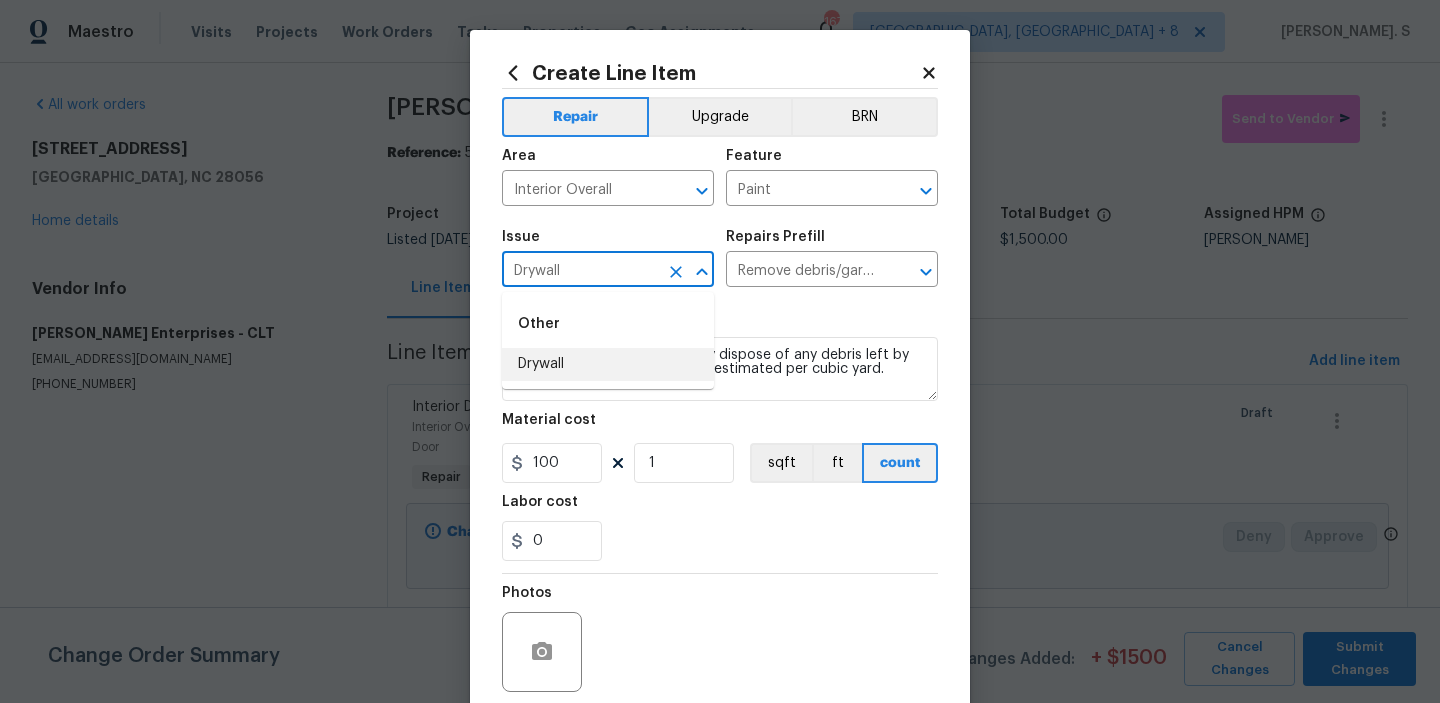 type 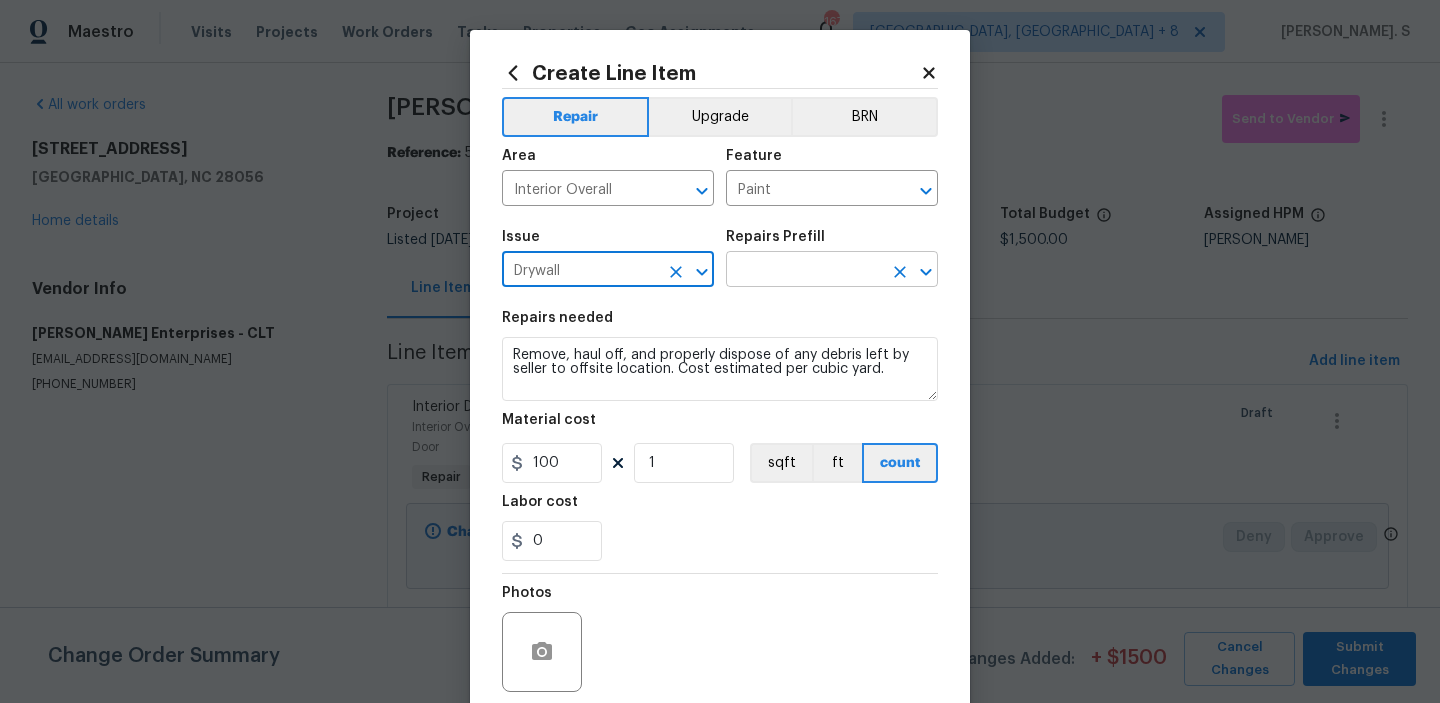 click 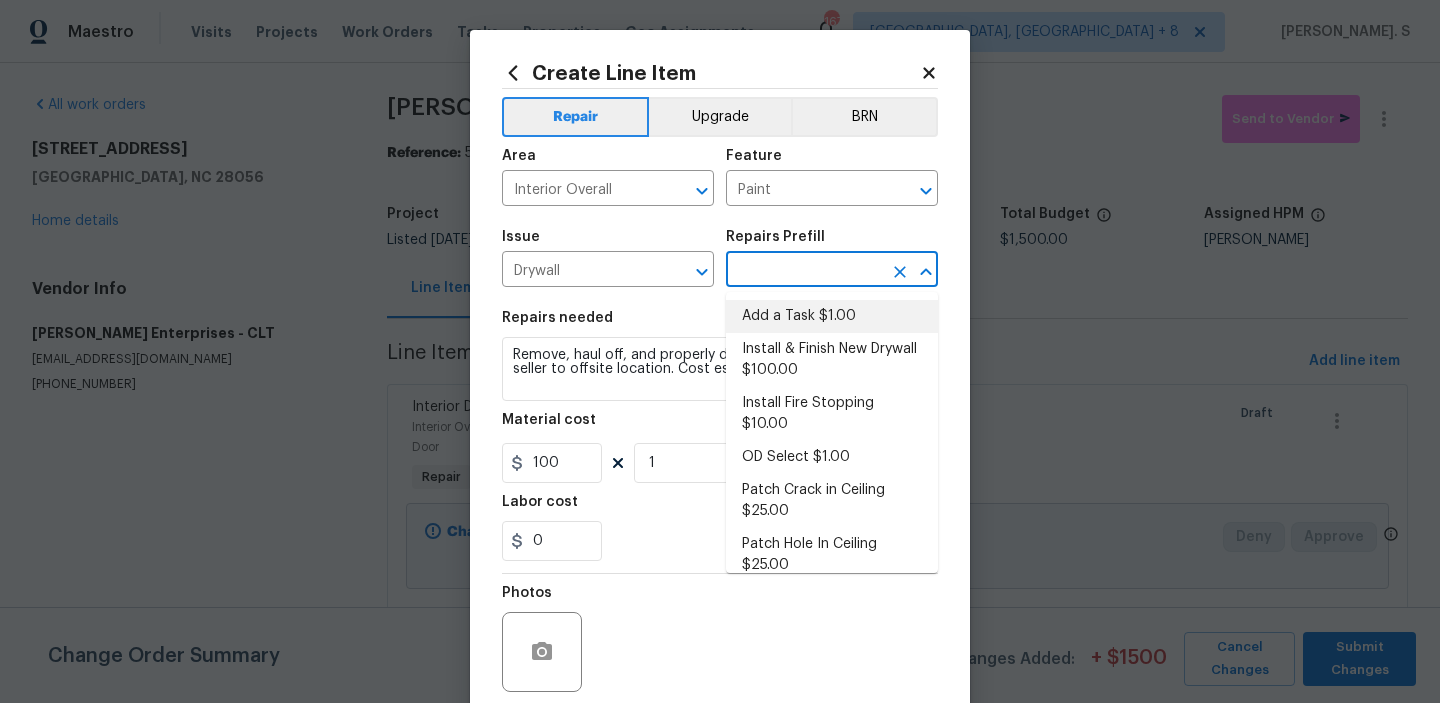 click on "Add a Task $1.00" at bounding box center [832, 316] 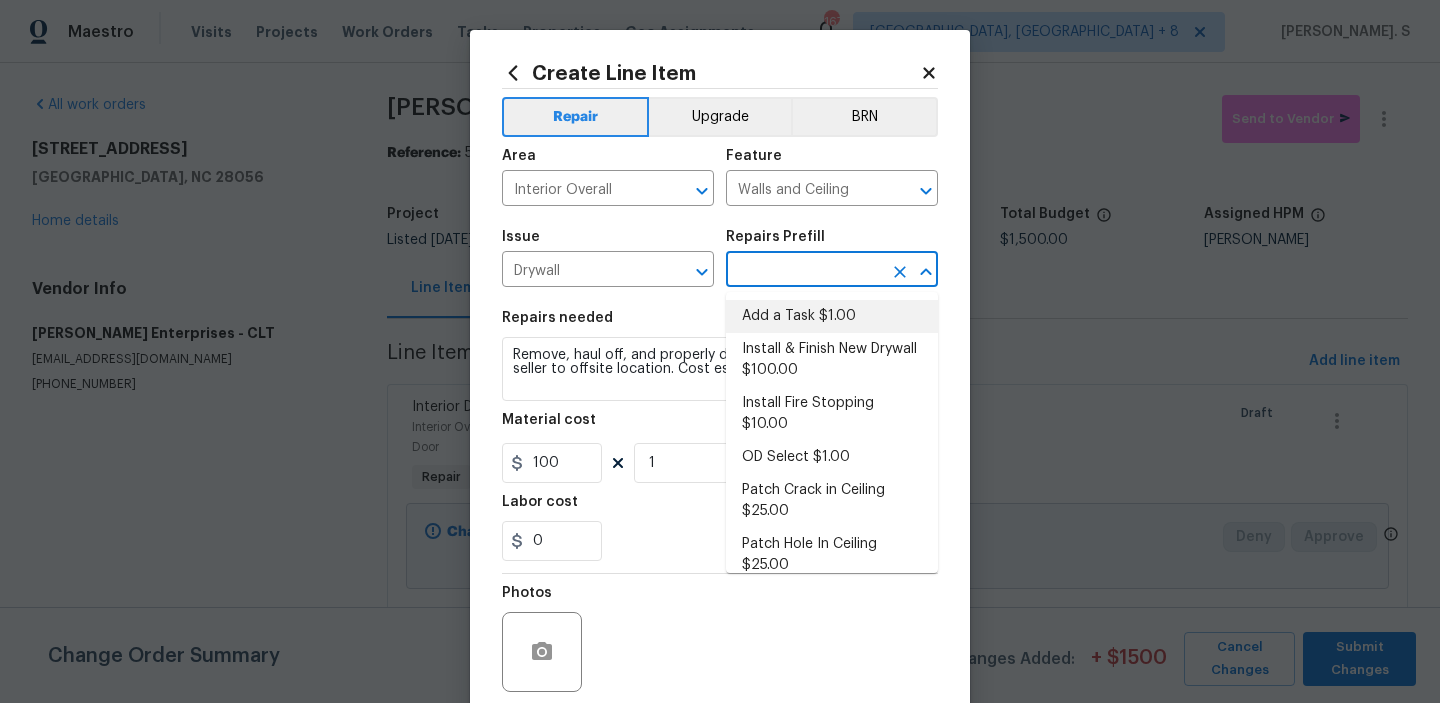 type on "Add a Task $1.00" 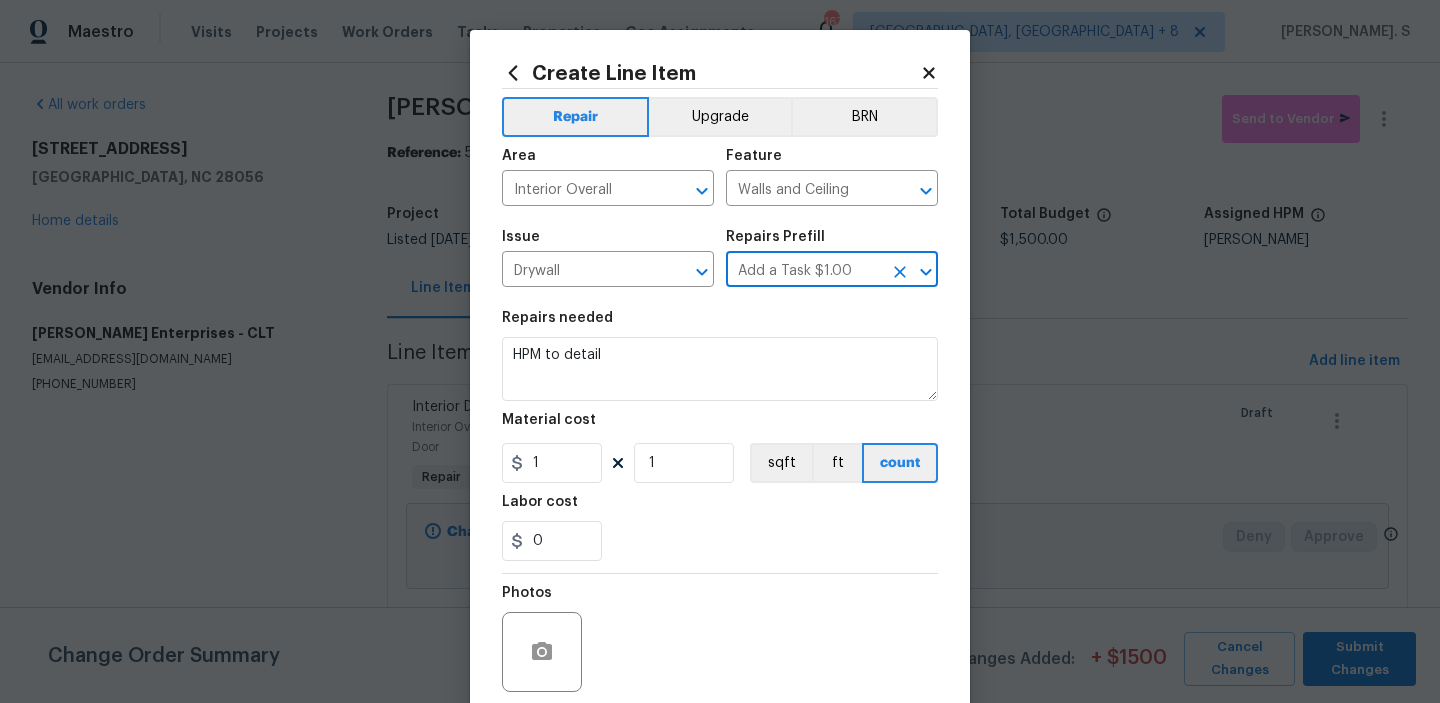 click 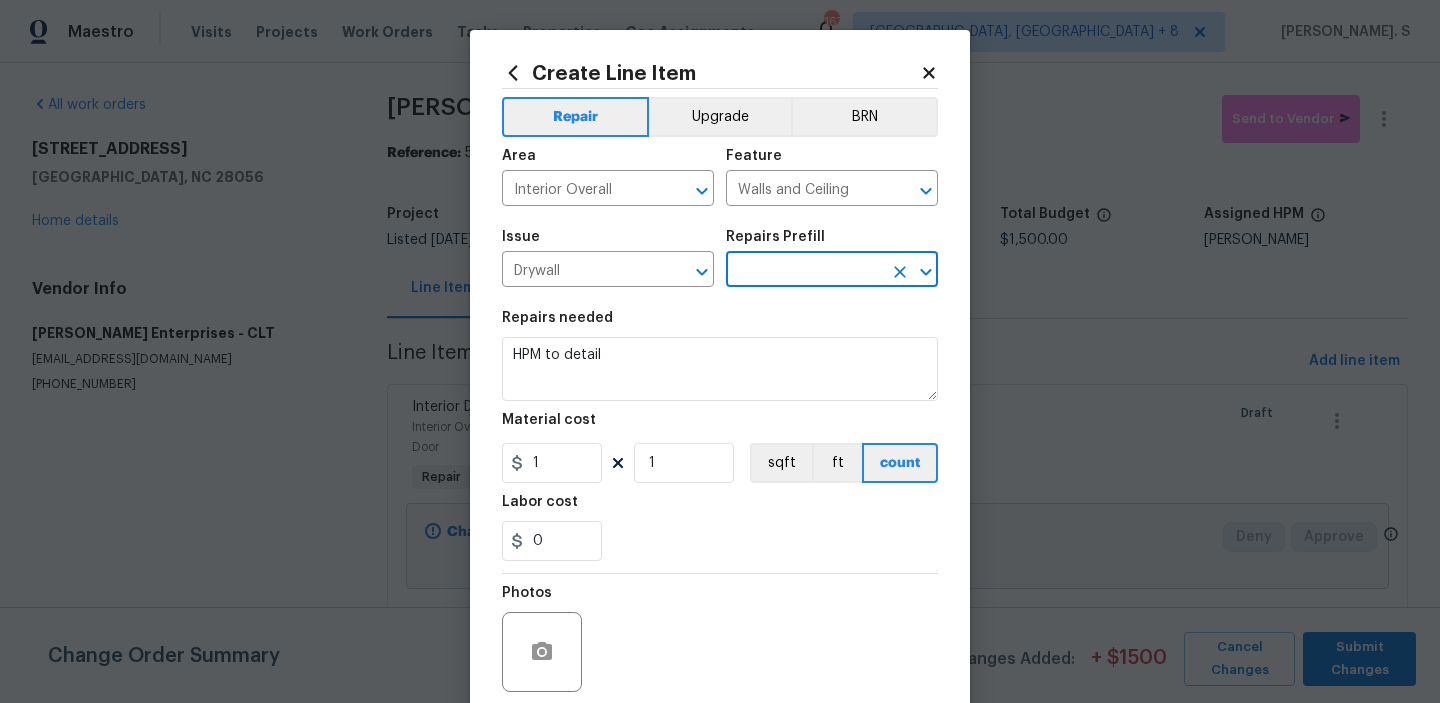 click 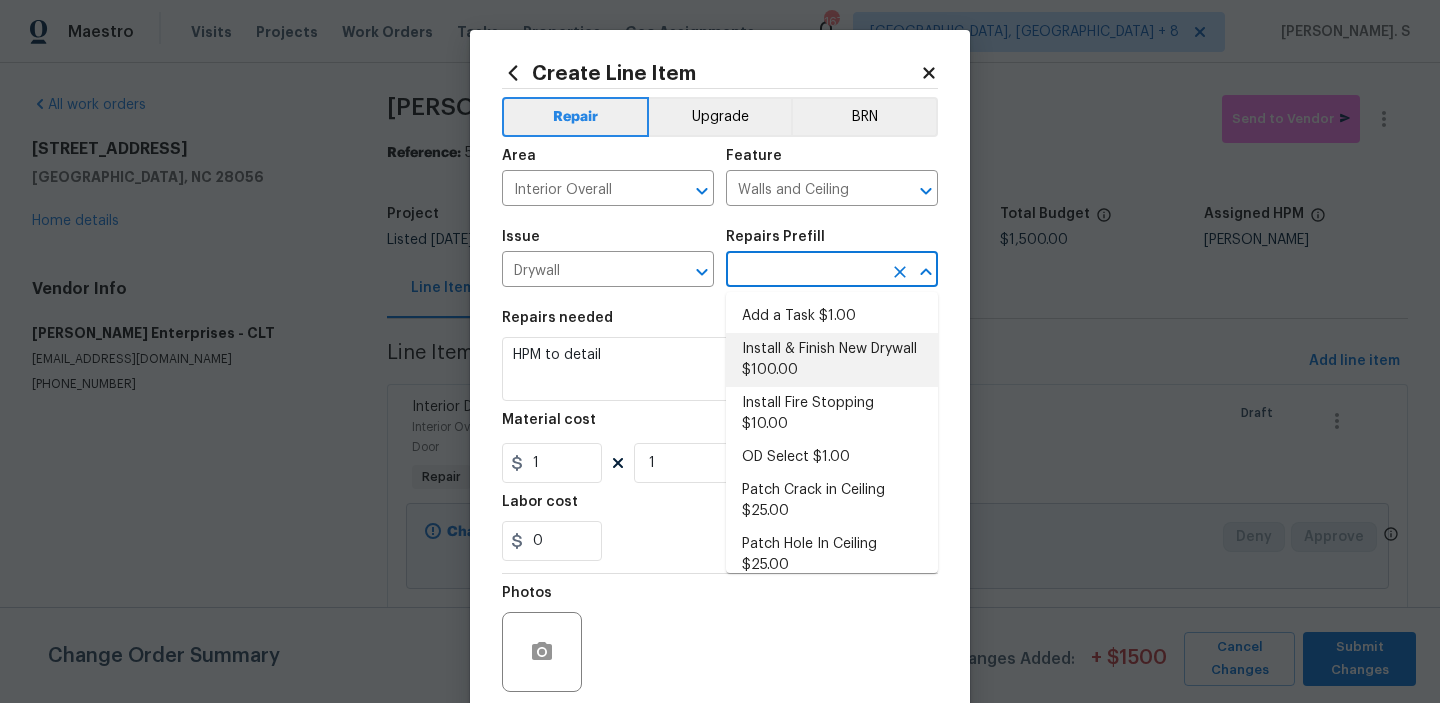 click on "Install & Finish New Drywall $100.00" at bounding box center (832, 360) 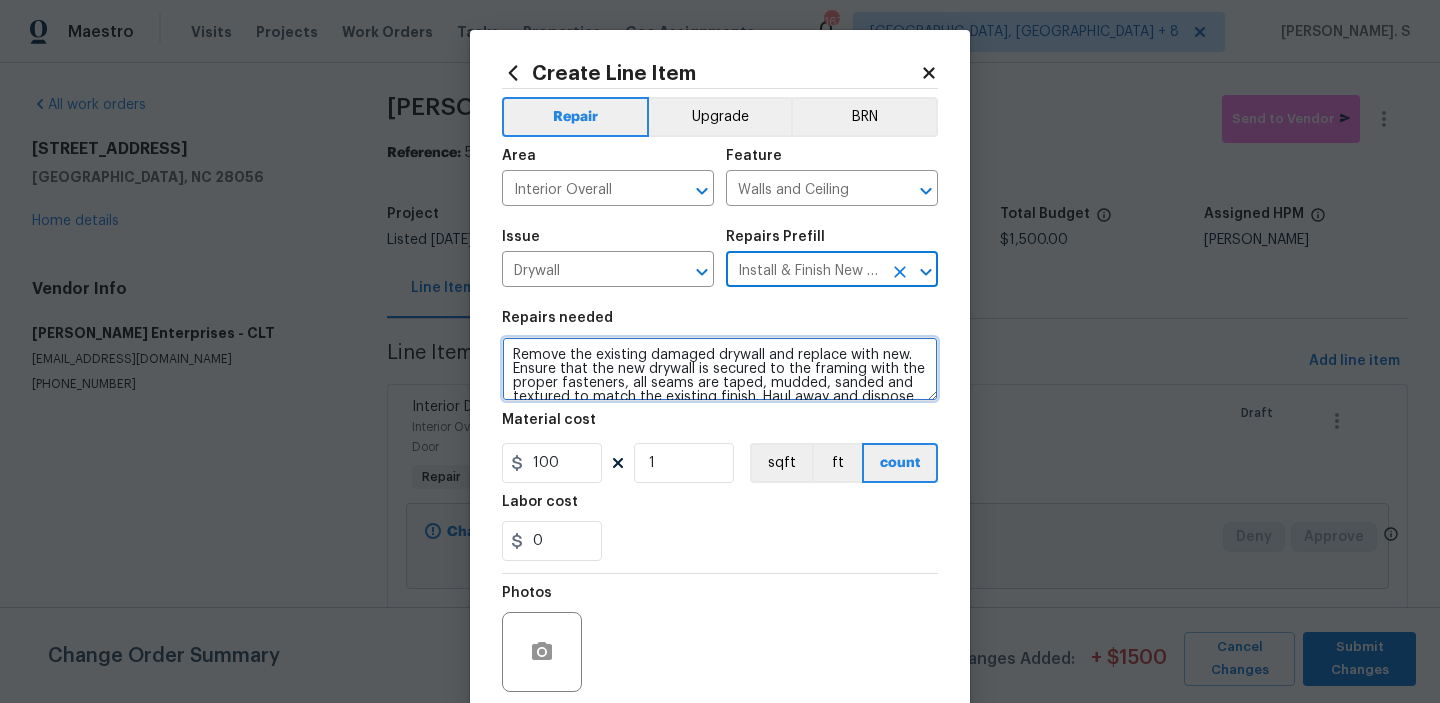 click on "Remove the existing damaged drywall and replace with new. Ensure that the new drywall is secured to the framing with the proper fasteners, all seams are taped, mudded, sanded and textured to match the existing finish. Haul away and dispose of all debris properly." at bounding box center (720, 369) 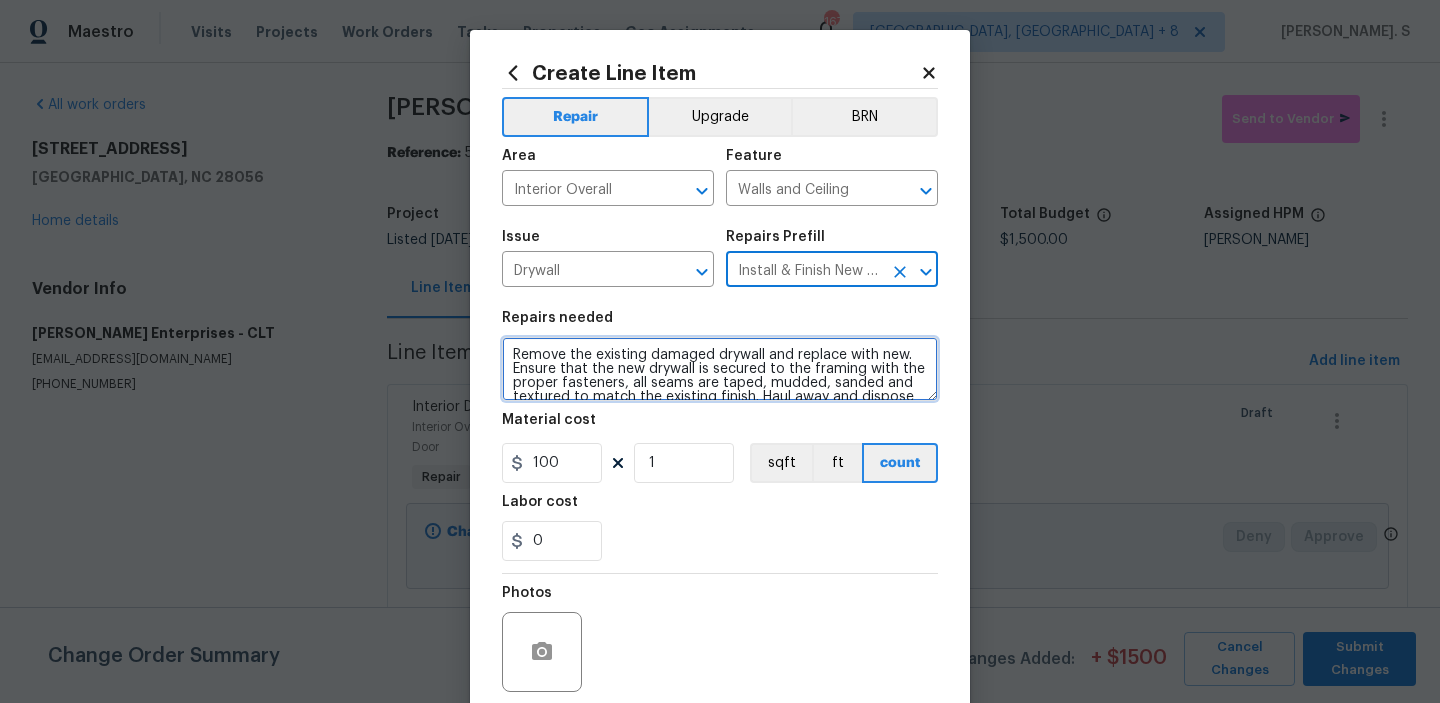 click on "Remove the existing damaged drywall and replace with new. Ensure that the new drywall is secured to the framing with the proper fasteners, all seams are taped, mudded, sanded and textured to match the existing finish. Haul away and dispose of all debris properly." at bounding box center [720, 369] 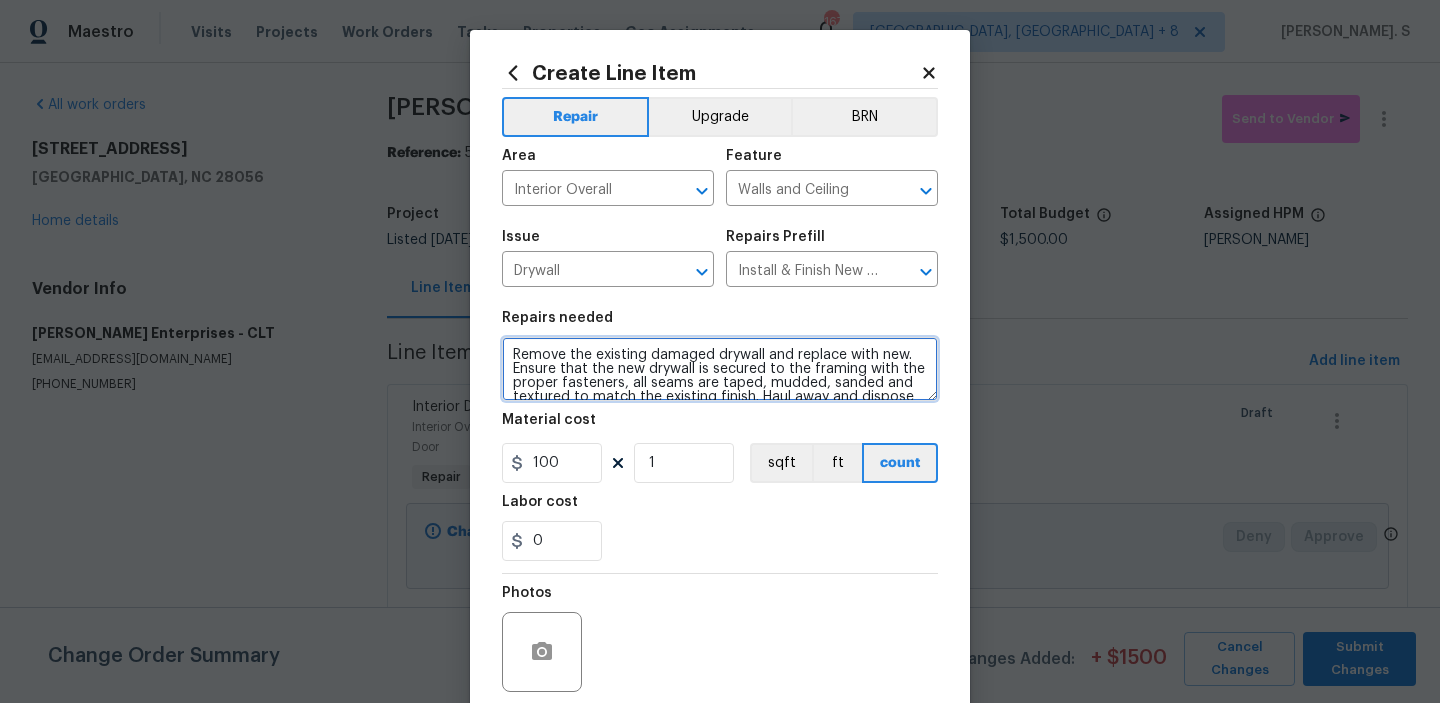 click on "Remove the existing damaged drywall and replace with new. Ensure that the new drywall is secured to the framing with the proper fasteners, all seams are taped, mudded, sanded and textured to match the existing finish. Haul away and dispose of all debris properly." at bounding box center (720, 369) 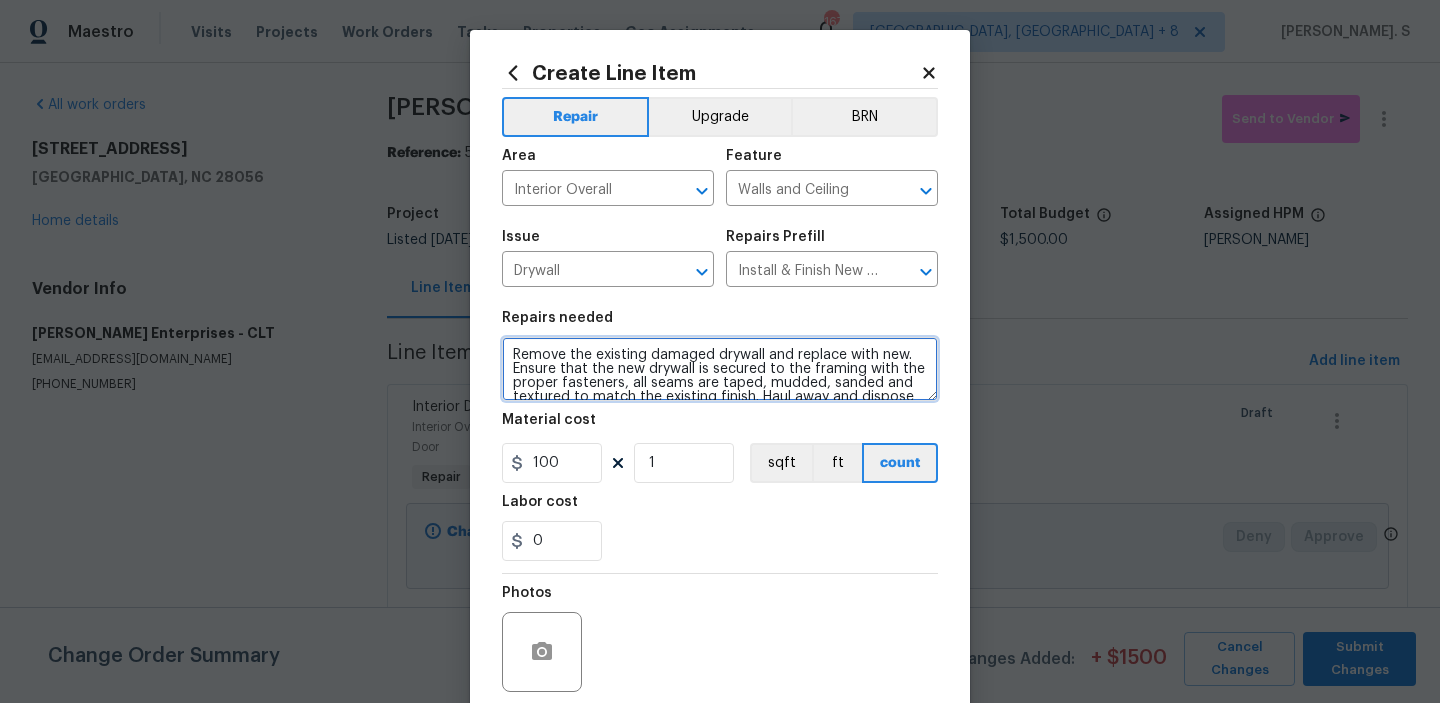 paste on "Paint all New Drywall and Trim Color Match full Room" 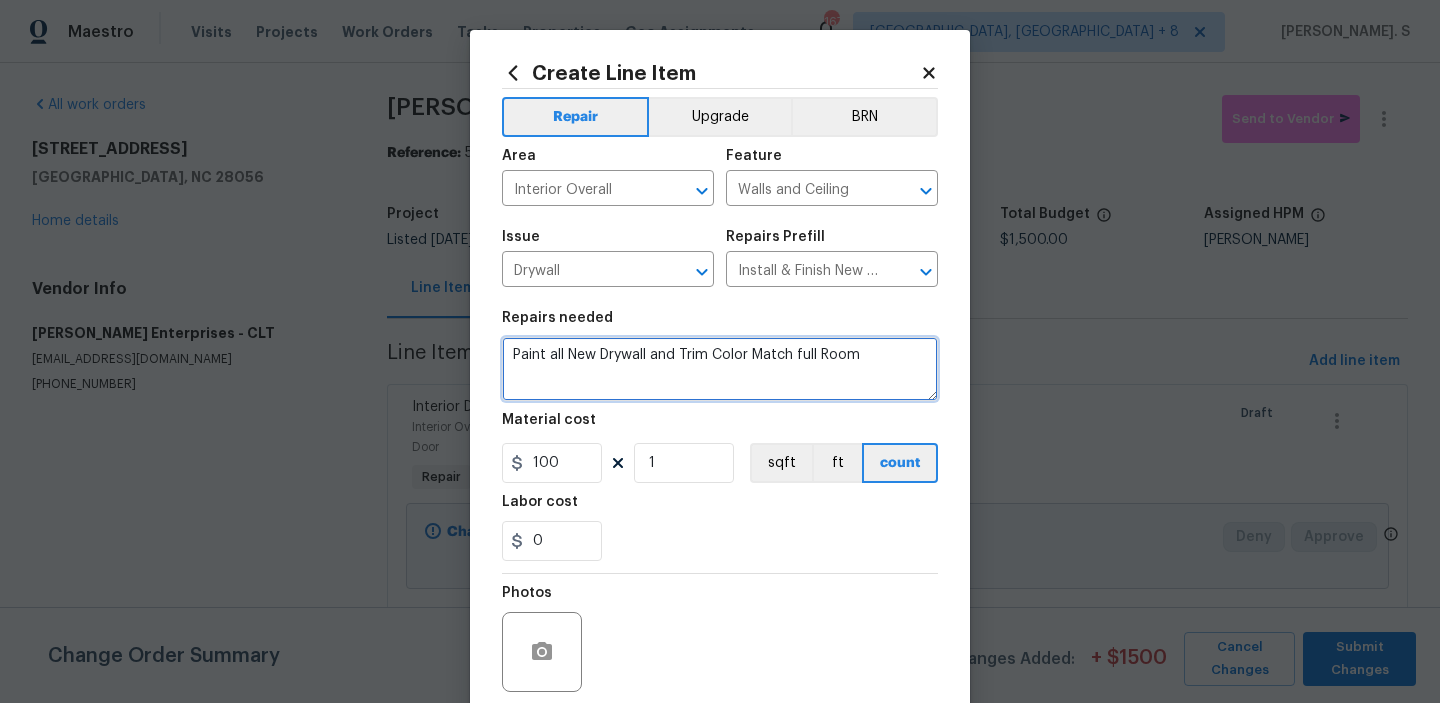 type on "Paint all New Drywall and Trim Color Match full Room" 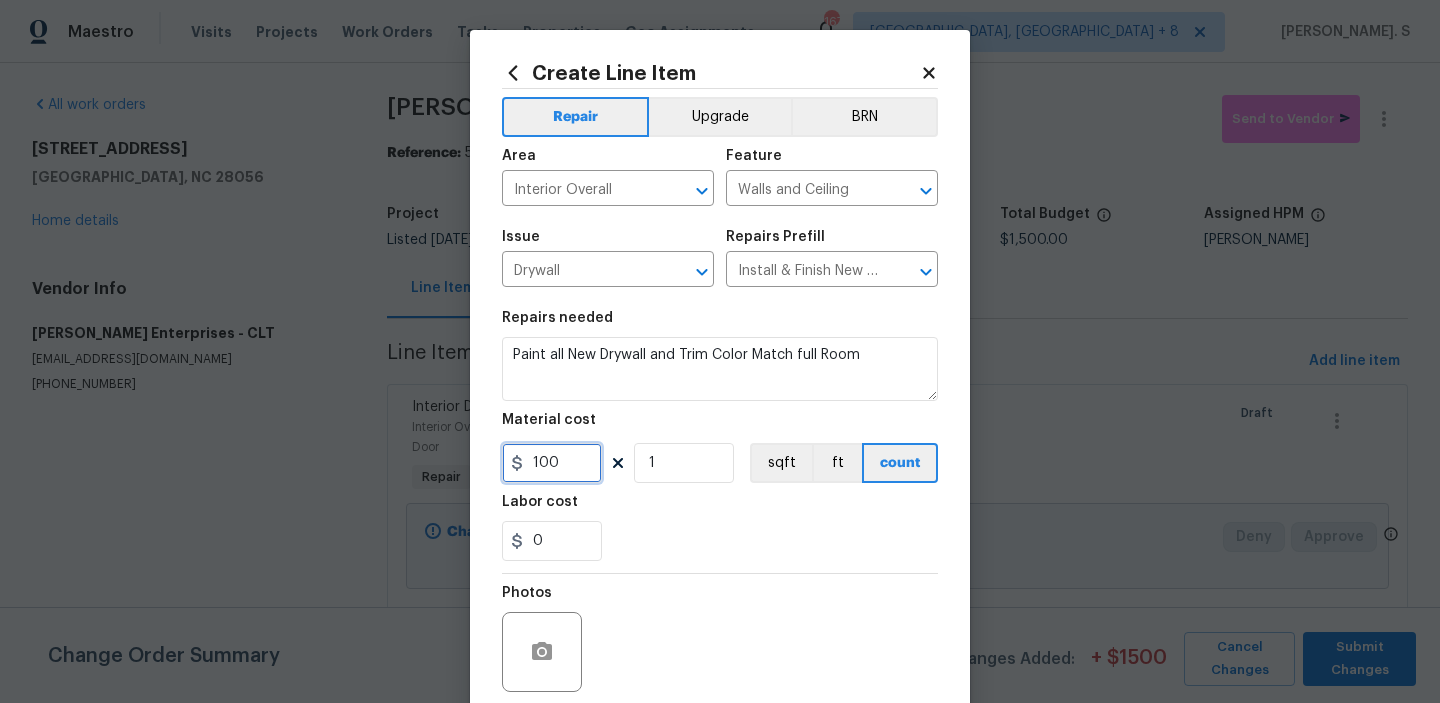 click on "100" at bounding box center [552, 463] 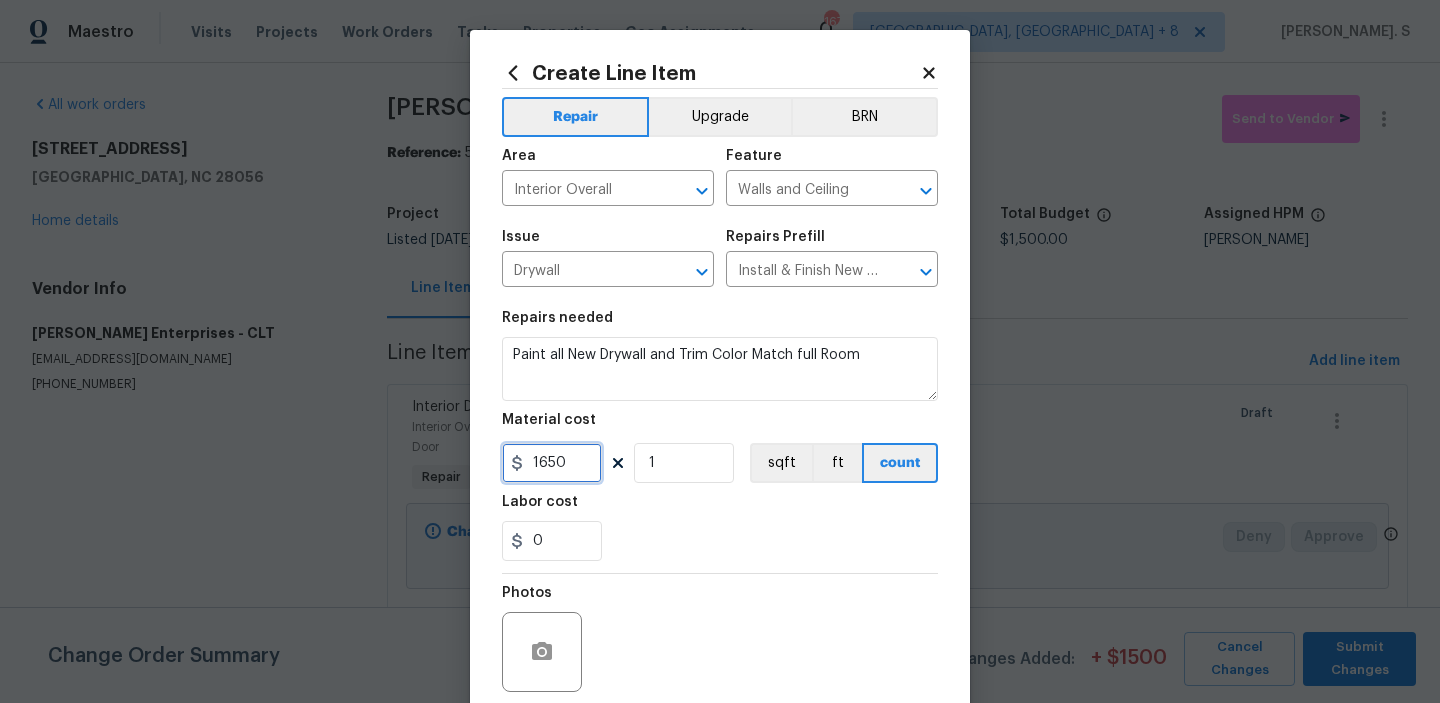 scroll, scrollTop: 159, scrollLeft: 0, axis: vertical 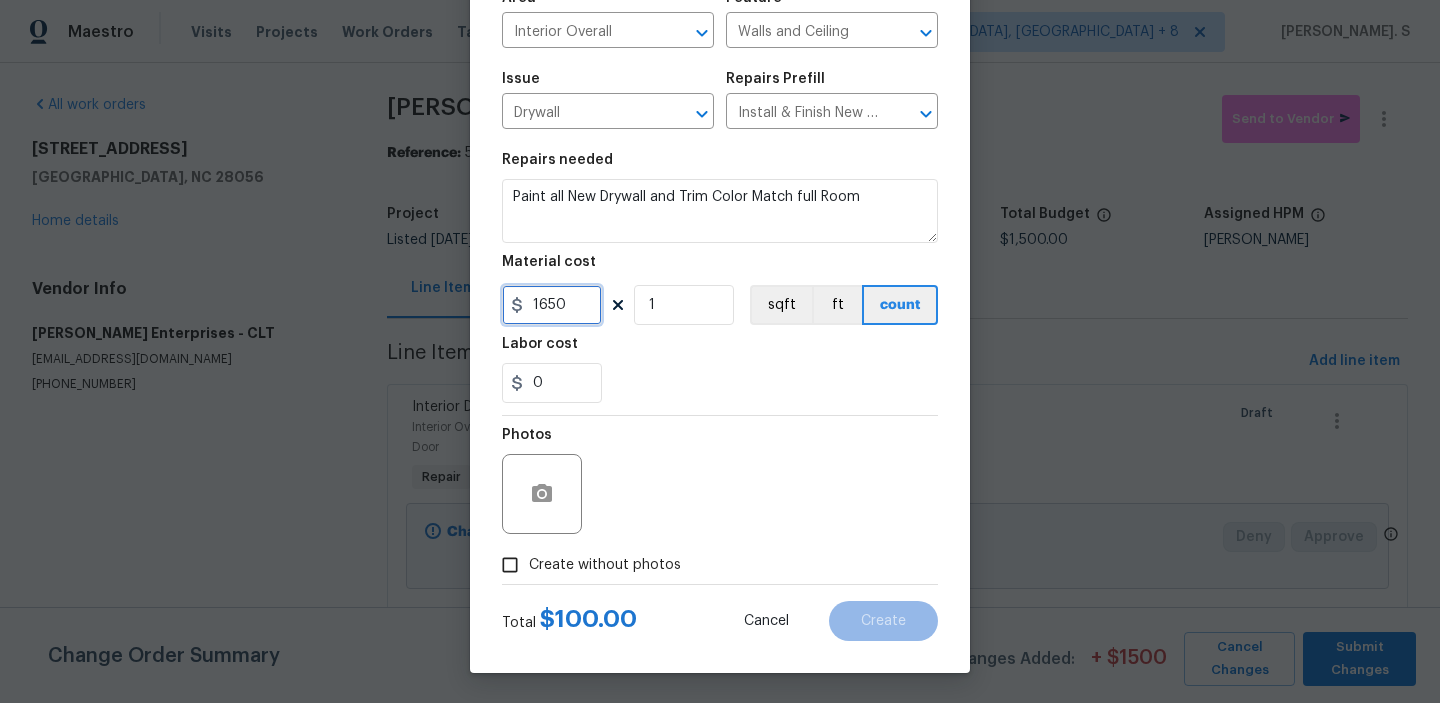 type on "1650" 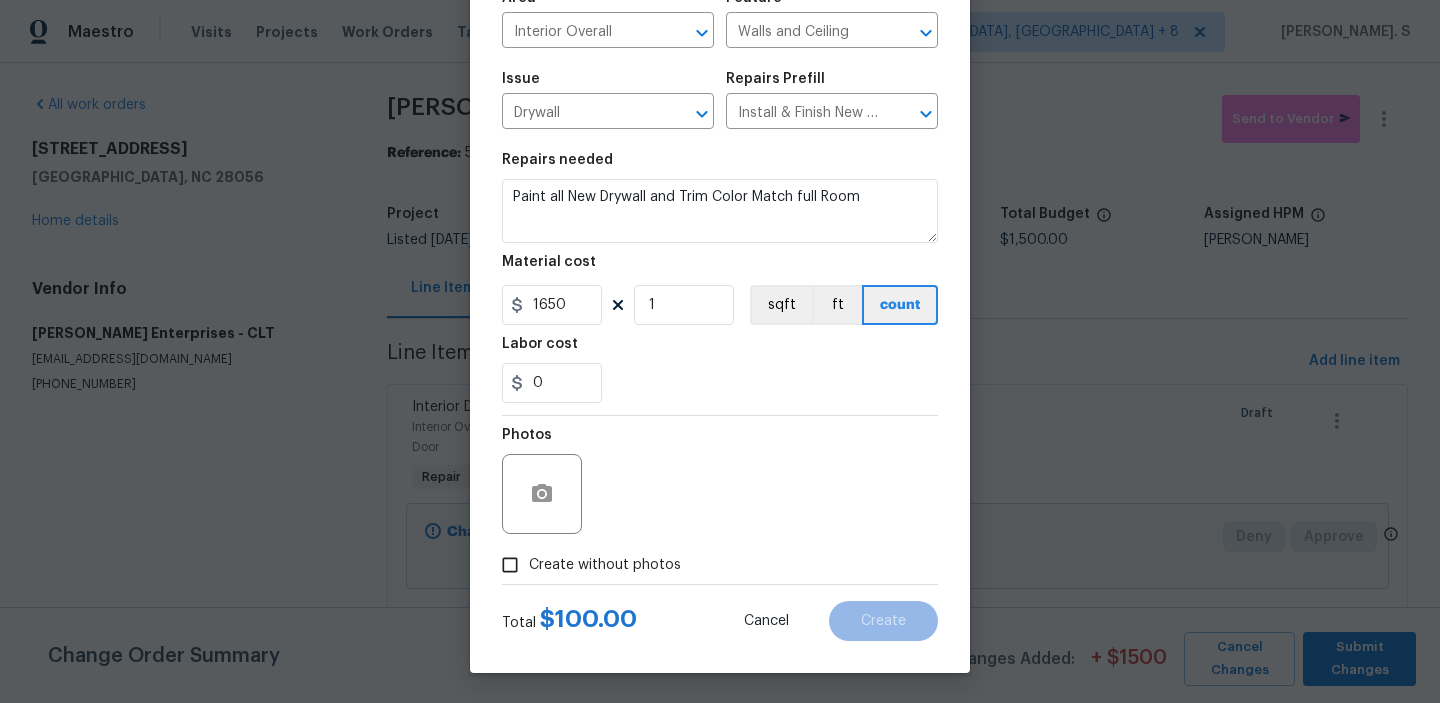 click on "Total   $ 100.00 Cancel Create" at bounding box center (720, 613) 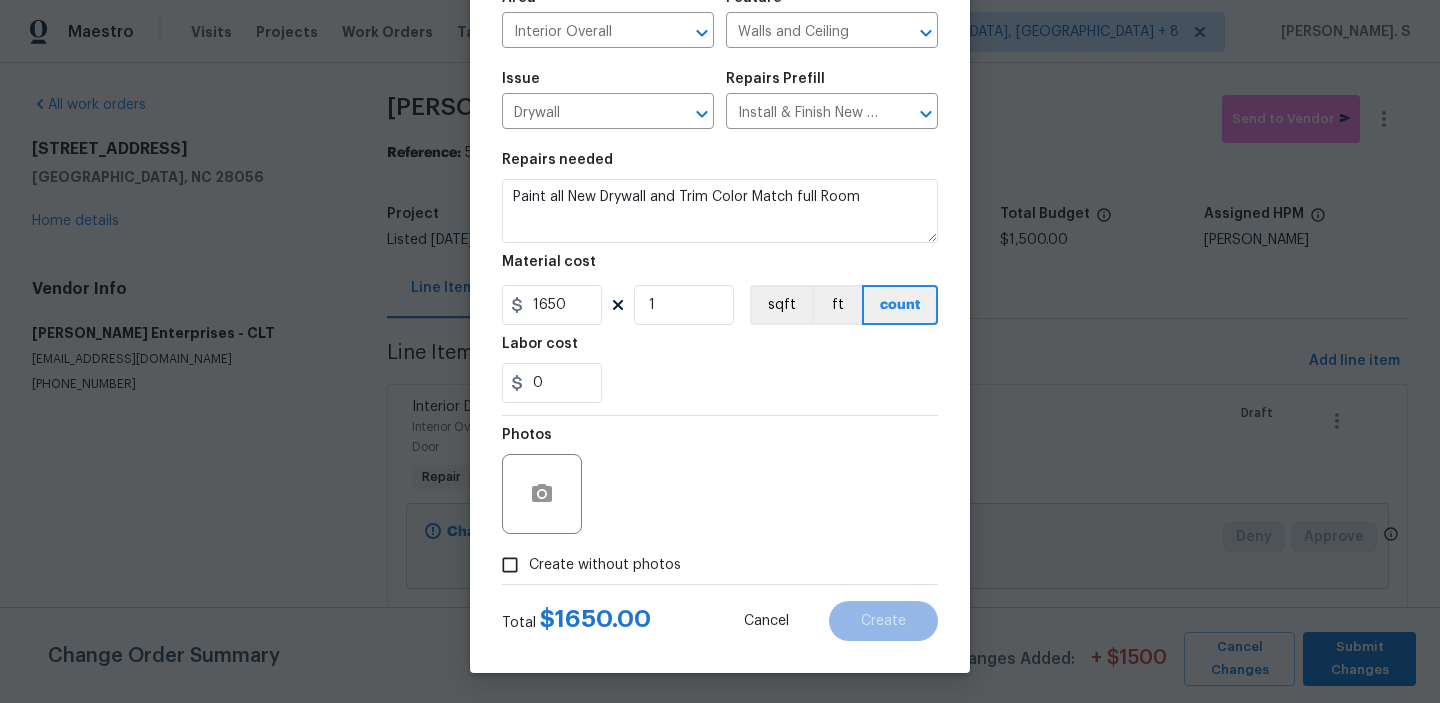 click on "Create without photos" at bounding box center (586, 565) 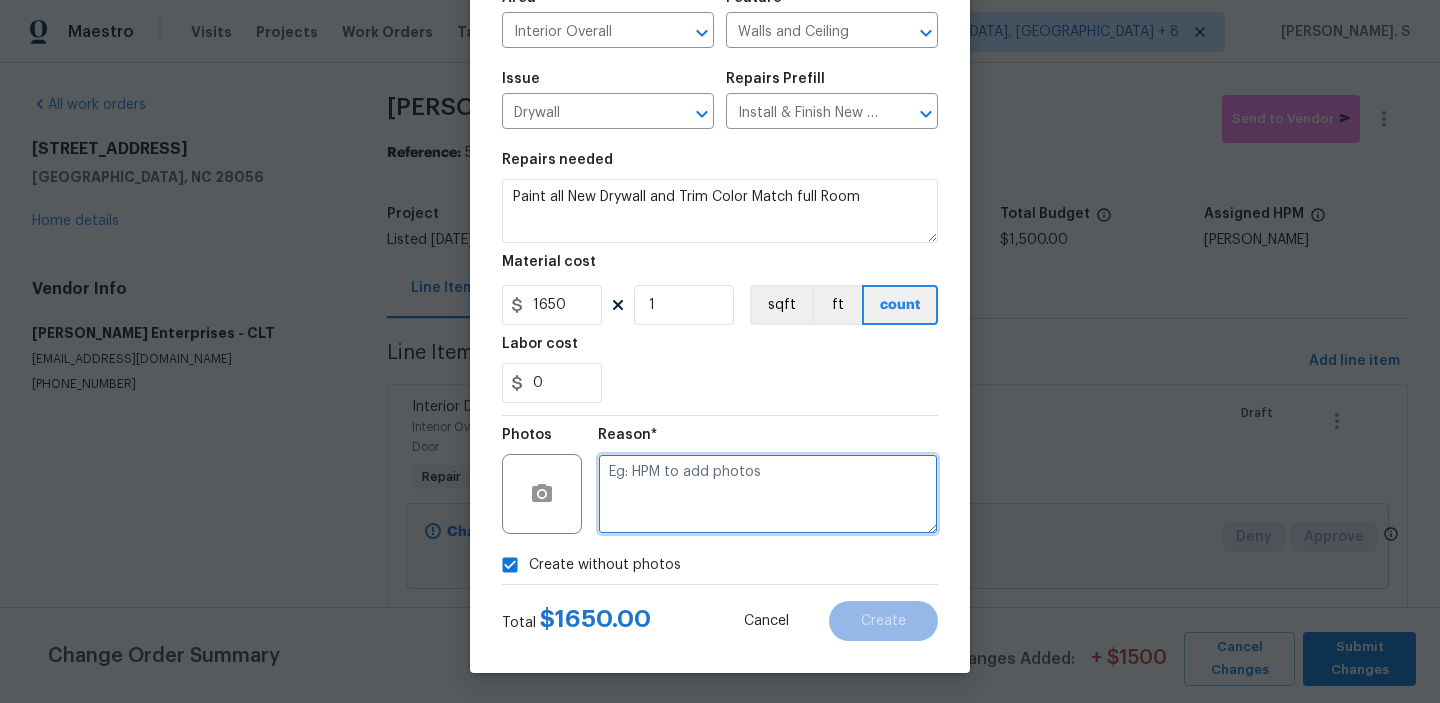 click at bounding box center [768, 494] 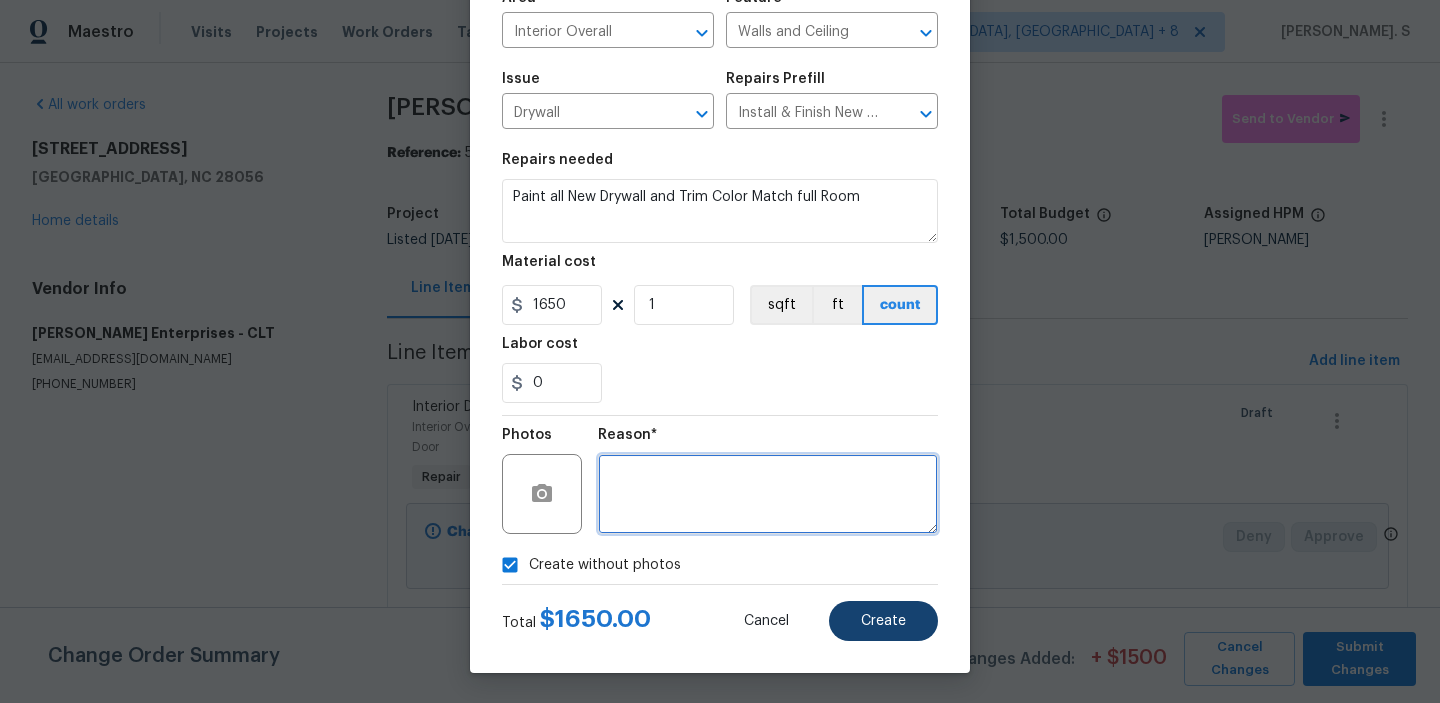 type 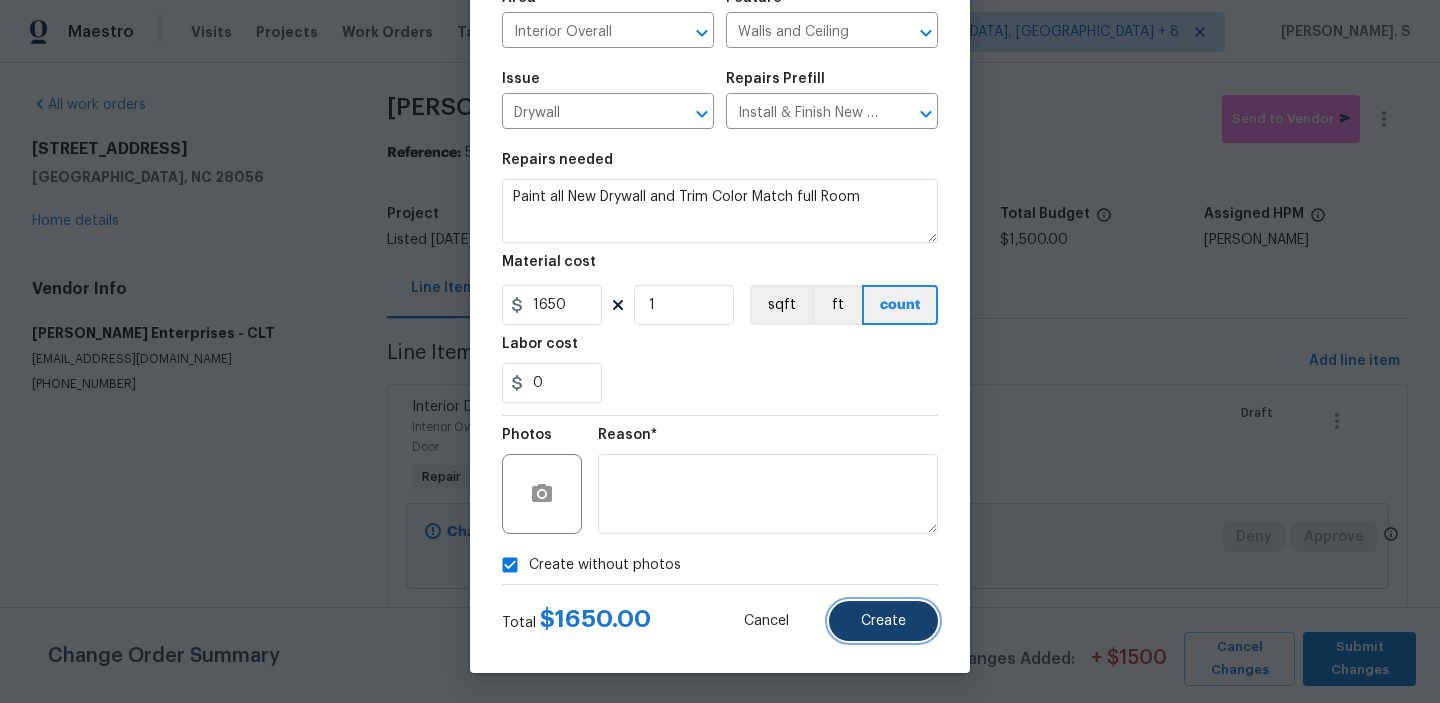 click on "Create" at bounding box center (883, 621) 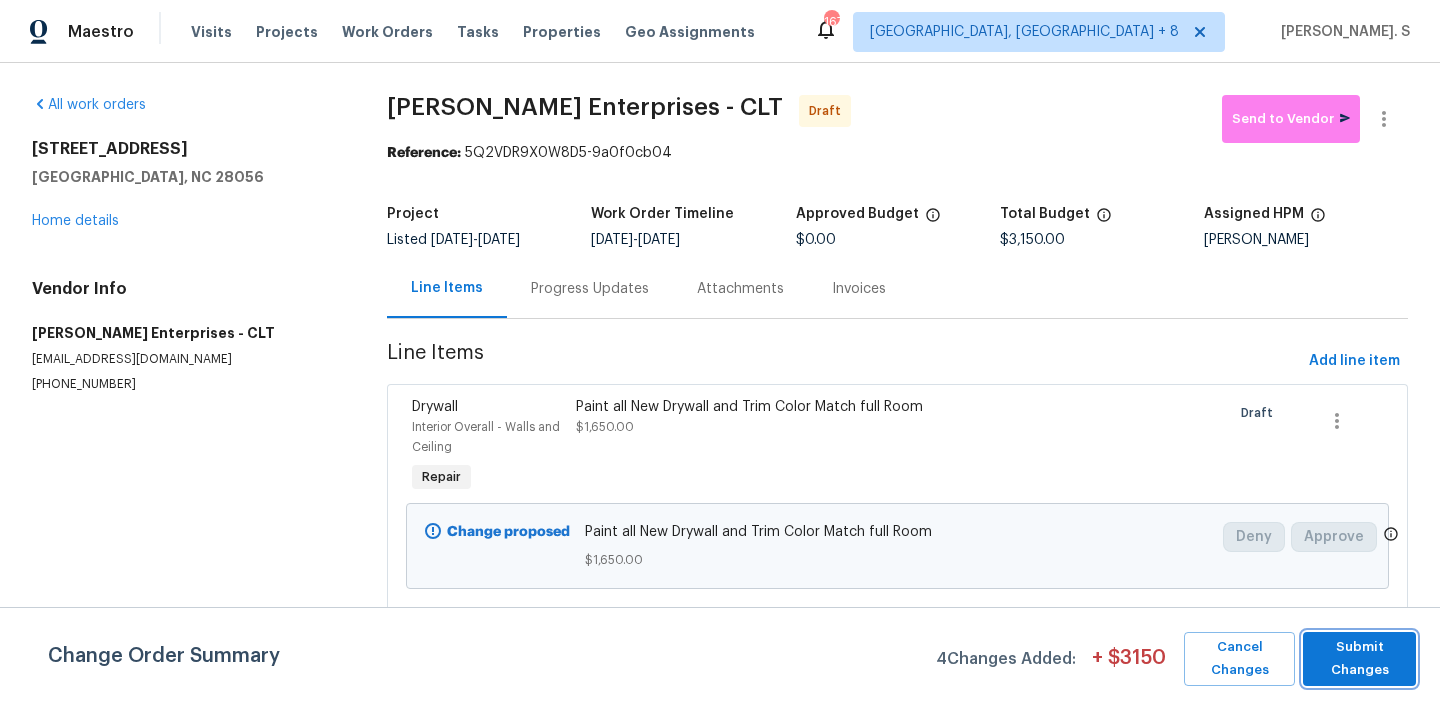 click on "Submit Changes" at bounding box center [1359, 659] 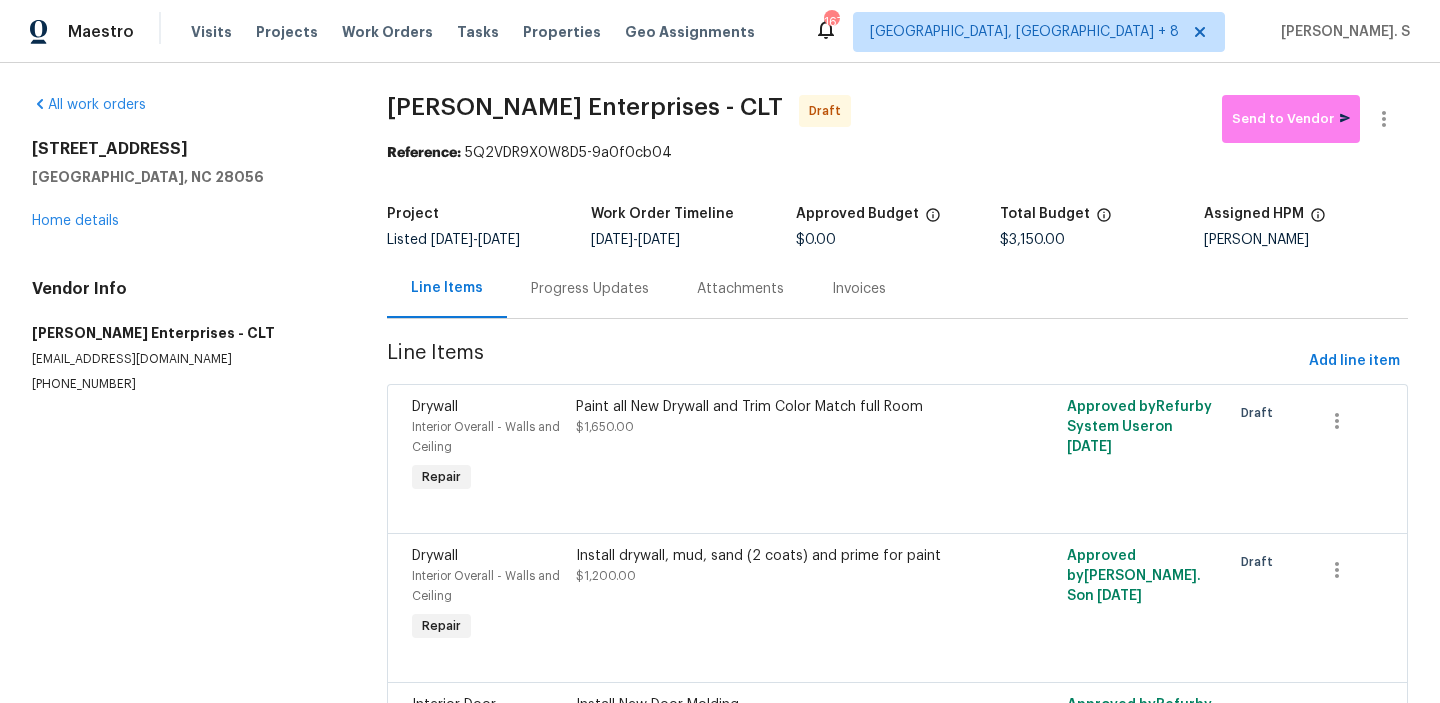 click on "Line Items Progress Updates Attachments Invoices" at bounding box center [897, 289] 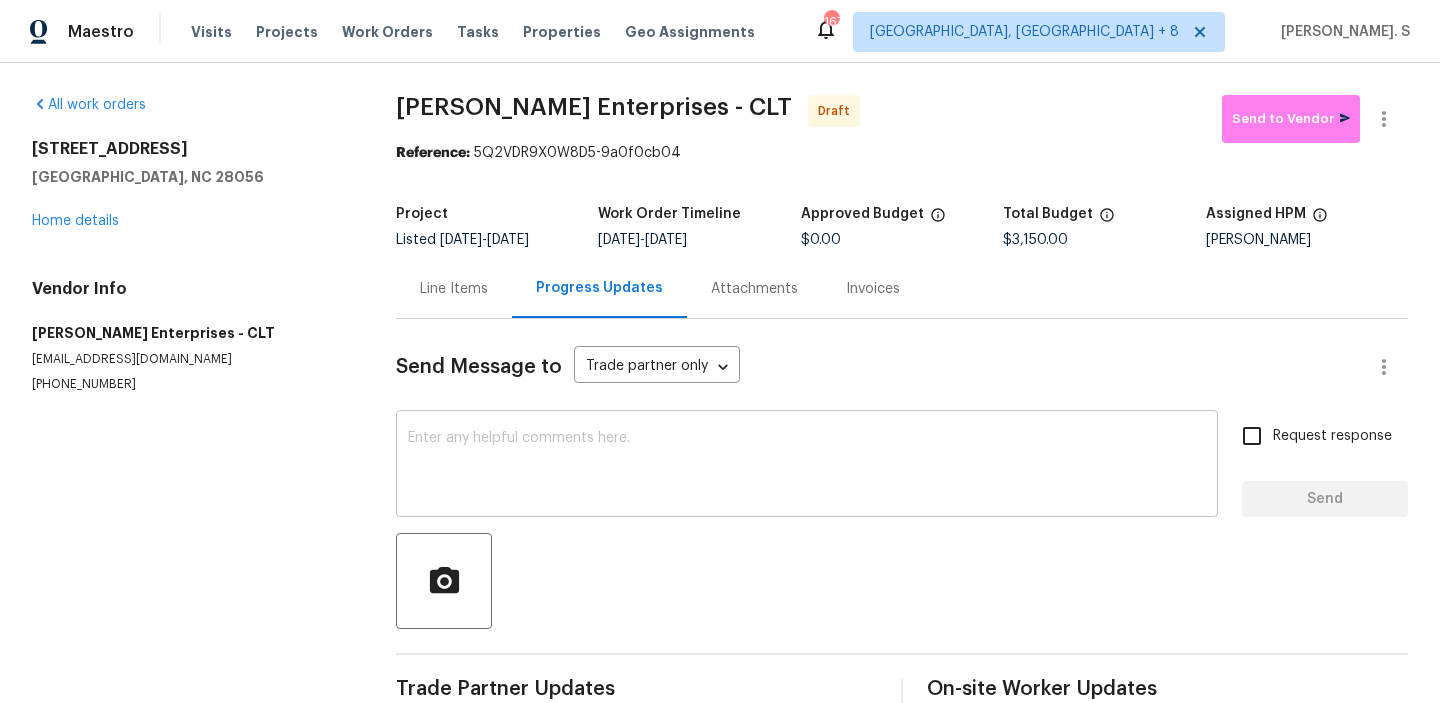click at bounding box center [807, 466] 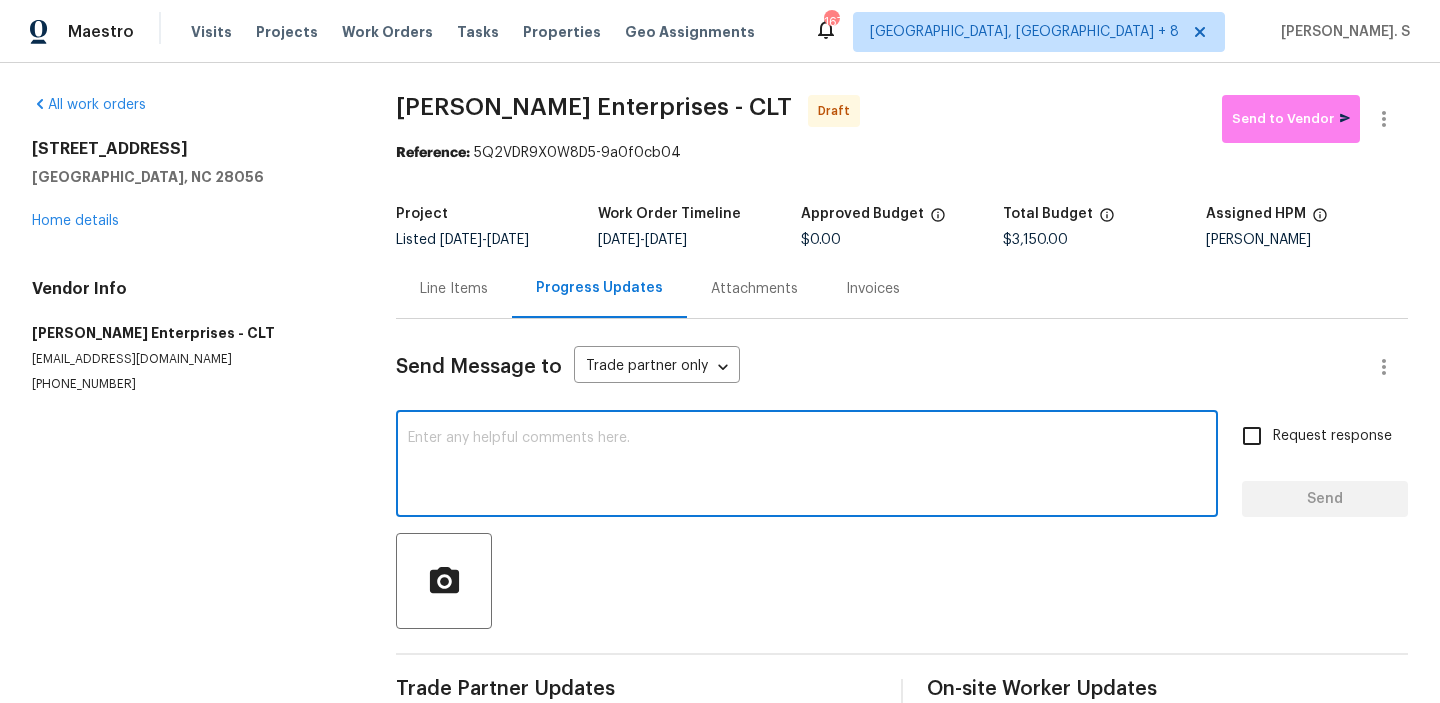 paste on "Hi, this is Glory with Opendoor. I’m confirming you received the WO for the property at (Address). Please review and accept the WO within 24 hours and provide a schedule date. Please disregard the contact information for the HPM included in the WO. Our Centralised LWO Team is responsible for Listed WOs. The team can be reached through the portal or by phone at [PHONE_NUMBER]." 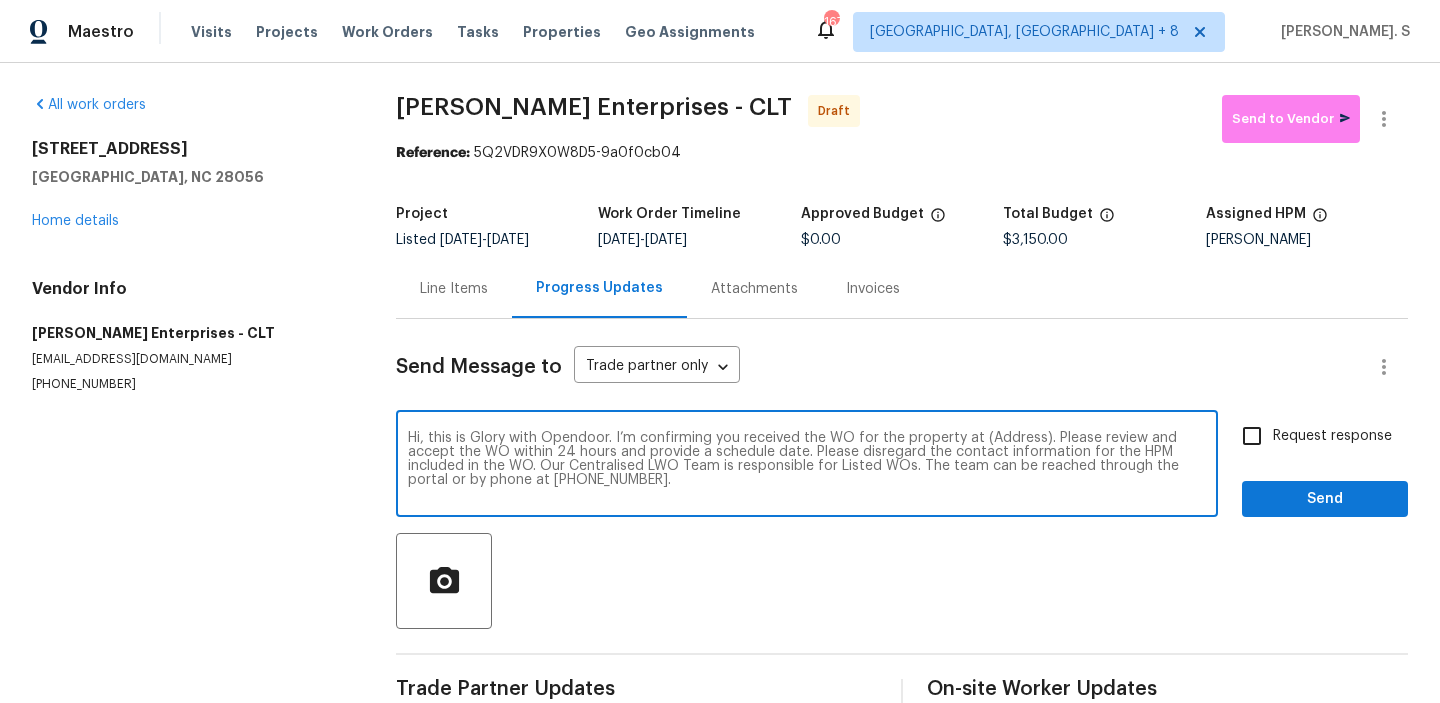click on "Hi, this is Glory with Opendoor. I’m confirming you received the WO for the property at (Address). Please review and accept the WO within 24 hours and provide a schedule date. Please disregard the contact information for the HPM included in the WO. Our Centralised LWO Team is responsible for Listed WOs. The team can be reached through the portal or by phone at [PHONE_NUMBER]." at bounding box center (807, 466) 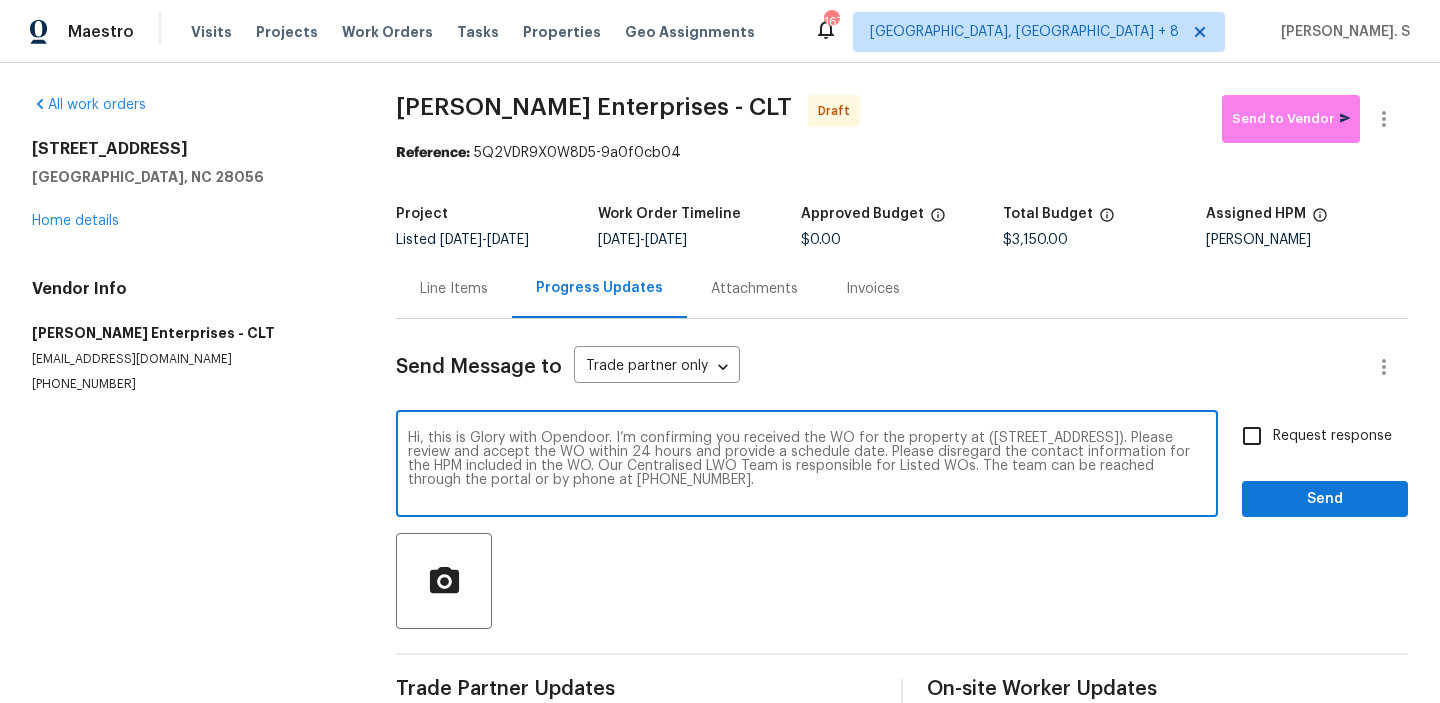 type on "Hi, this is Glory with Opendoor. I’m confirming you received the WO for the property at ([STREET_ADDRESS]). Please review and accept the WO within 24 hours and provide a schedule date. Please disregard the contact information for the HPM included in the WO. Our Centralised LWO Team is responsible for Listed WOs. The team can be reached through the portal or by phone at [PHONE_NUMBER]." 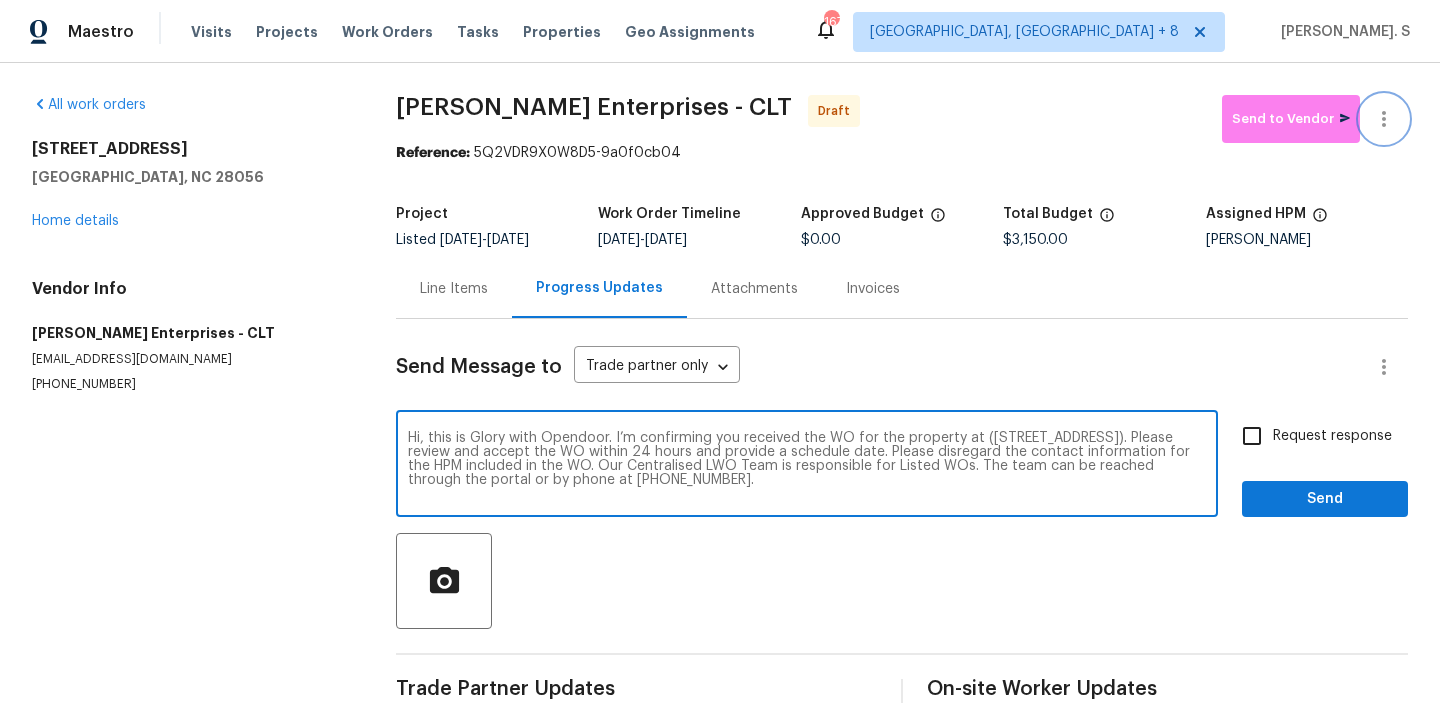 click 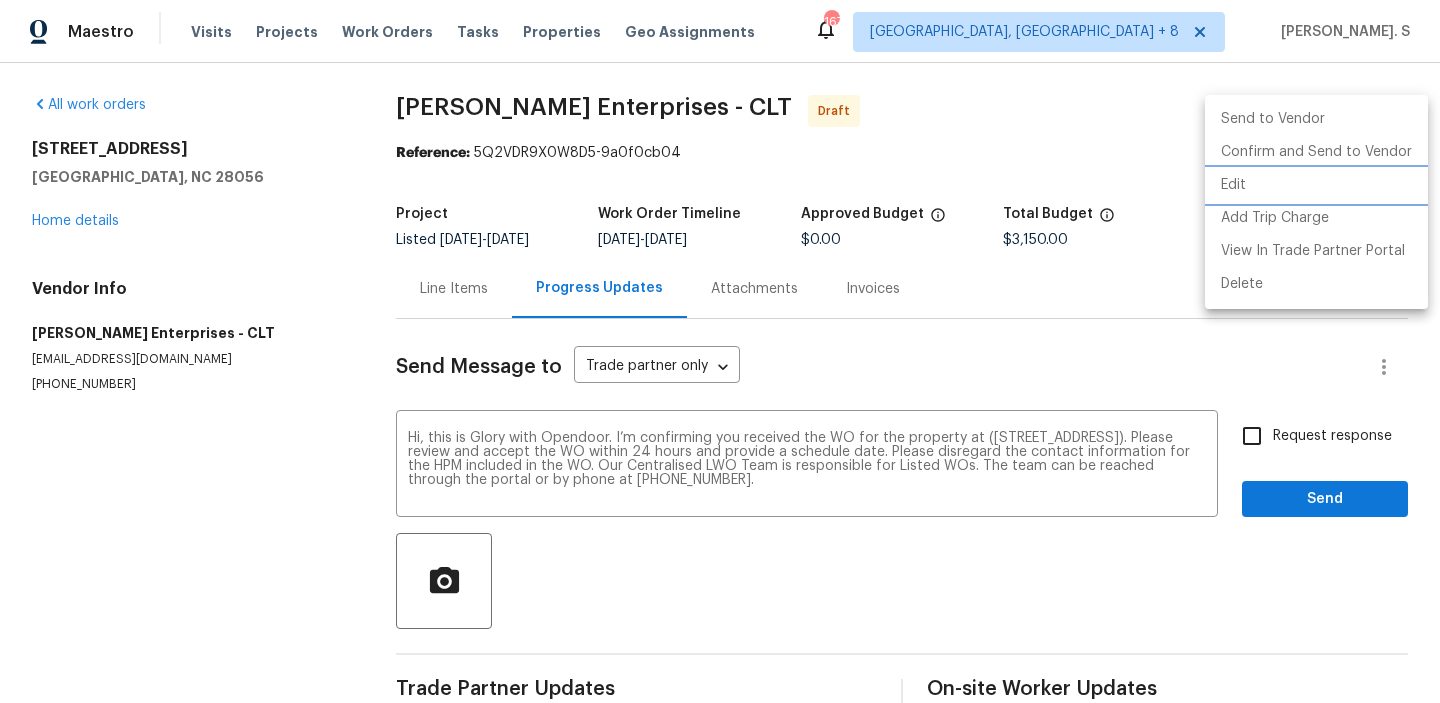 click on "Edit" at bounding box center [1316, 185] 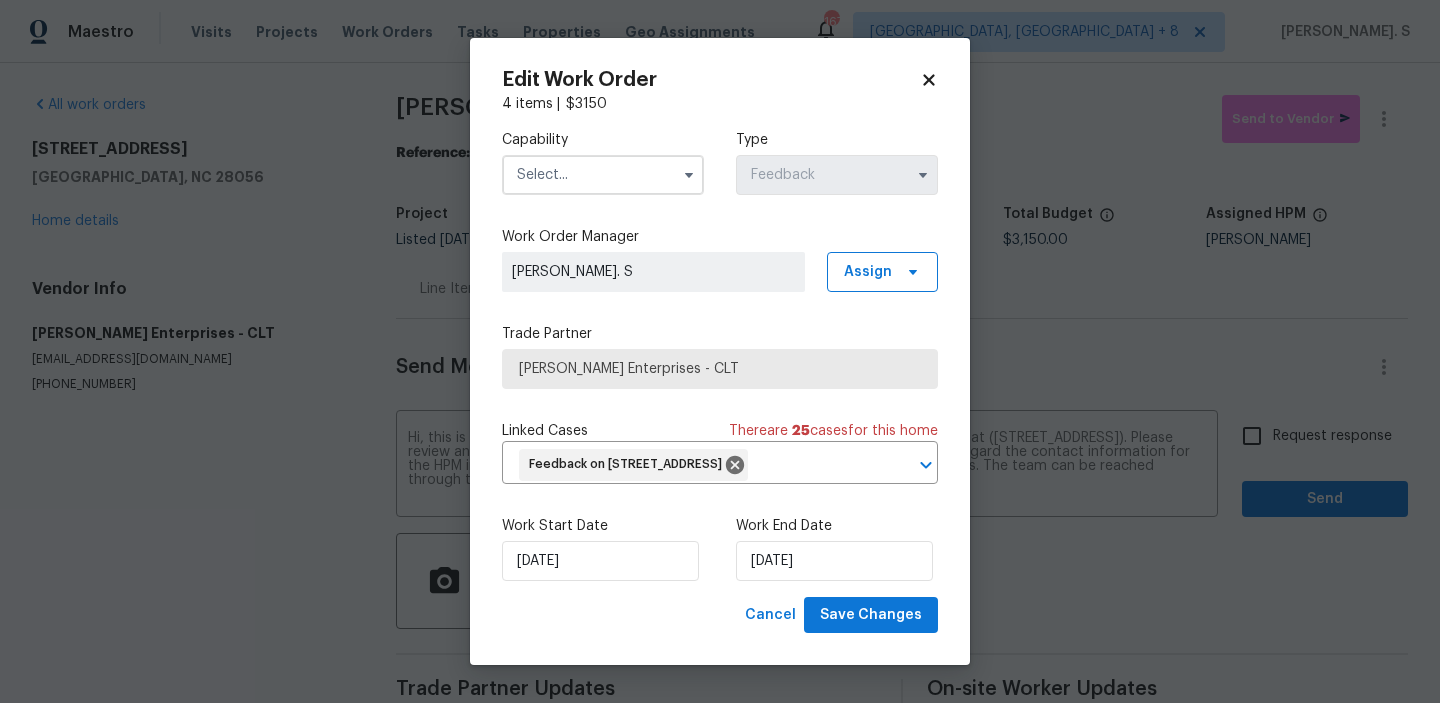 click at bounding box center (603, 175) 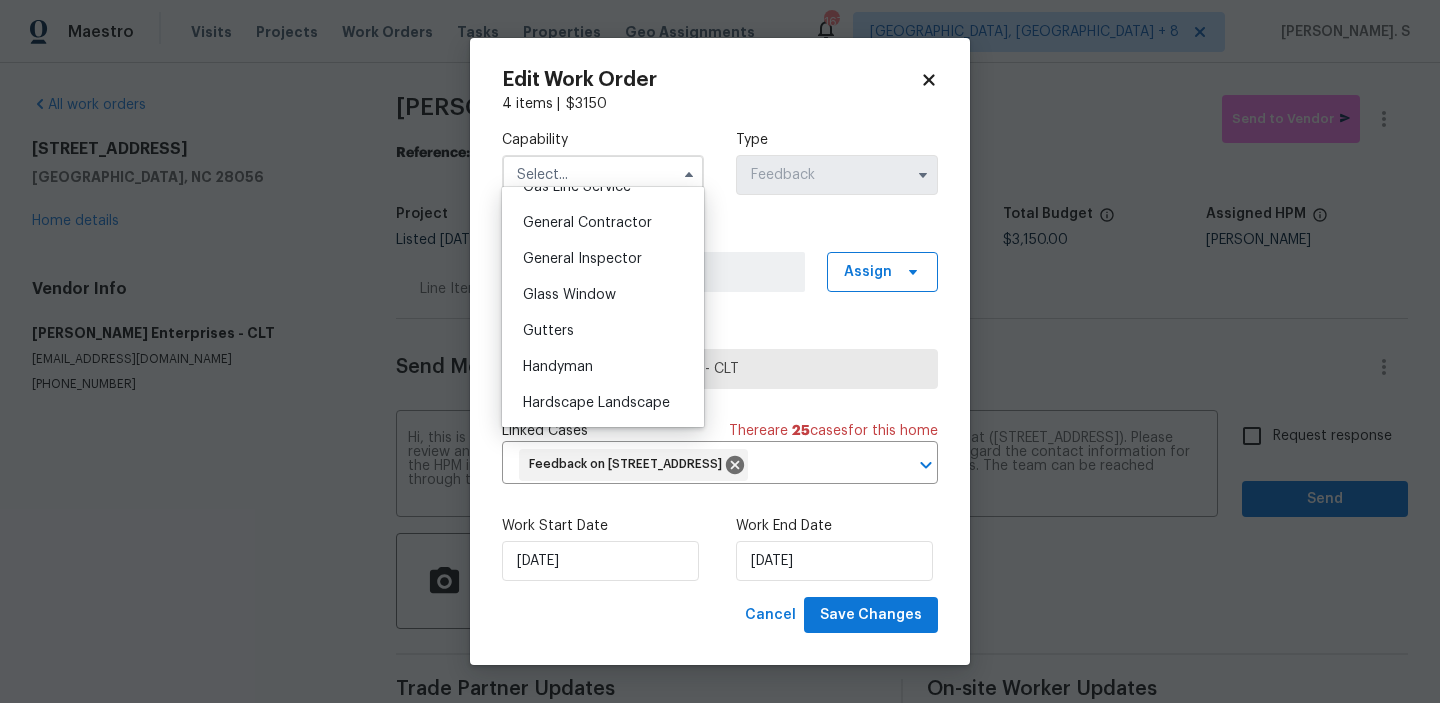scroll, scrollTop: 965, scrollLeft: 0, axis: vertical 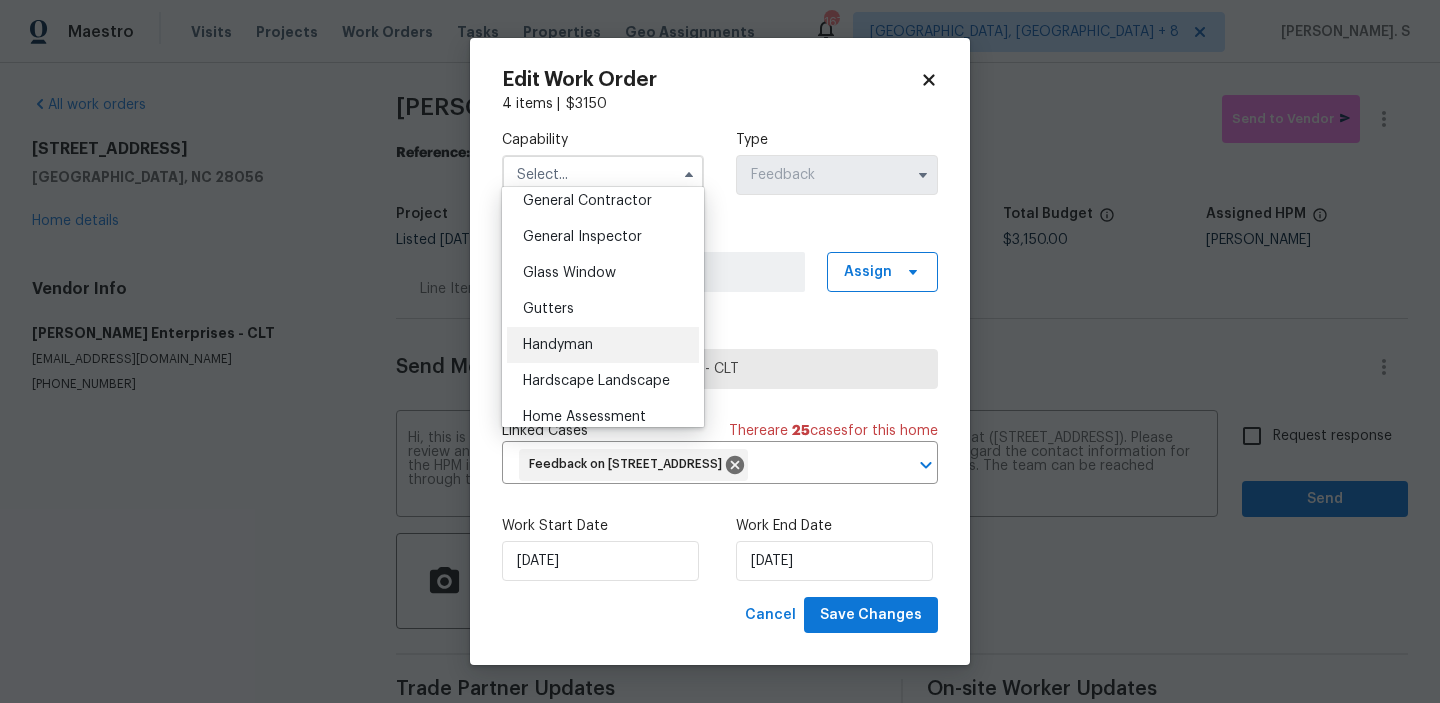 click on "Handyman" at bounding box center [558, 345] 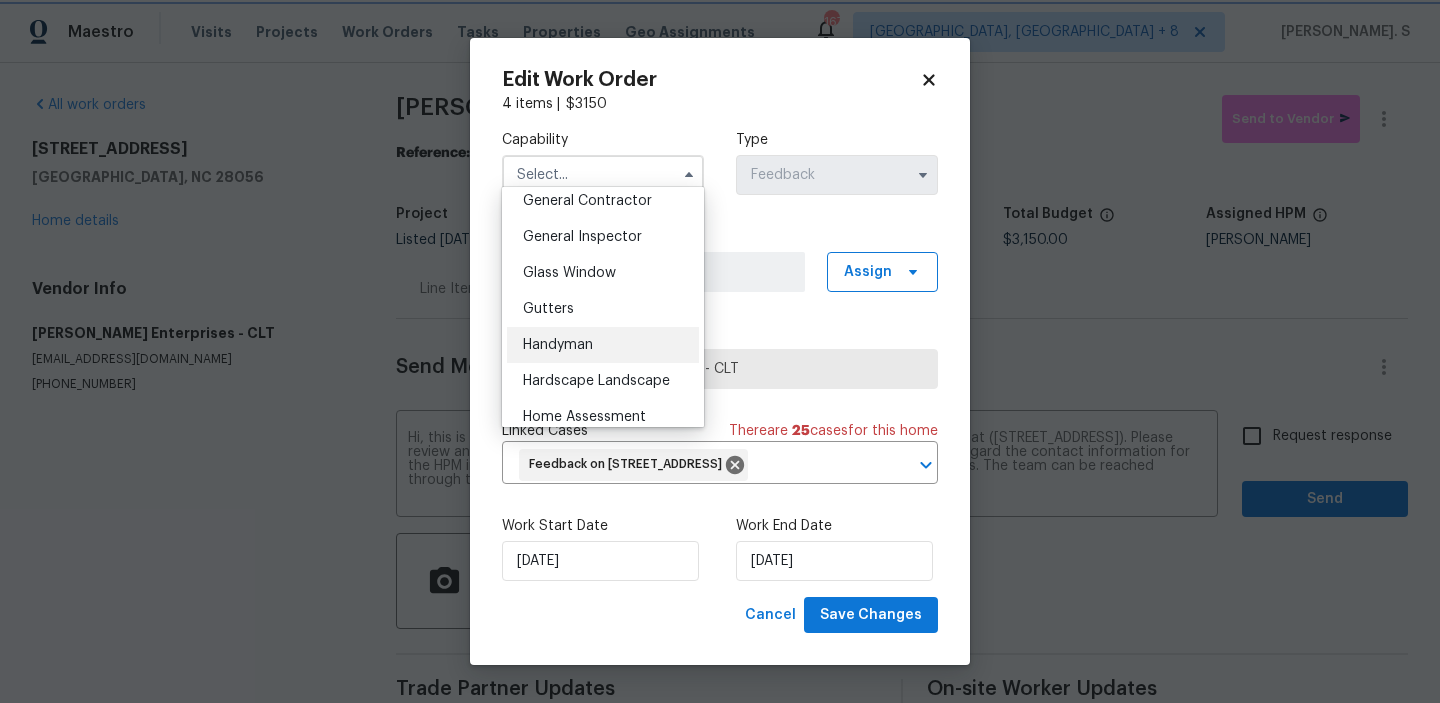 type on "Handyman" 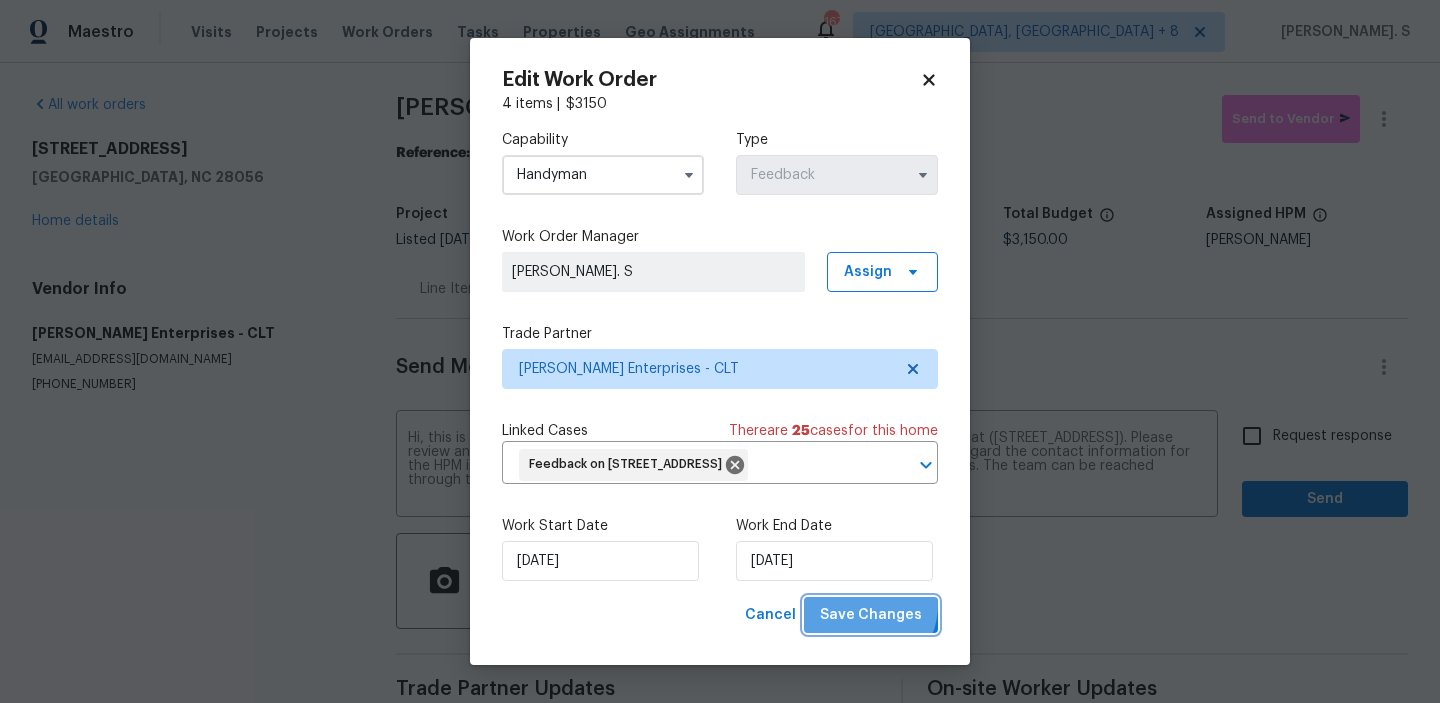 click on "Save Changes" at bounding box center [871, 615] 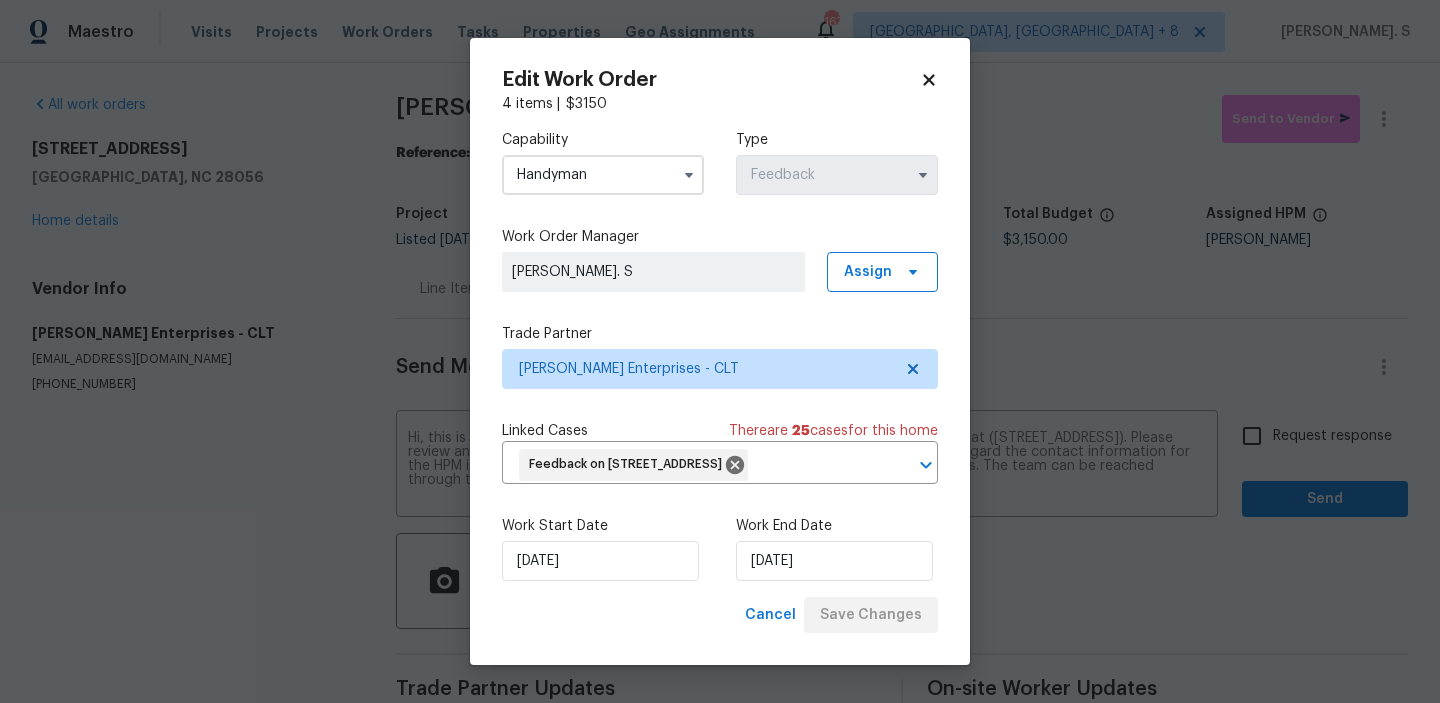 click on "Request response Send" at bounding box center (1325, 466) 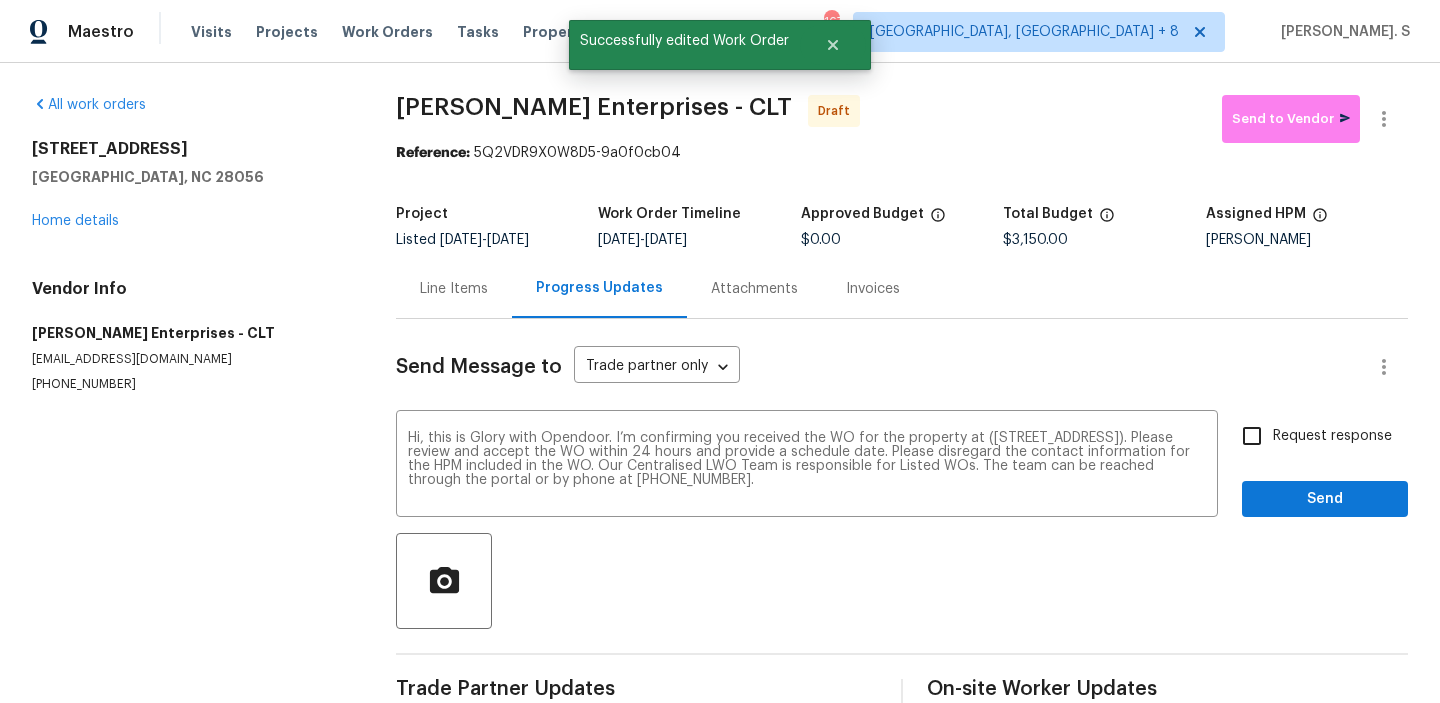 click on "Request response Send" at bounding box center [1325, 466] 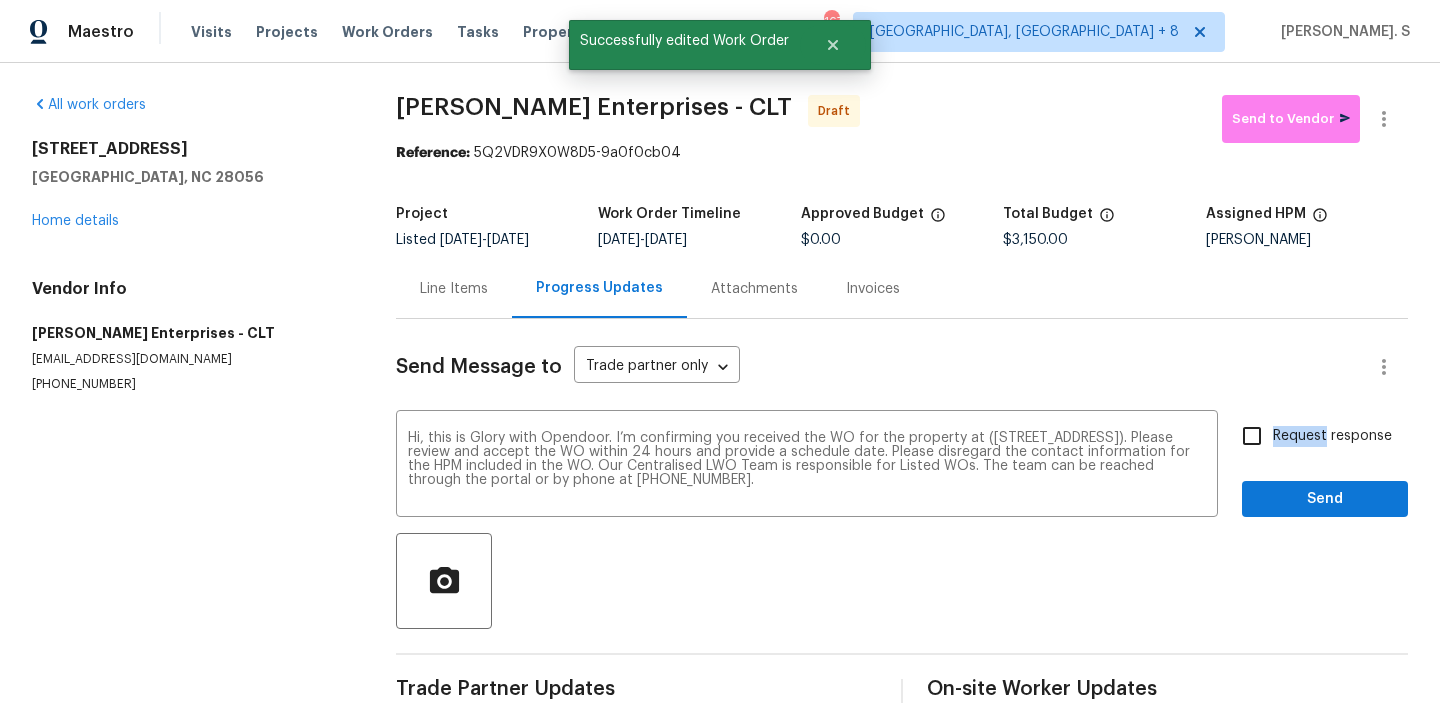 click on "Request response" at bounding box center [1311, 436] 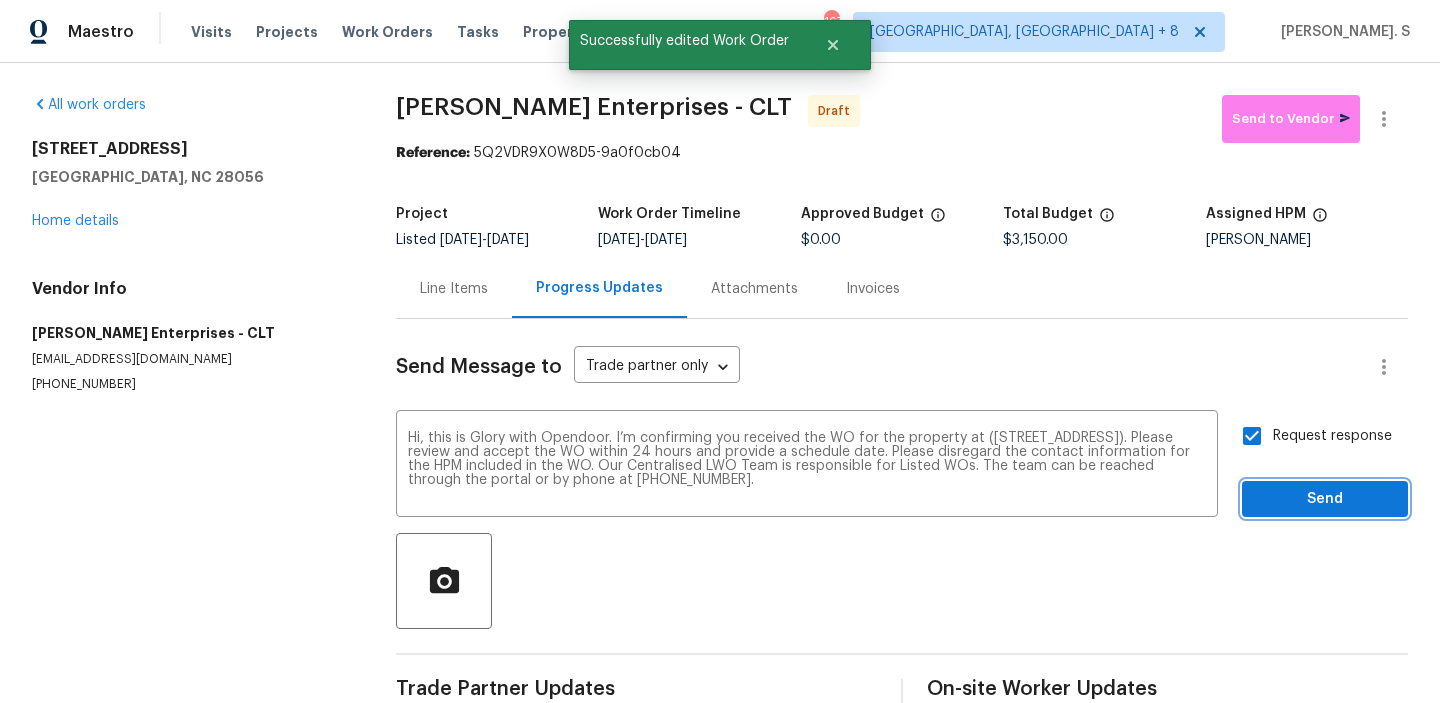 click on "Send" at bounding box center (1325, 499) 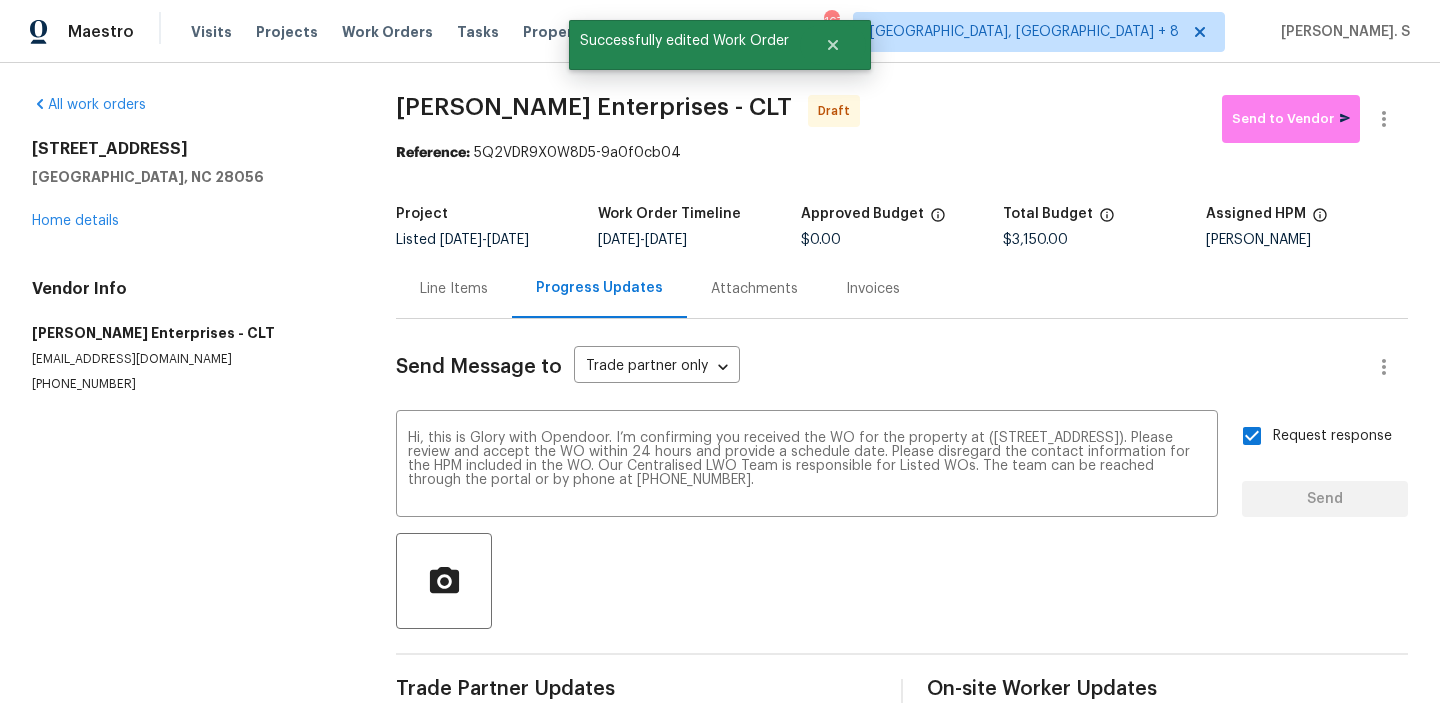 type 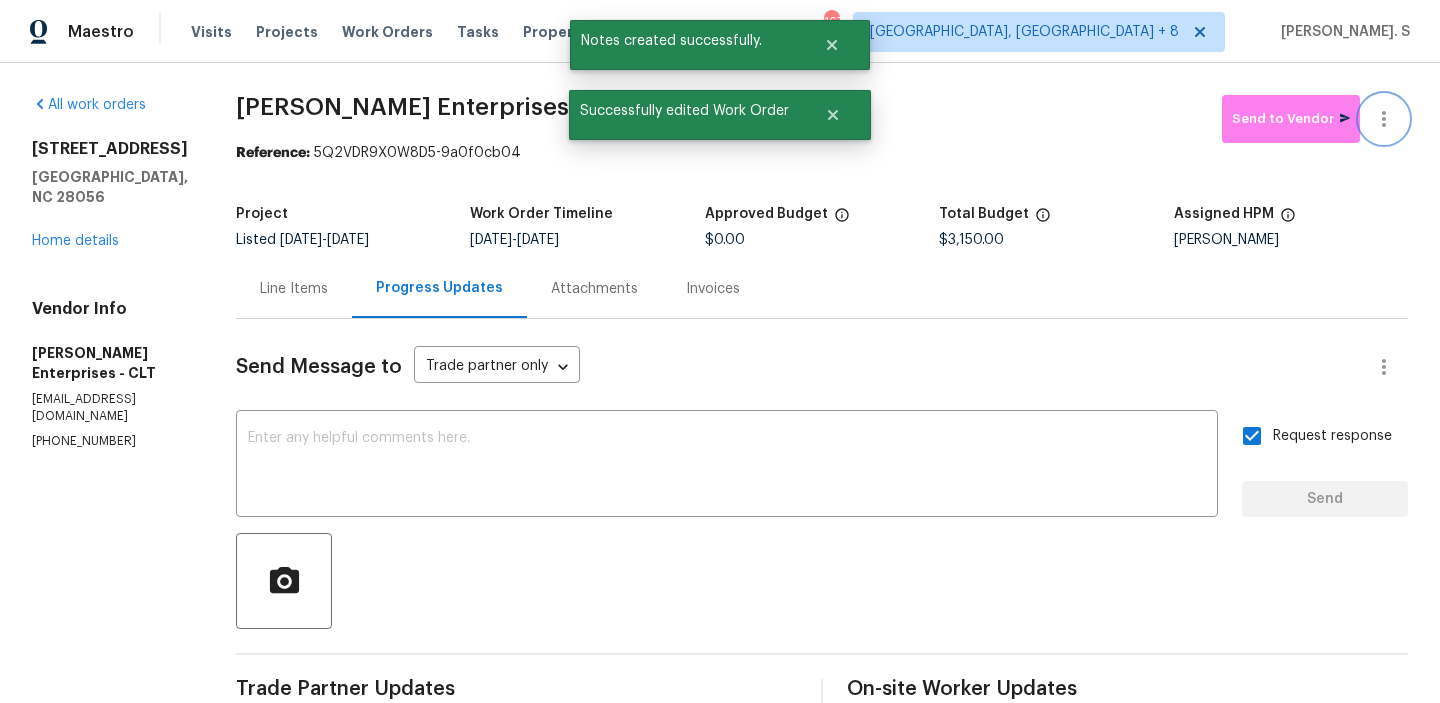 click at bounding box center [1384, 119] 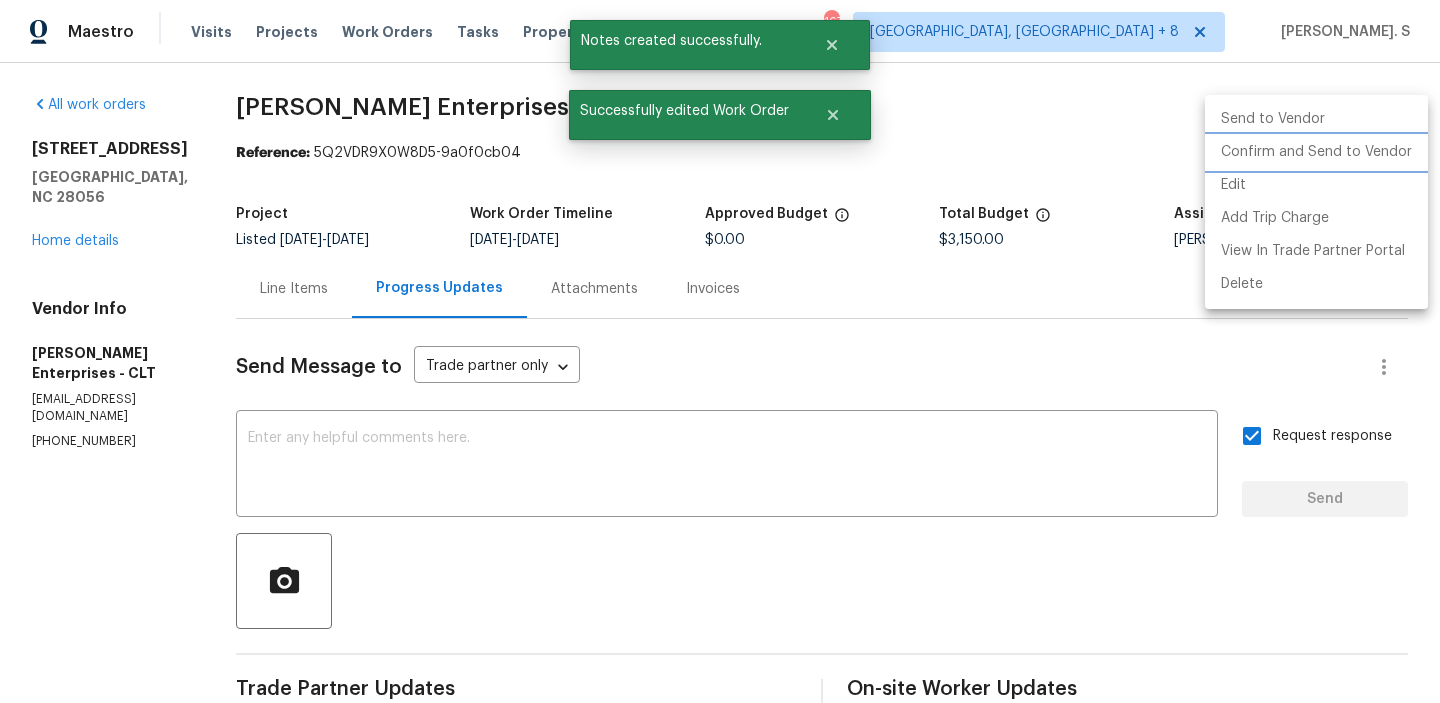 click on "Confirm and Send to Vendor" at bounding box center [1316, 152] 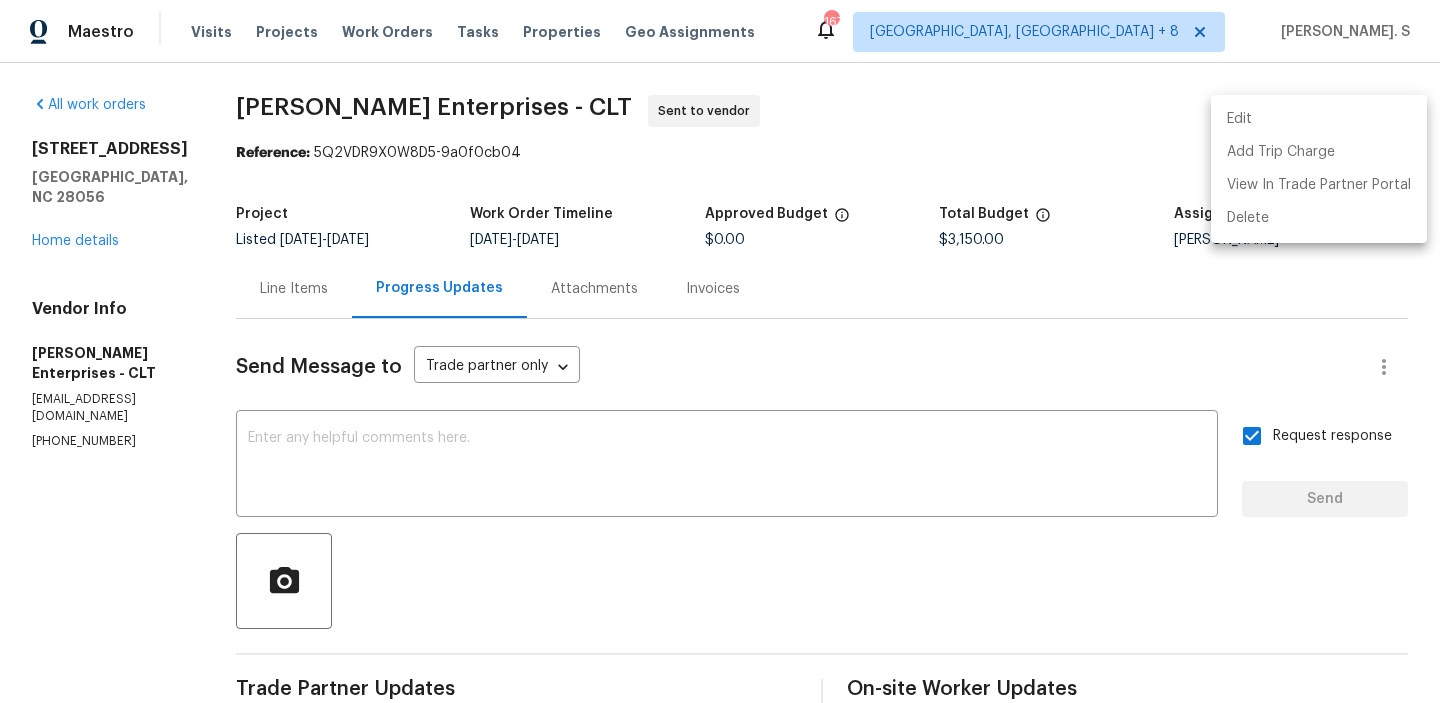 click at bounding box center (720, 351) 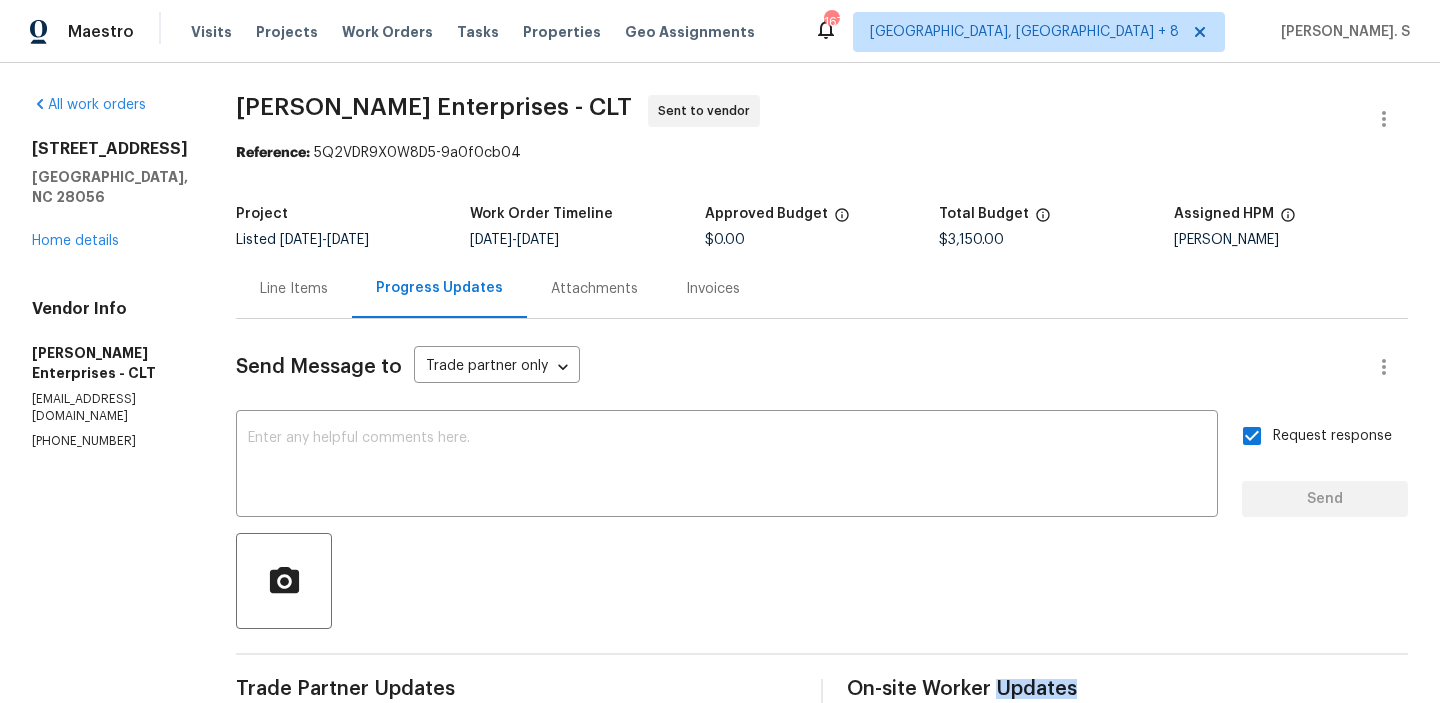 click on "[PERSON_NAME] Enterprises - CLT Sent to vendor" at bounding box center [798, 119] 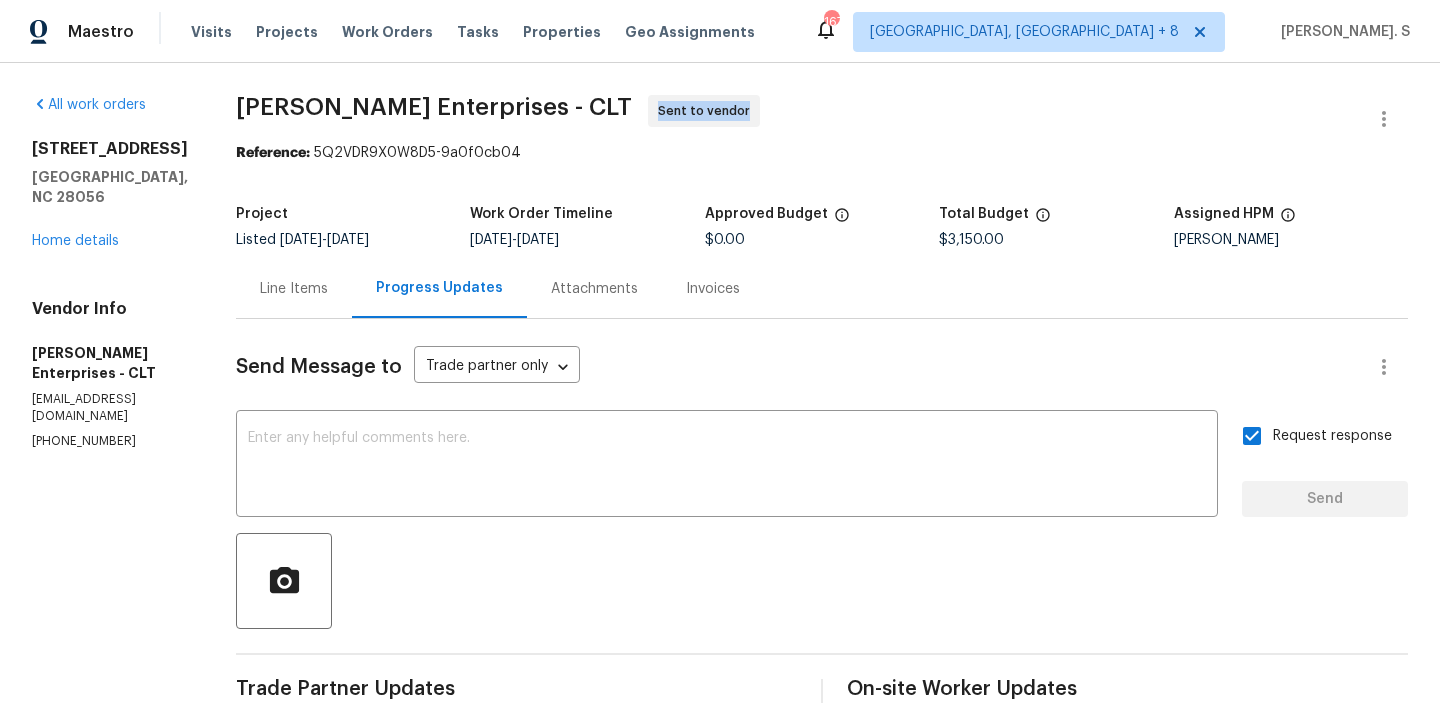 click on "[PERSON_NAME] Enterprises - CLT Sent to vendor" at bounding box center (798, 119) 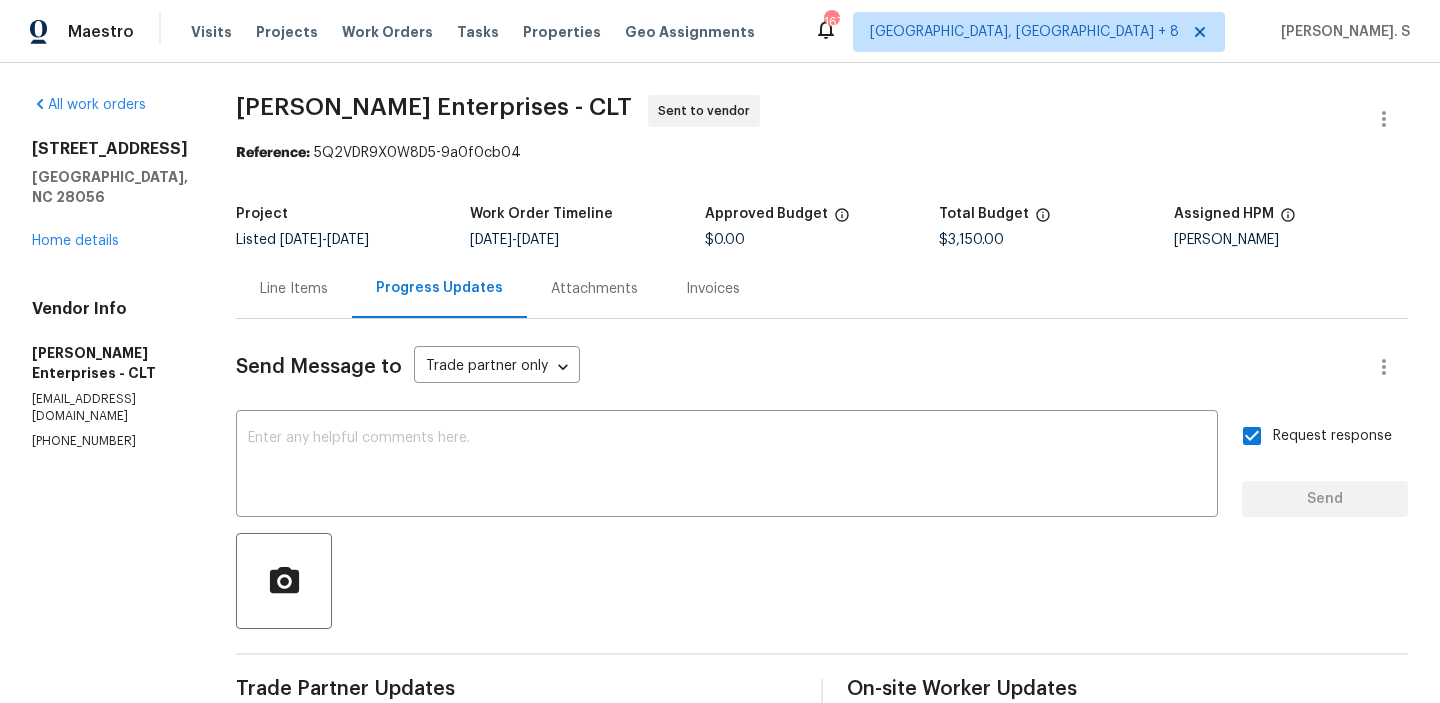 click on "[PERSON_NAME] Enterprises - CLT" at bounding box center (434, 107) 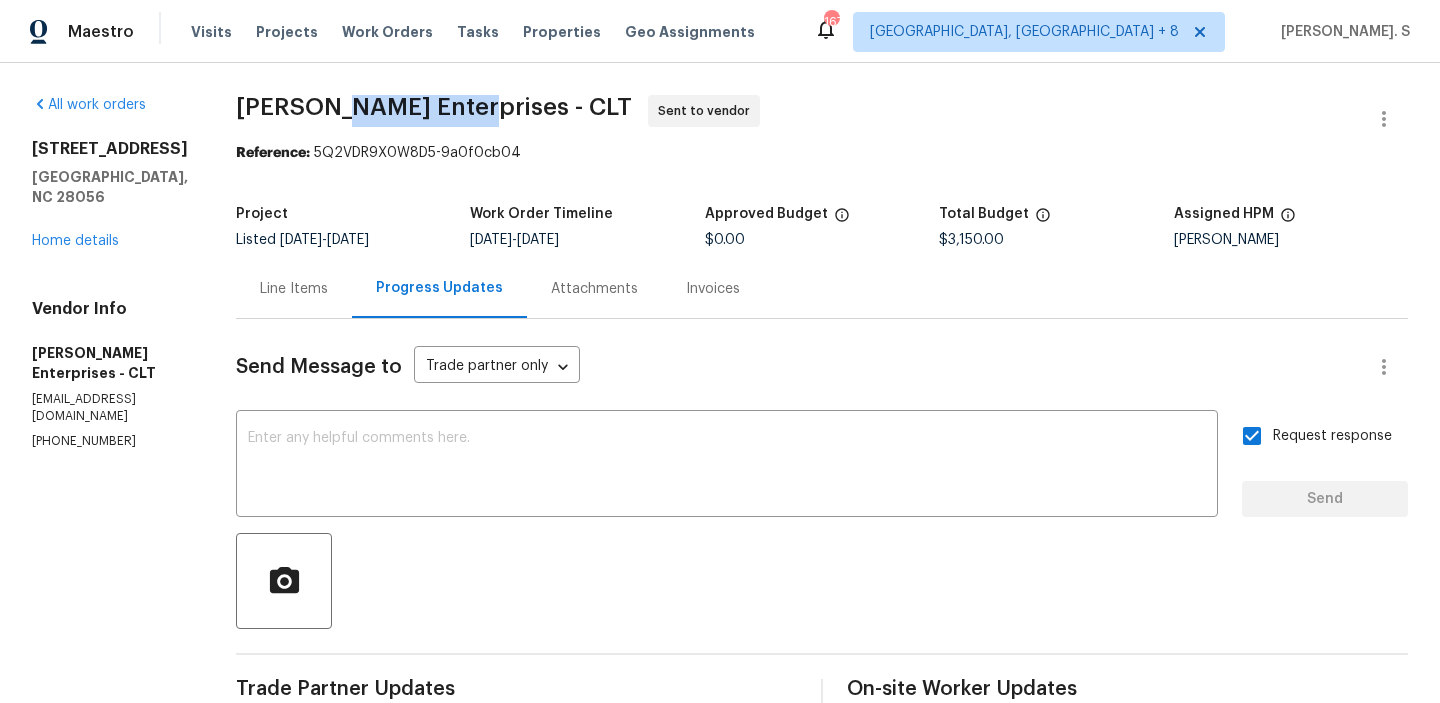 click on "[PERSON_NAME] Enterprises - CLT" at bounding box center (434, 107) 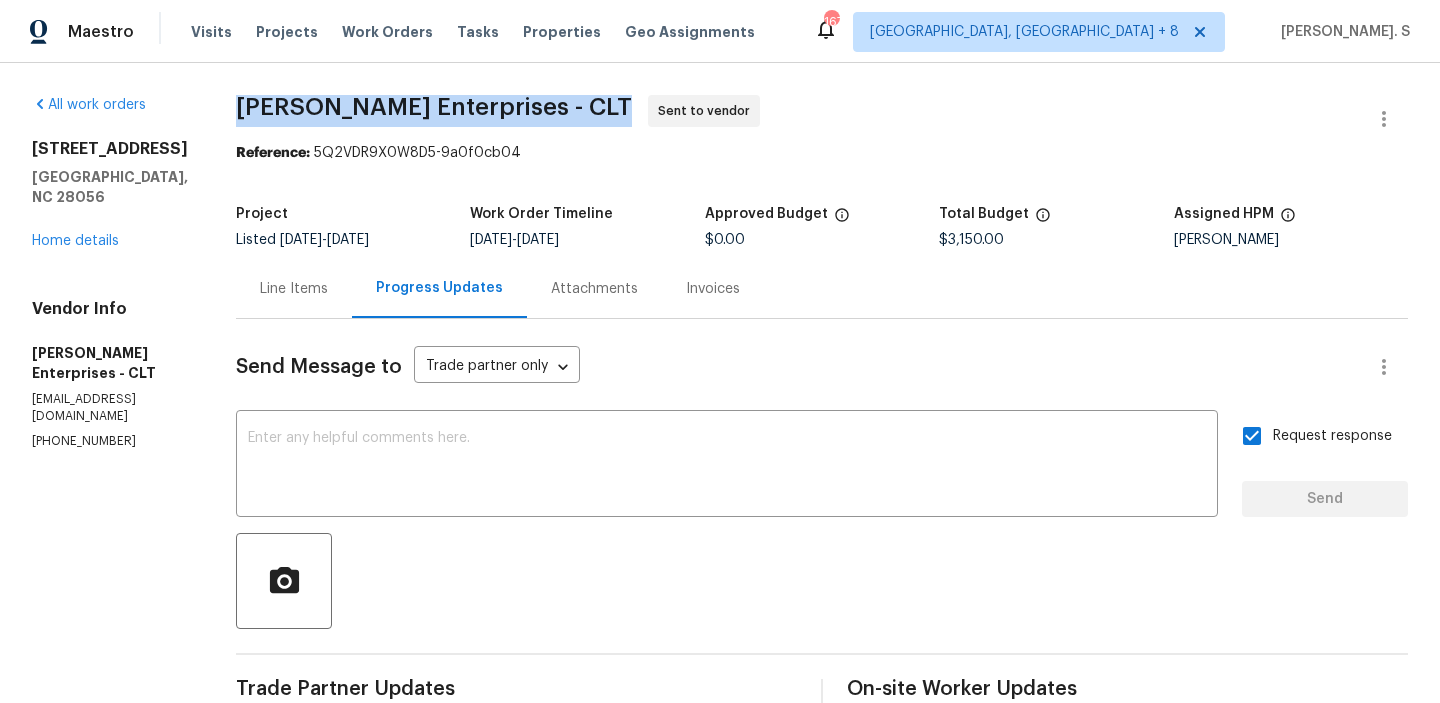 copy on "[PERSON_NAME] Enterprises - CLT" 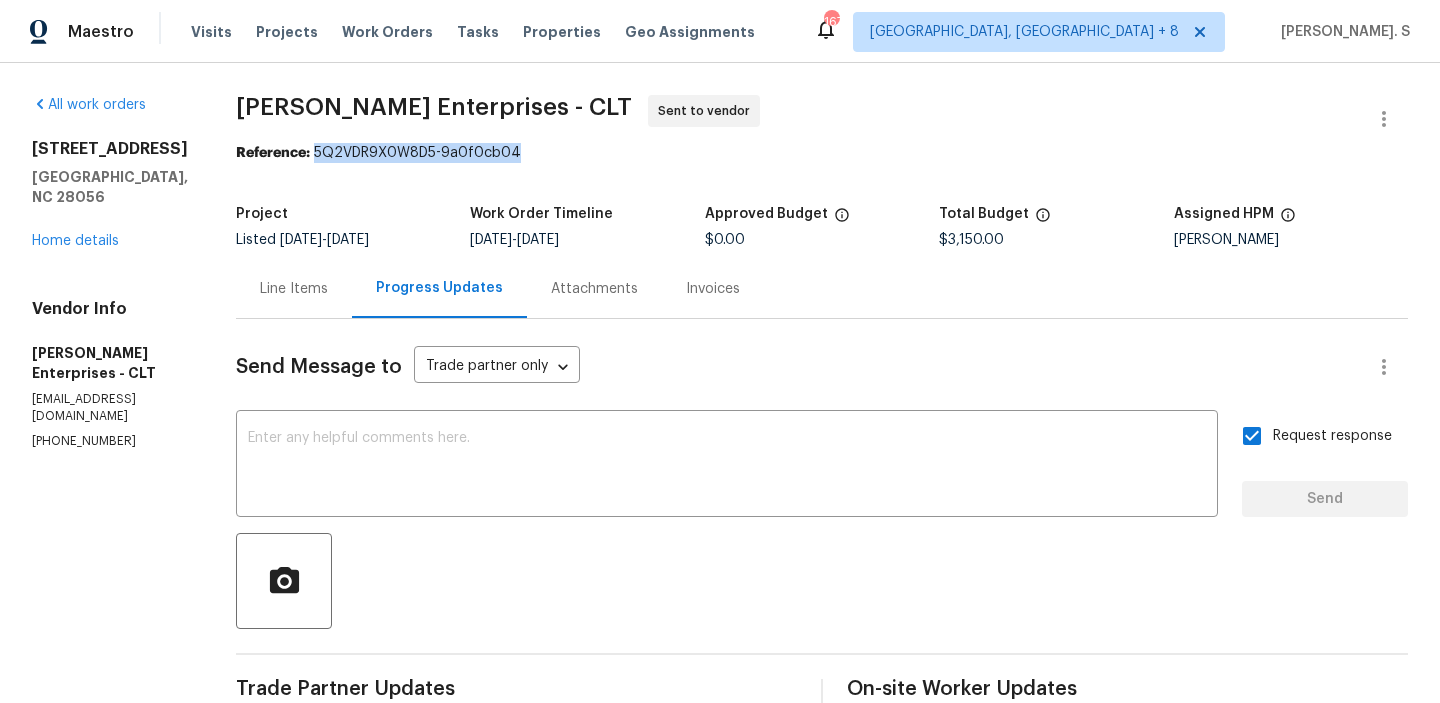 drag, startPoint x: 291, startPoint y: 155, endPoint x: 720, endPoint y: 155, distance: 429 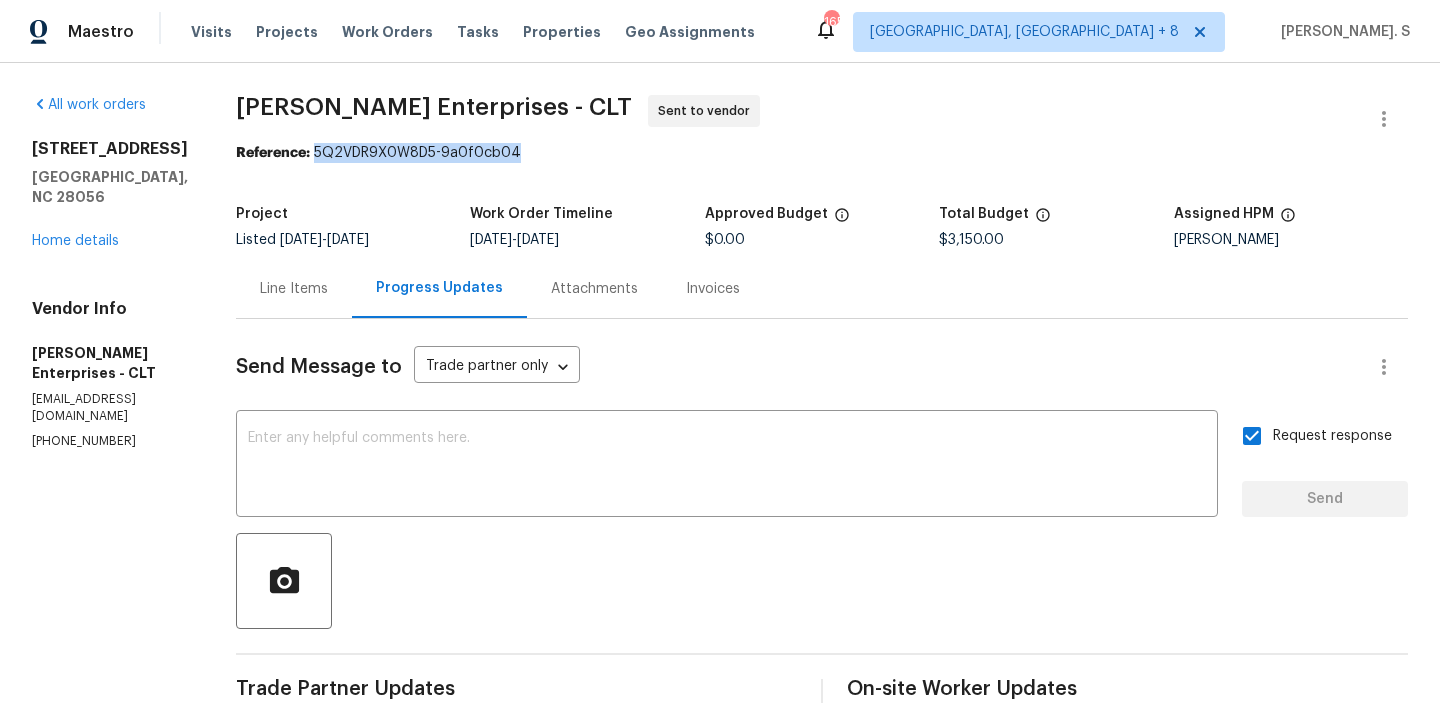 copy on "5Q2VDR9X0W8D5-9a0f0cb04" 